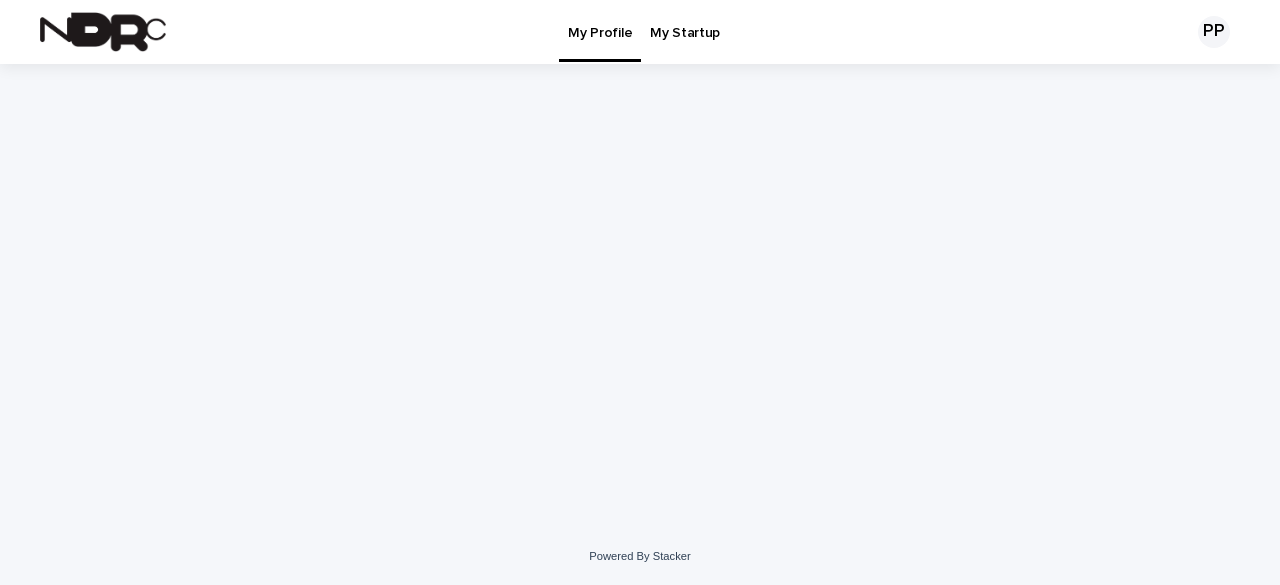 scroll, scrollTop: 0, scrollLeft: 0, axis: both 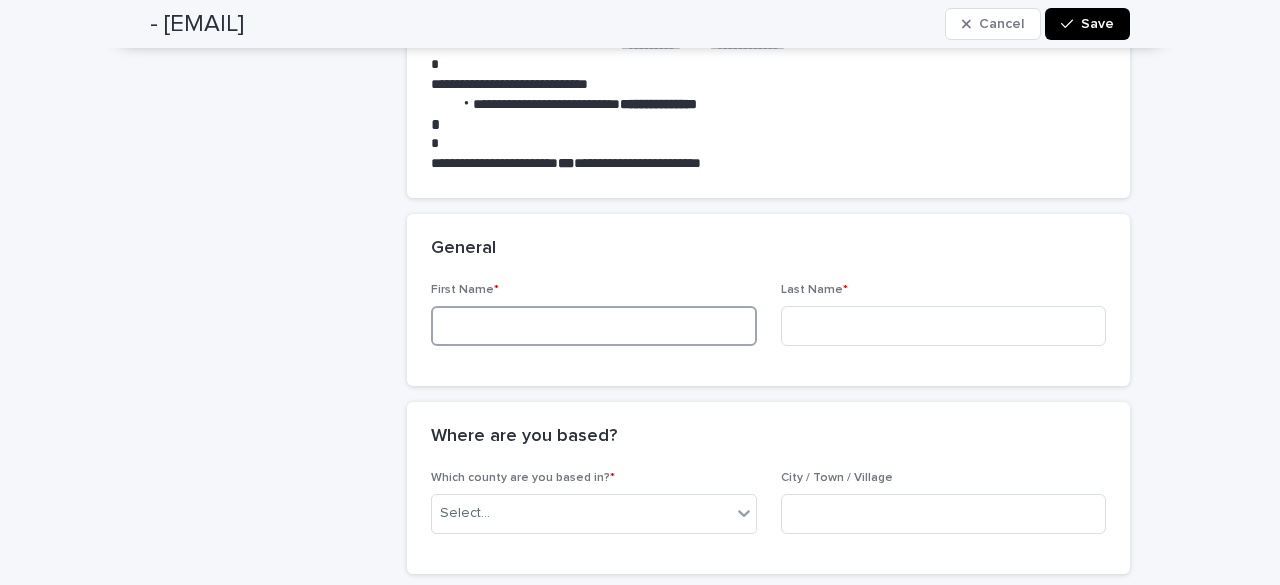 click at bounding box center [594, 326] 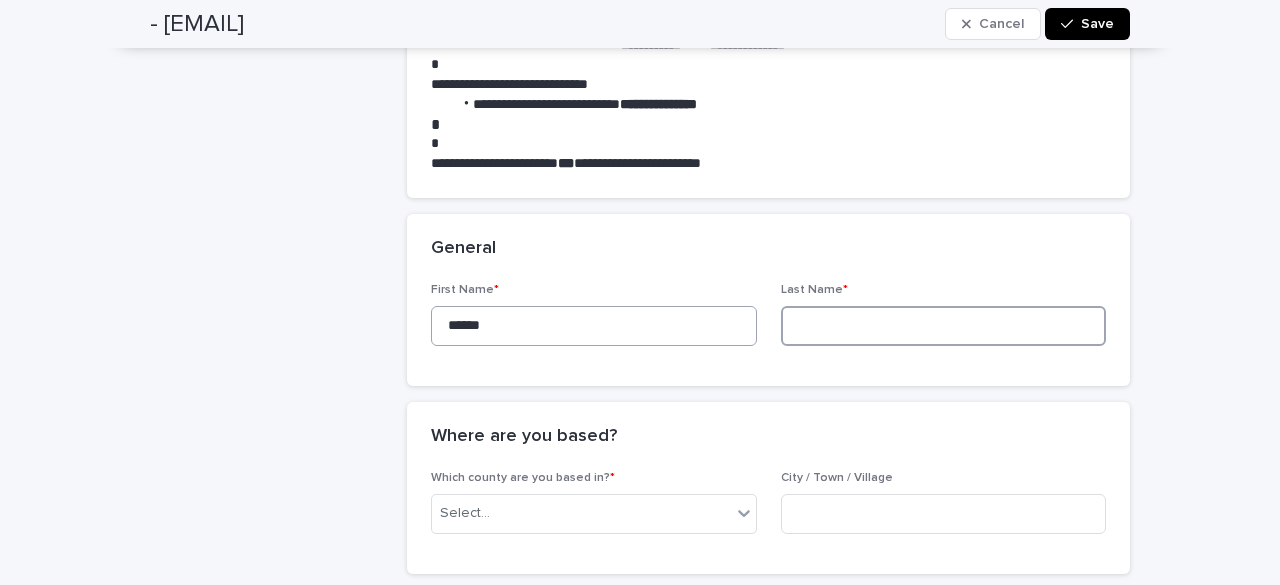 type on "*****" 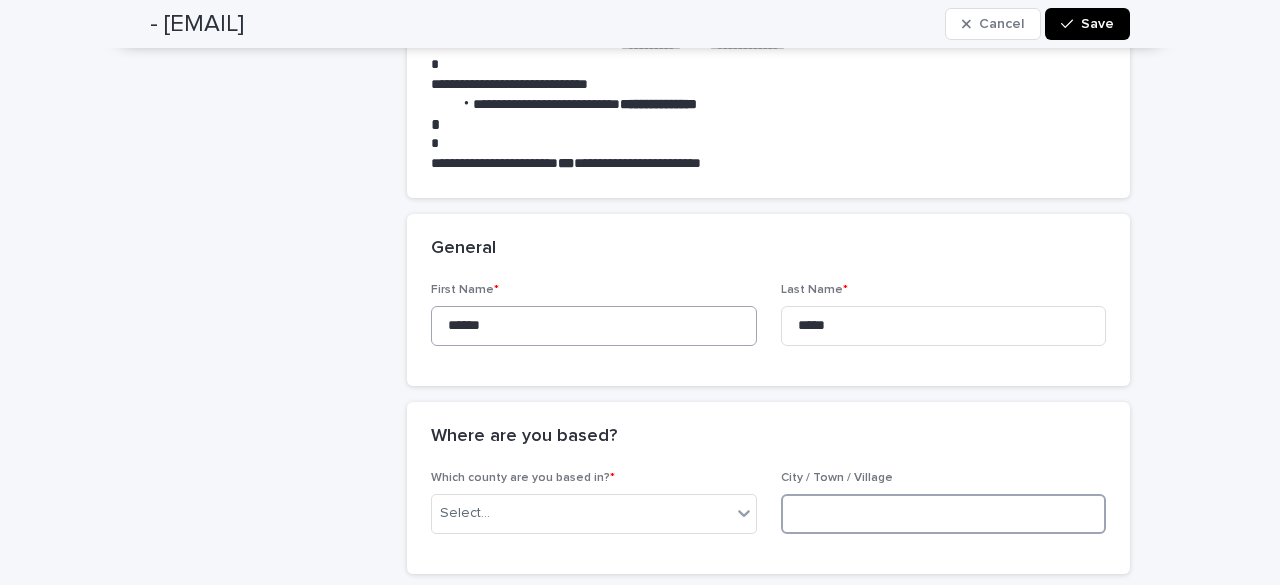 type on "**********" 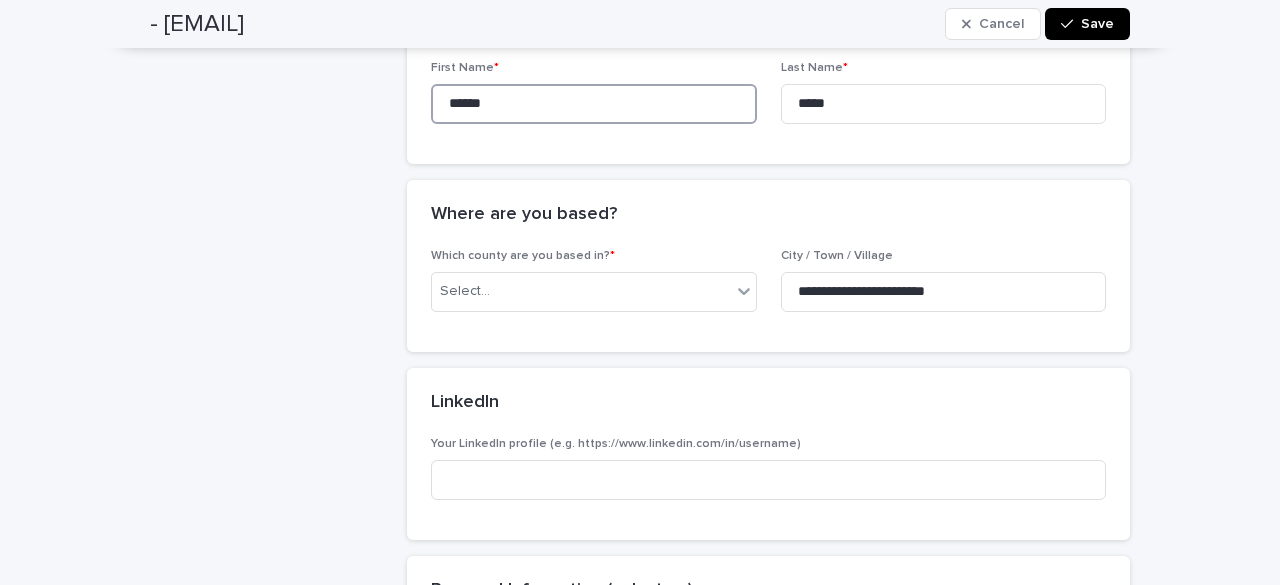 scroll, scrollTop: 478, scrollLeft: 0, axis: vertical 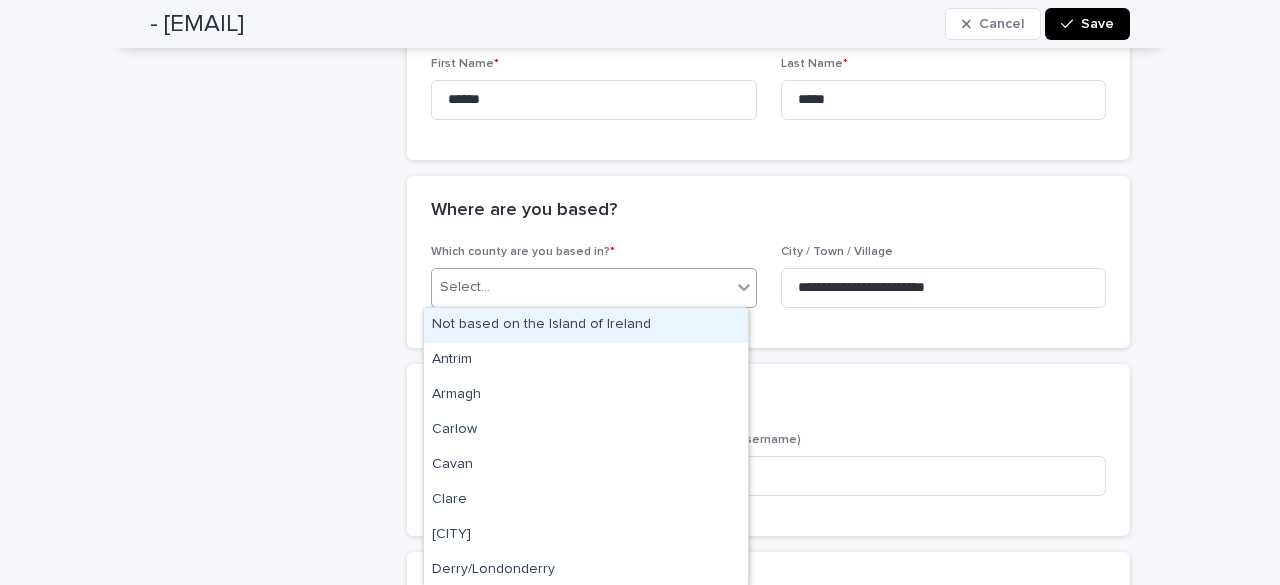 click on "Select..." at bounding box center [594, 288] 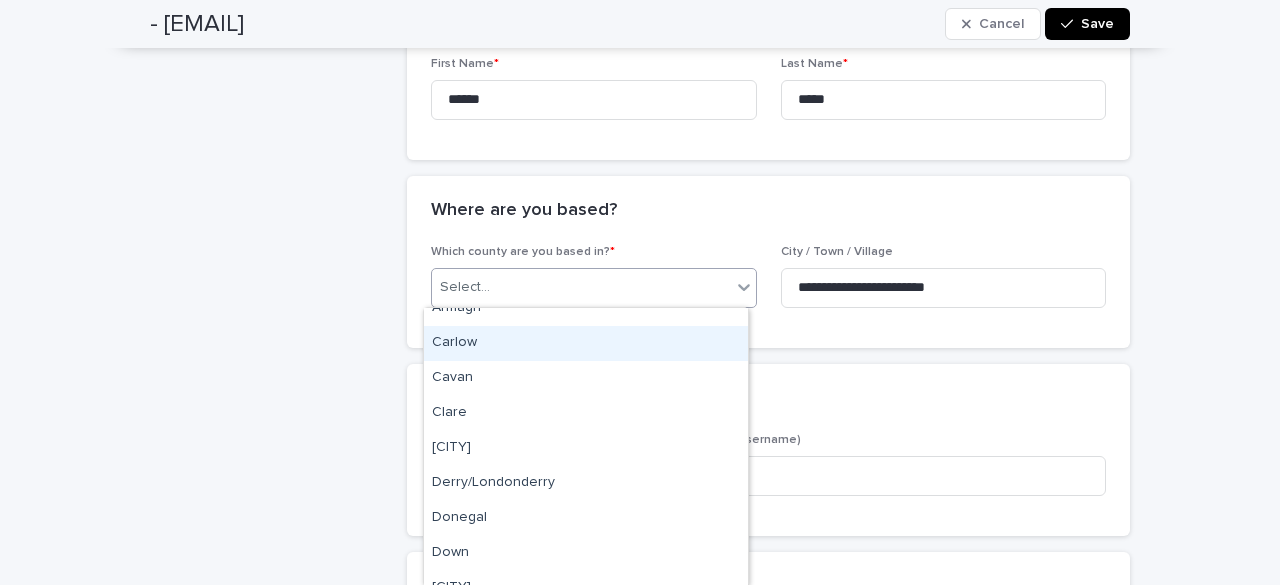 scroll, scrollTop: 109, scrollLeft: 0, axis: vertical 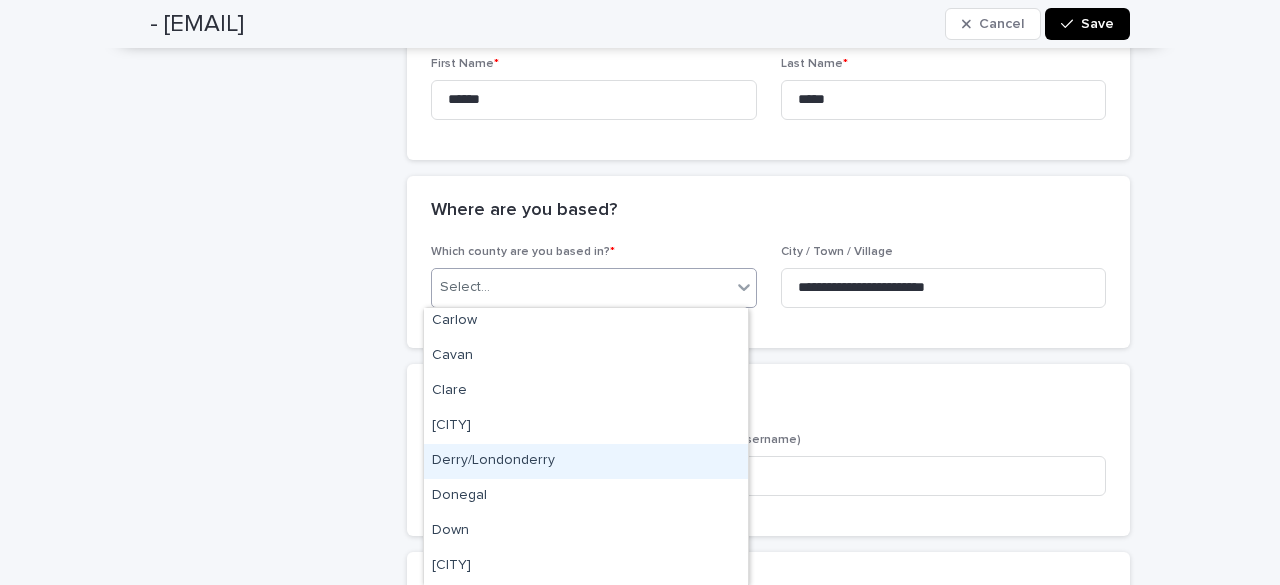 click on "Derry/Londonderry" at bounding box center [586, 461] 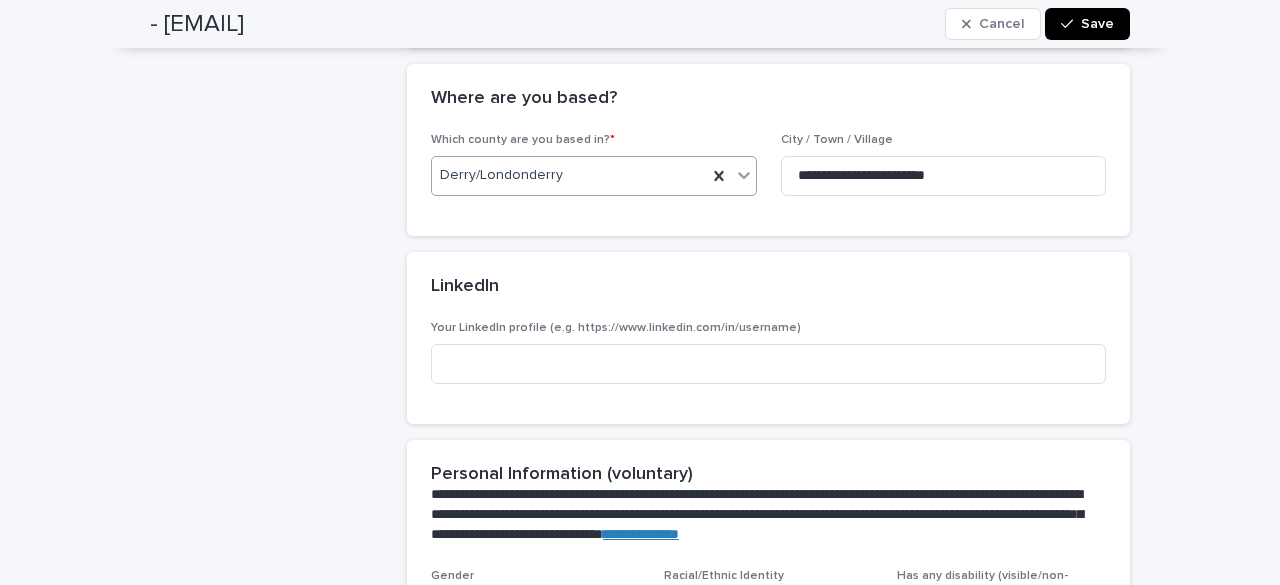 scroll, scrollTop: 594, scrollLeft: 0, axis: vertical 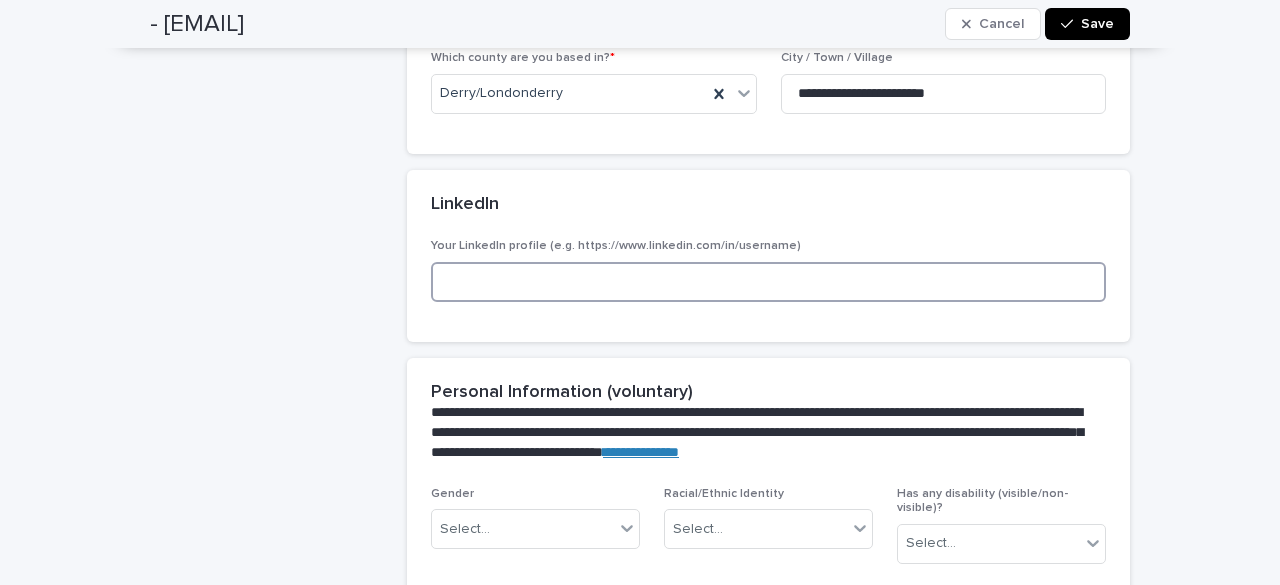 click at bounding box center [768, 282] 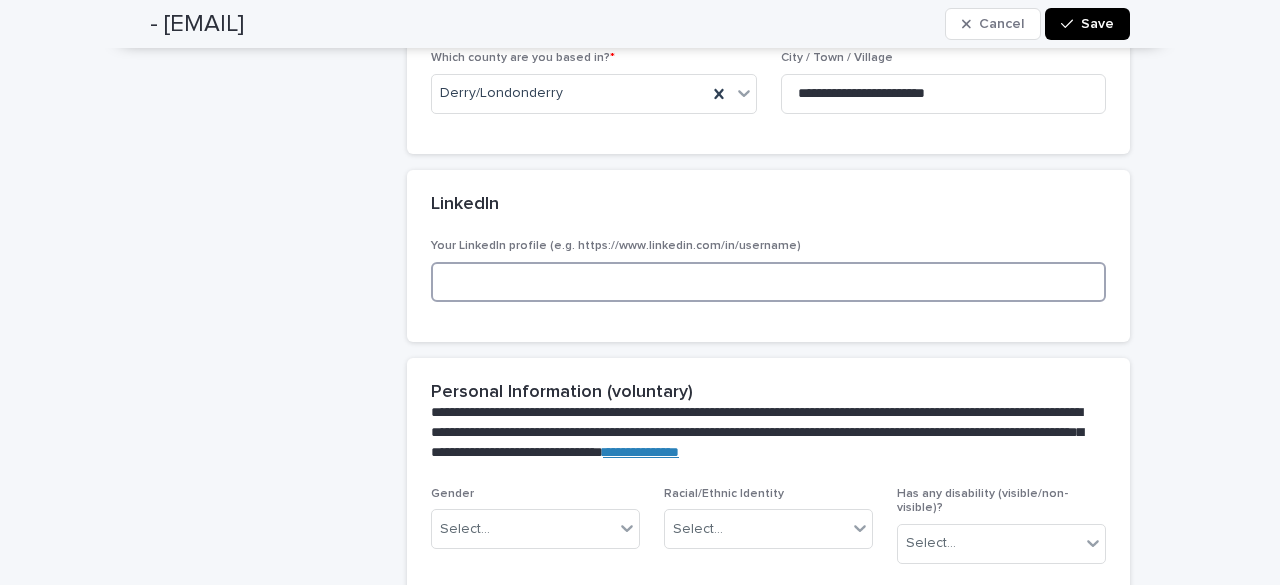 paste on "**********" 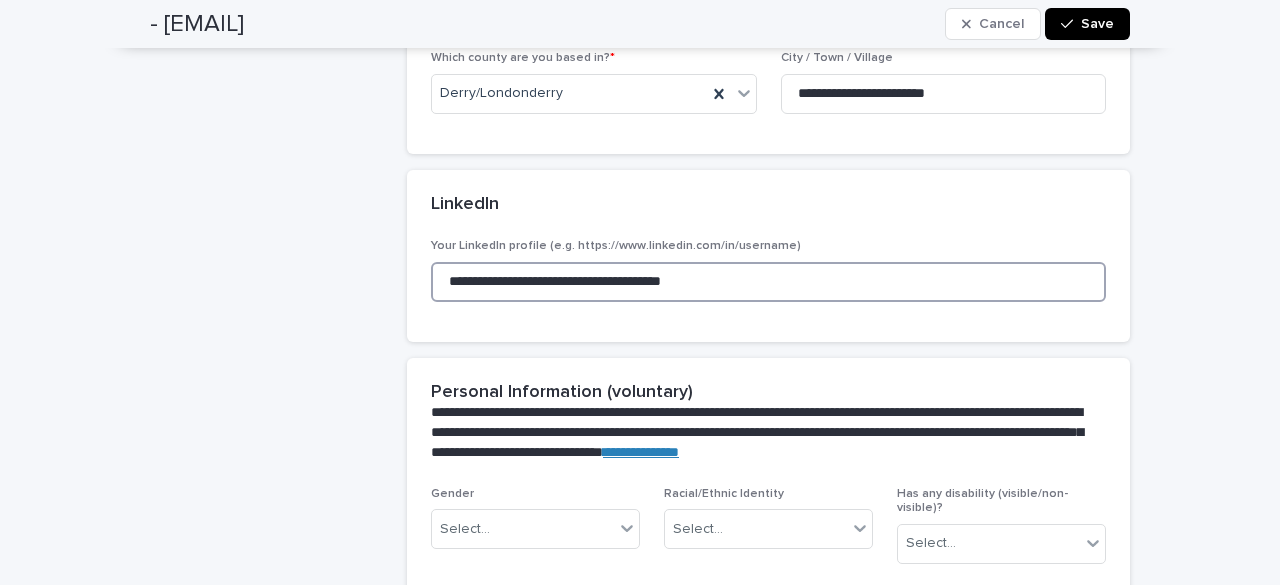 click on "**********" at bounding box center (768, 282) 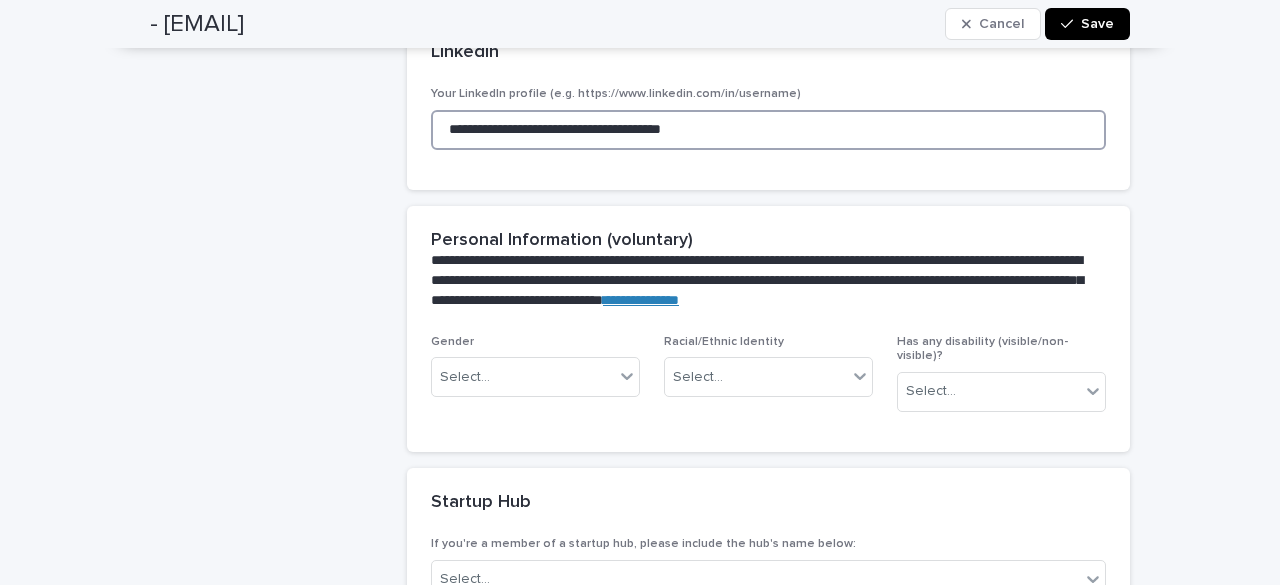 scroll, scrollTop: 826, scrollLeft: 0, axis: vertical 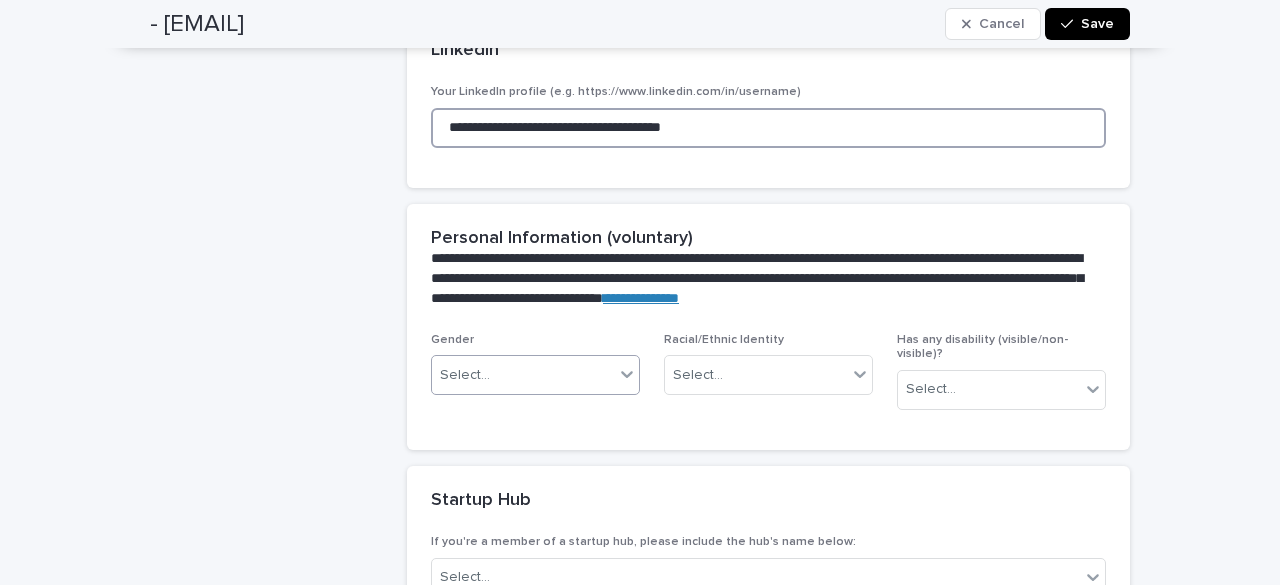type on "**********" 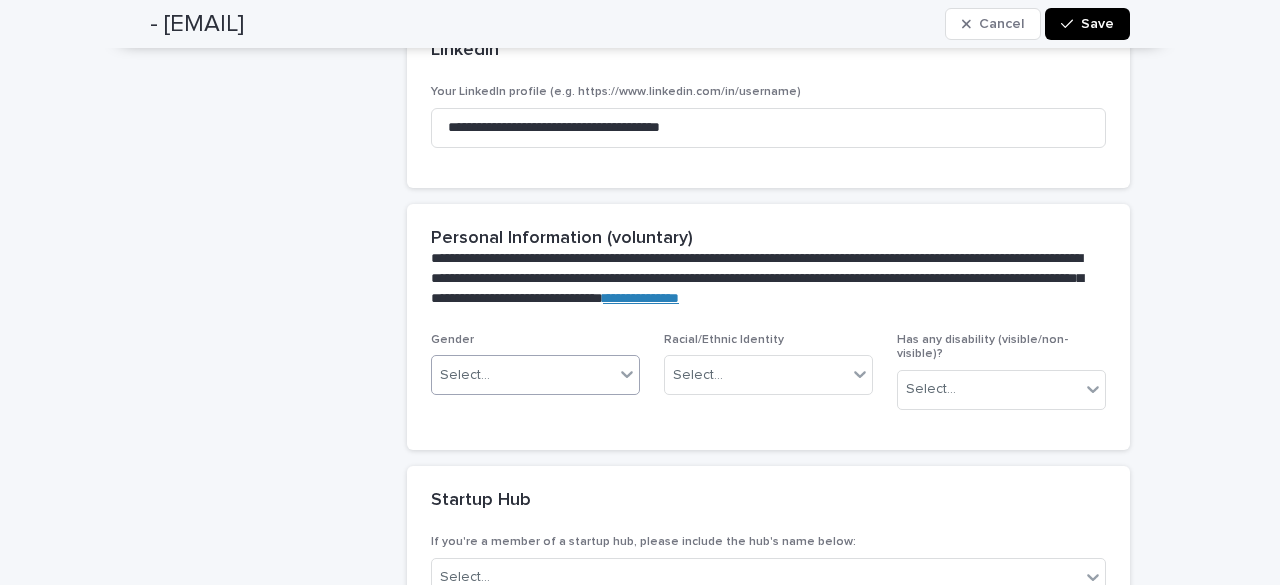 click on "Select..." at bounding box center [535, 375] 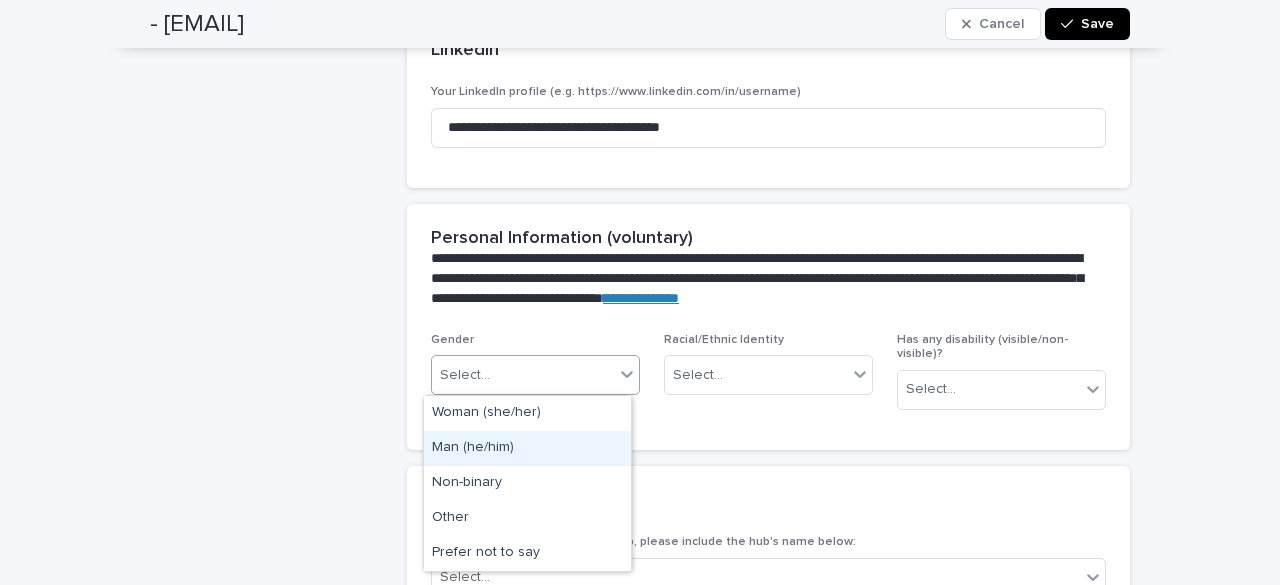 click on "Man (he/him)" at bounding box center (527, 448) 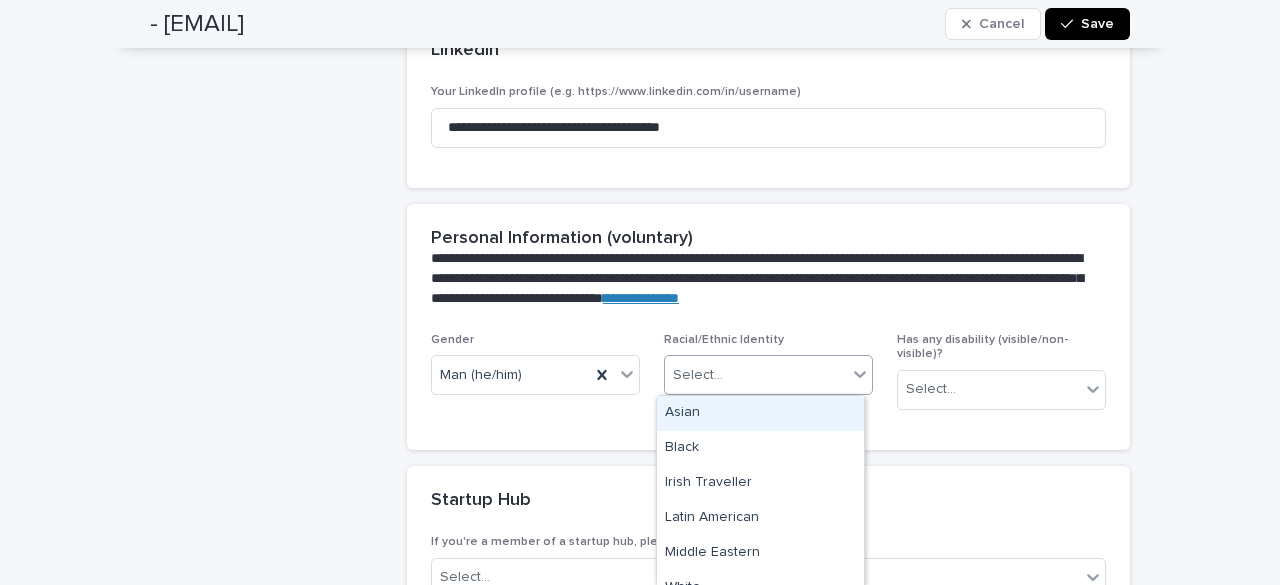 click on "Select..." at bounding box center (698, 375) 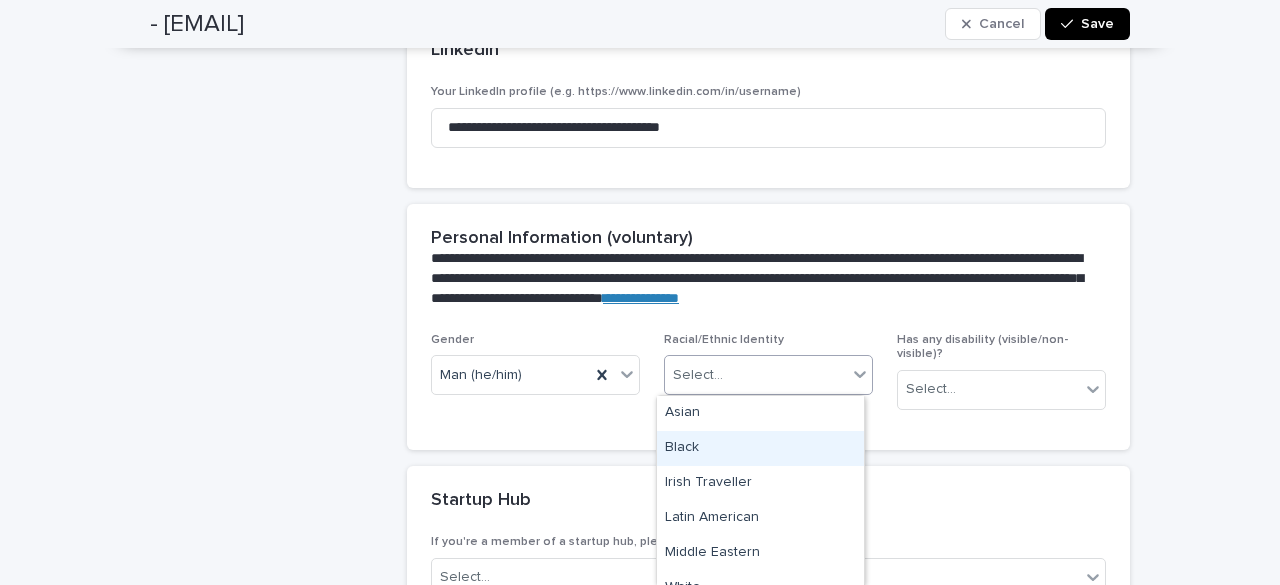 scroll, scrollTop: 89, scrollLeft: 0, axis: vertical 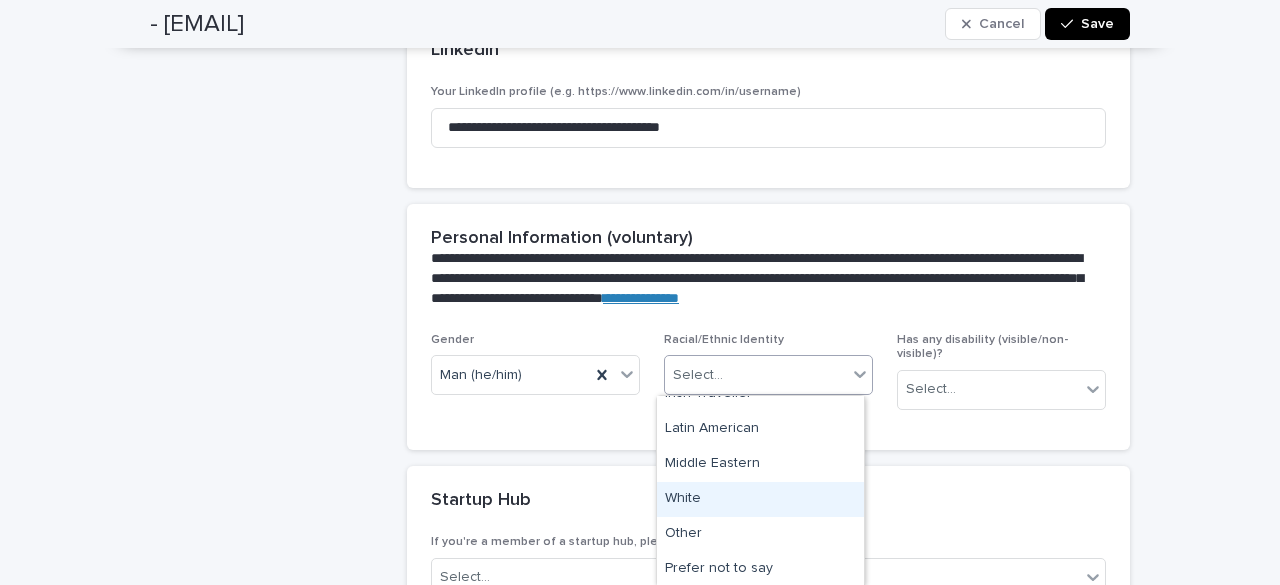 click on "White" at bounding box center (760, 499) 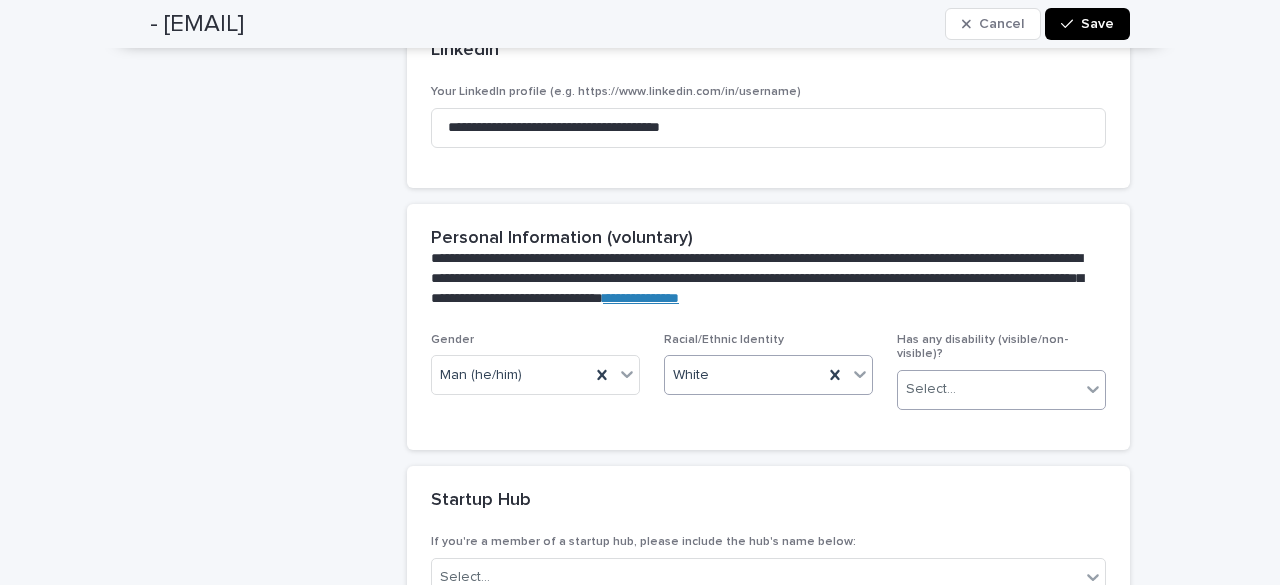click on "Select..." at bounding box center [989, 389] 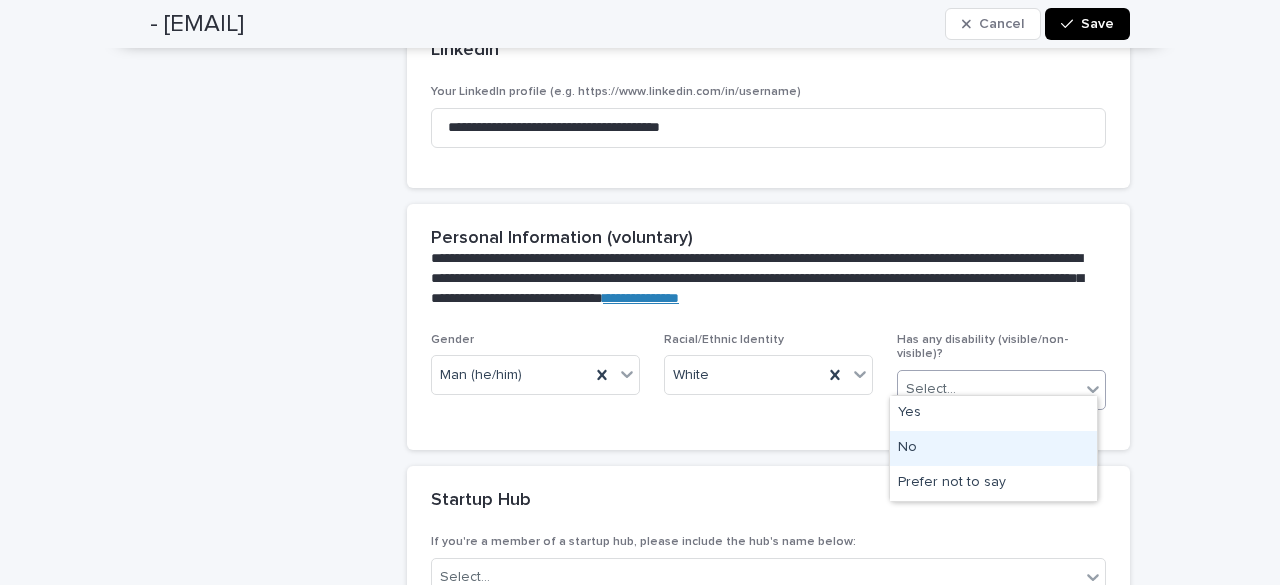 click on "No" at bounding box center (993, 448) 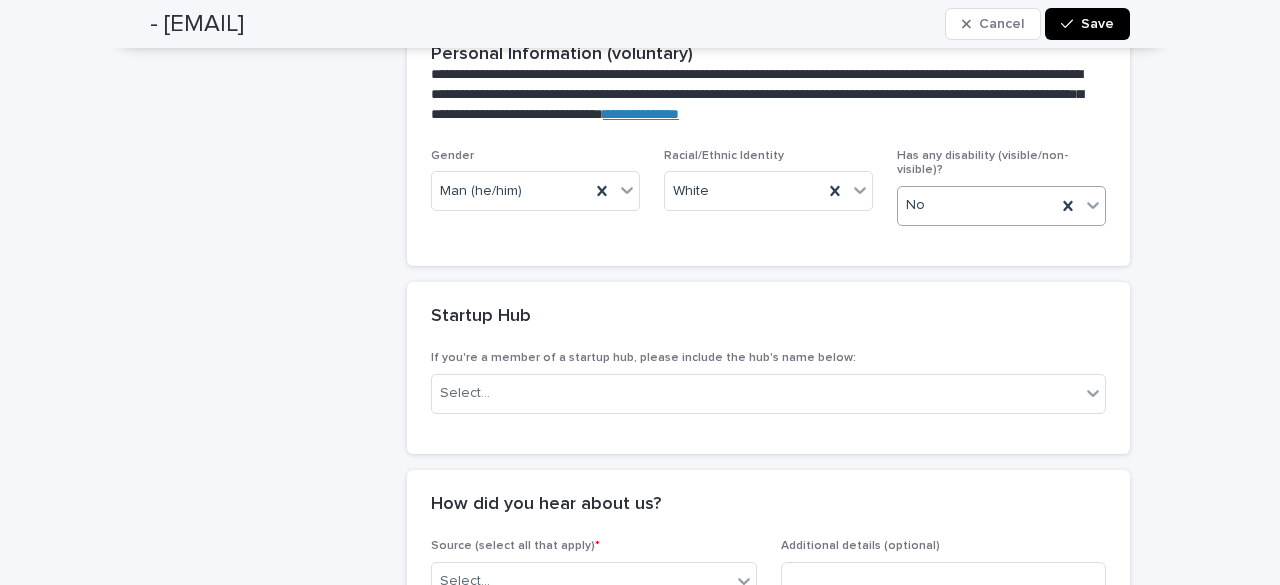 scroll, scrollTop: 1040, scrollLeft: 0, axis: vertical 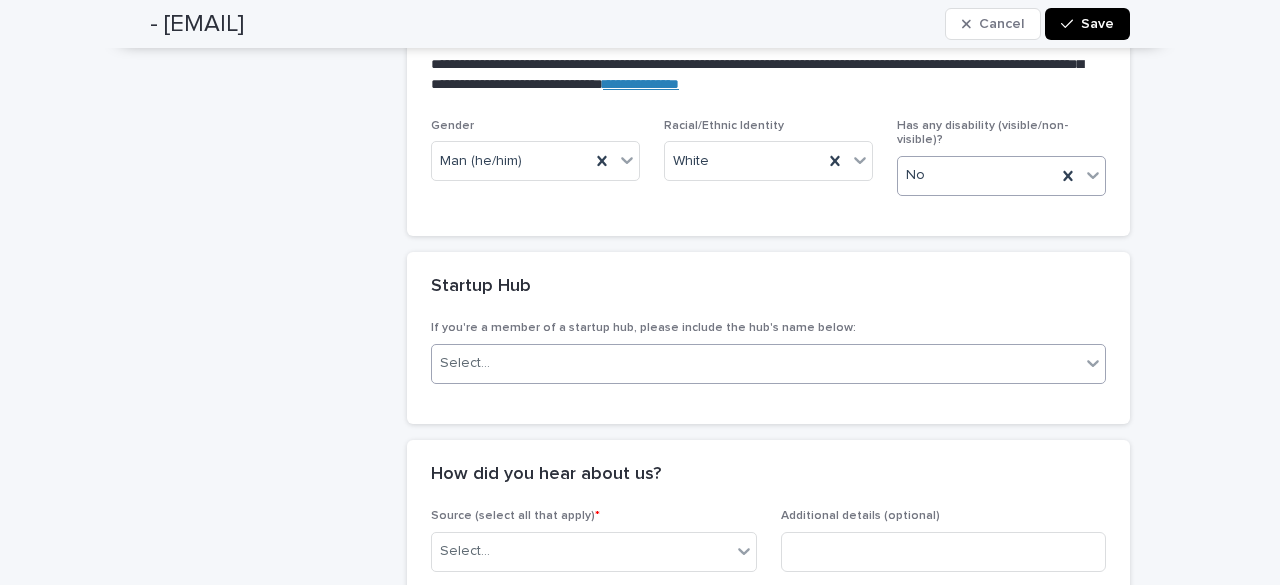 click on "Select..." at bounding box center (756, 363) 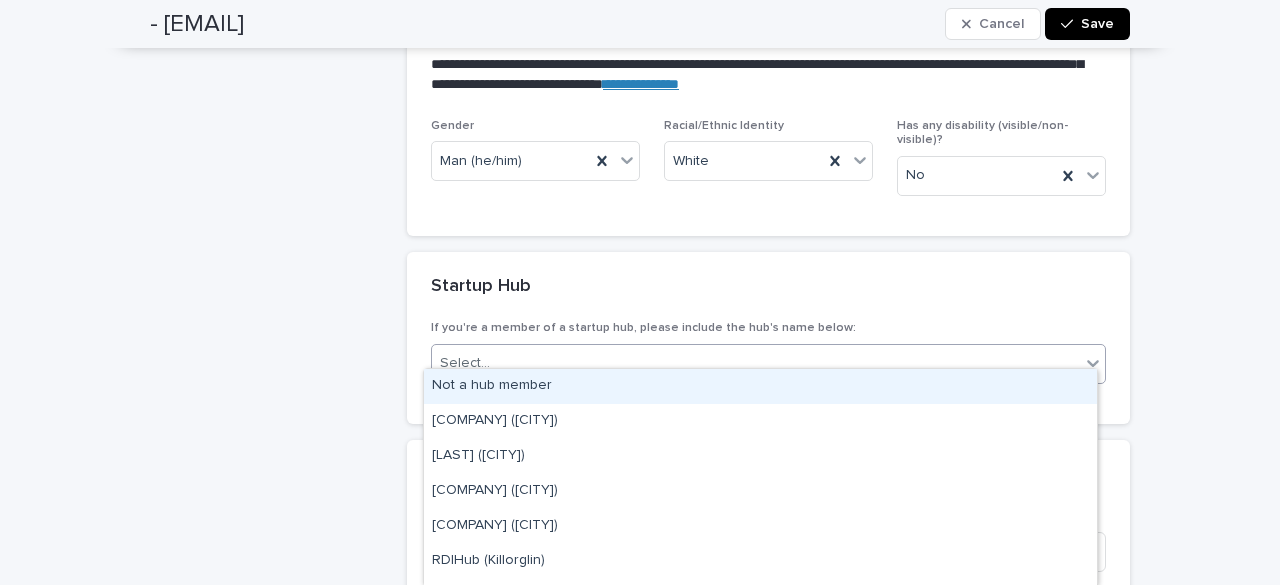 click on "Not a hub member" at bounding box center (760, 386) 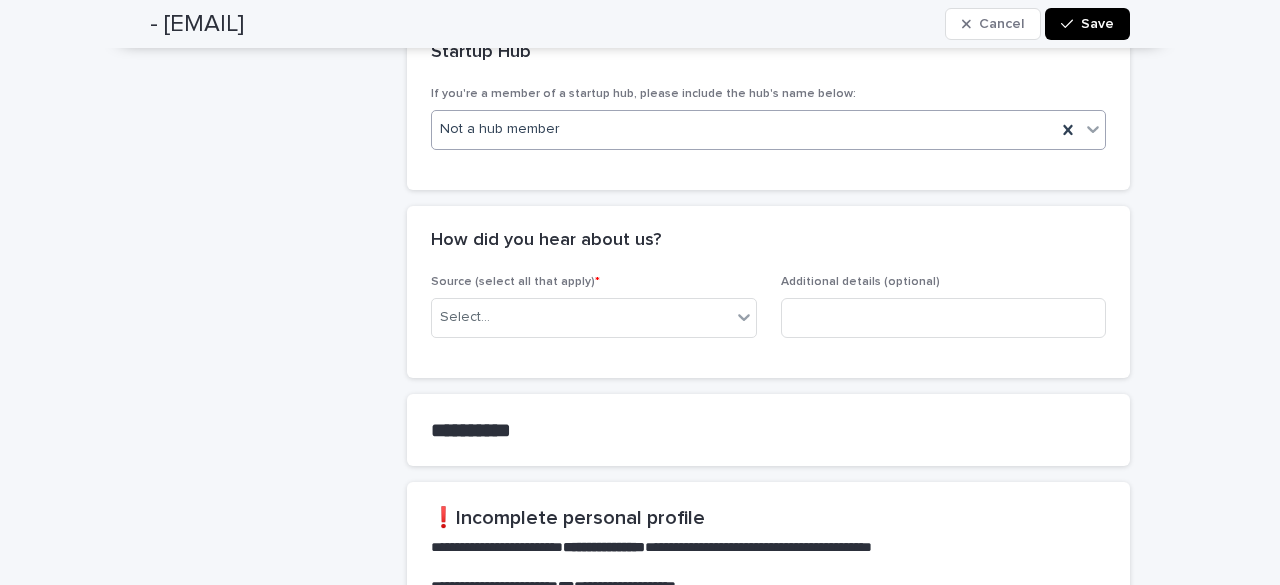 scroll, scrollTop: 1276, scrollLeft: 0, axis: vertical 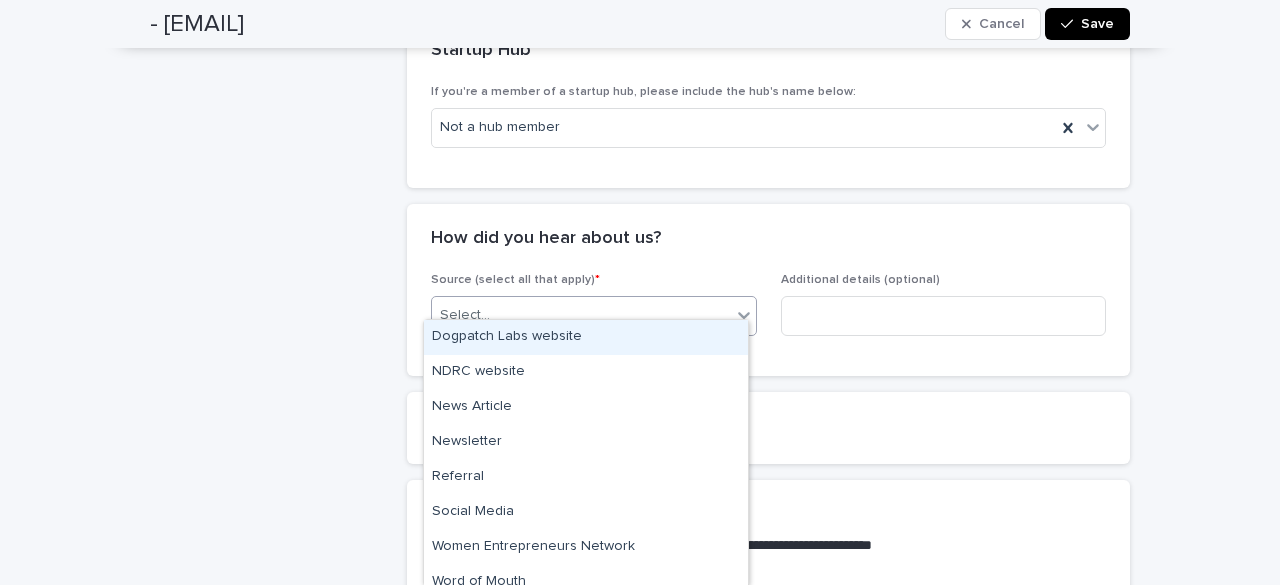 click on "Select..." at bounding box center (581, 315) 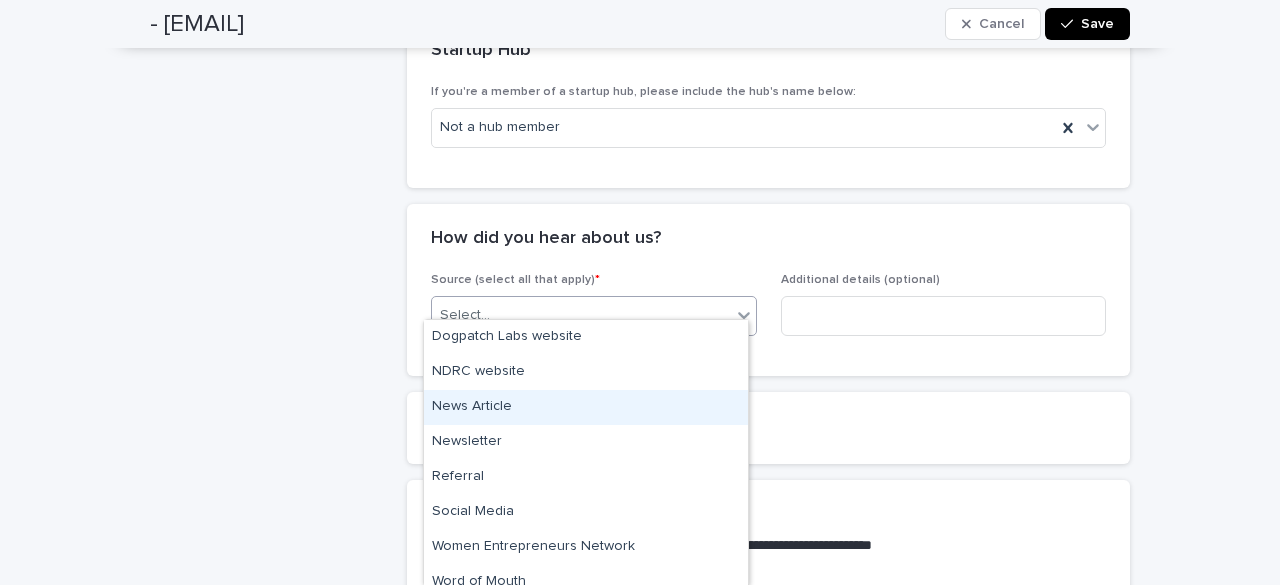 scroll, scrollTop: 49, scrollLeft: 0, axis: vertical 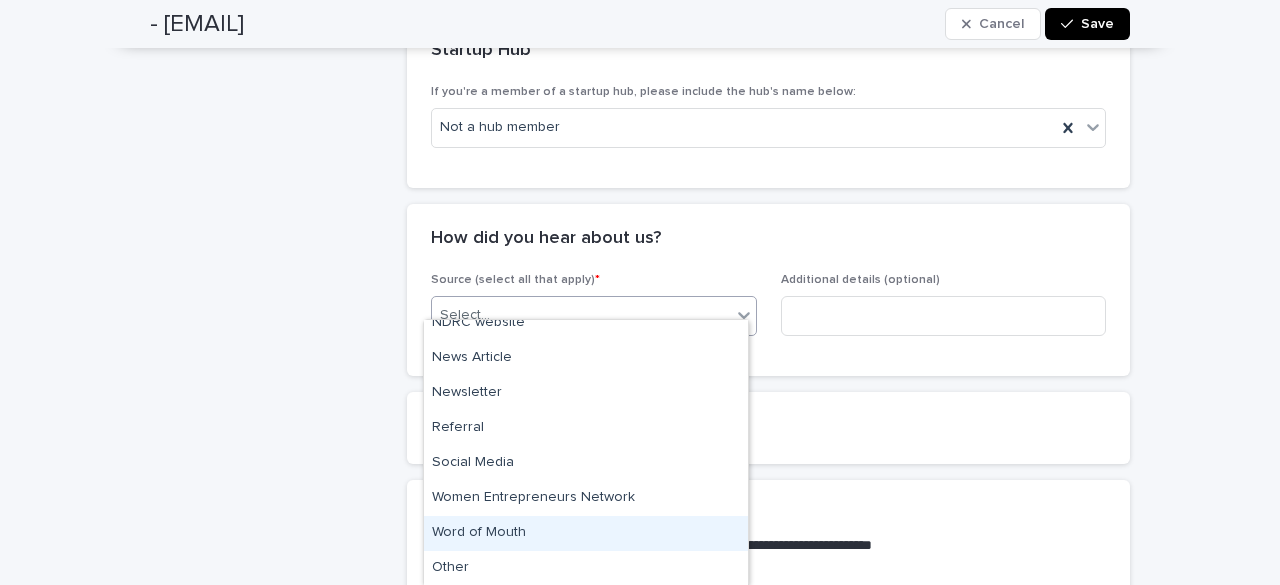 click on "Word of Mouth" at bounding box center [586, 533] 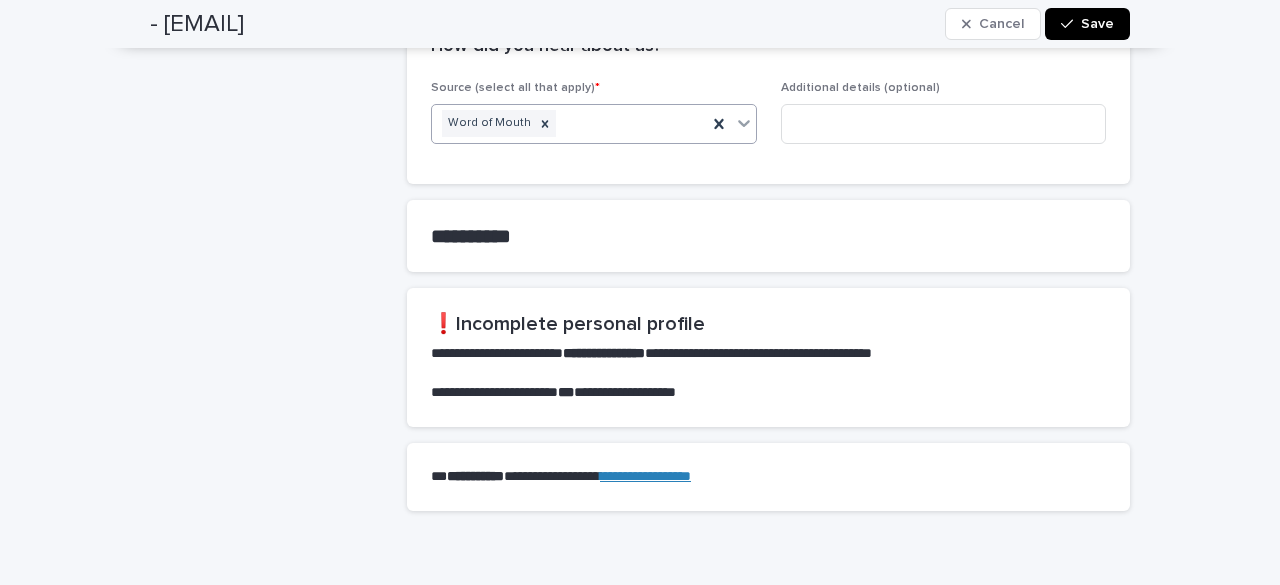 scroll, scrollTop: 1474, scrollLeft: 0, axis: vertical 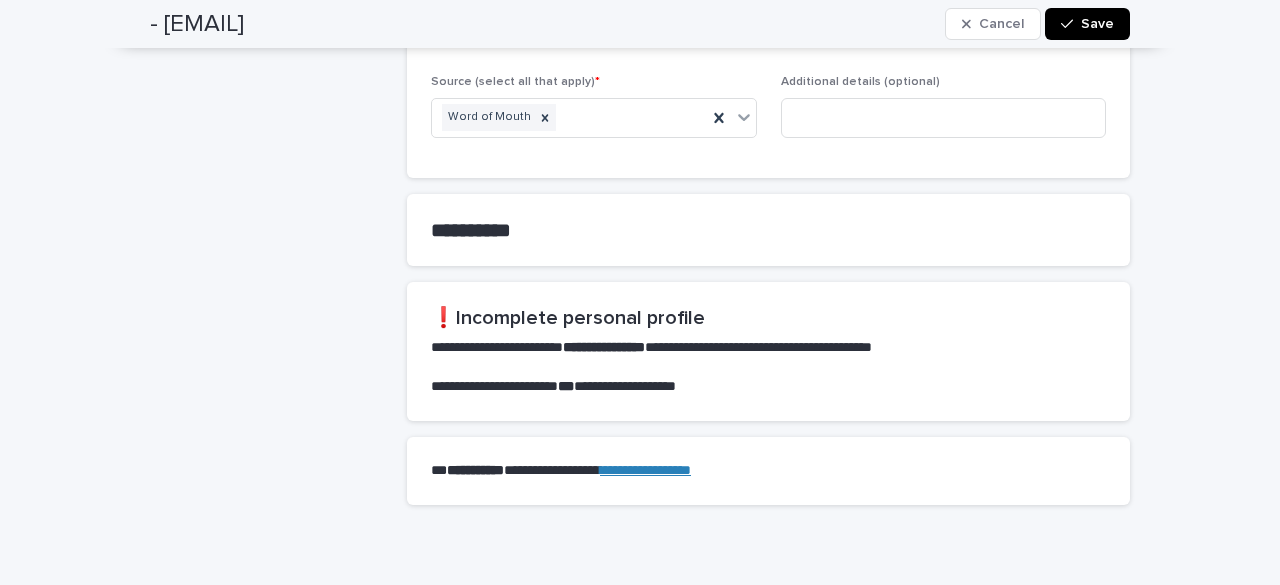 click 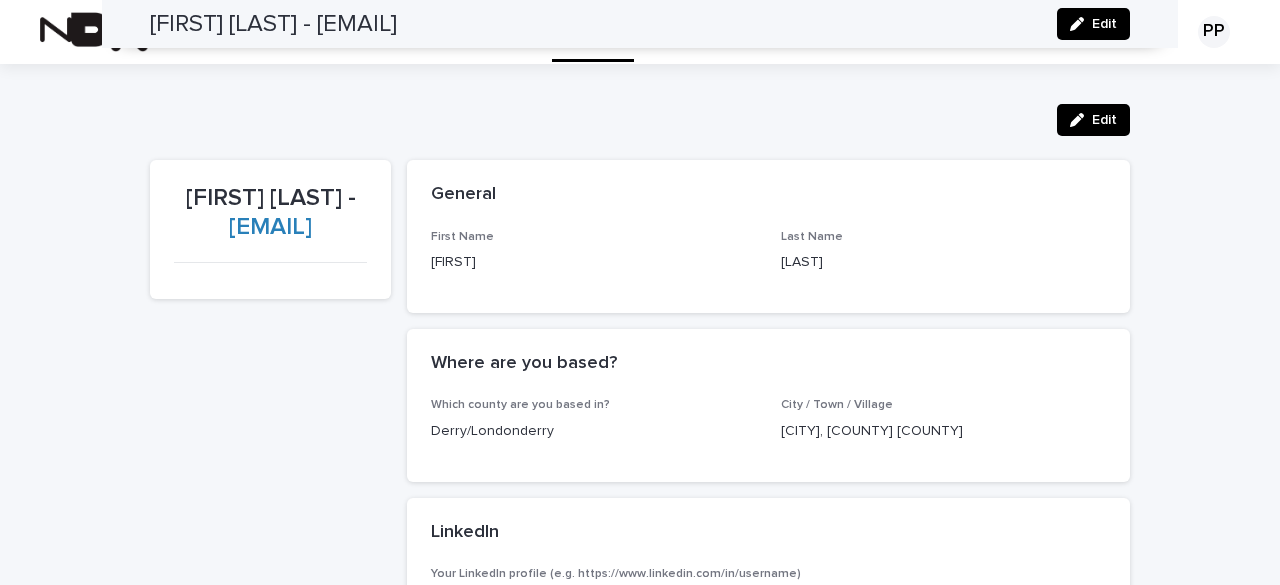 scroll, scrollTop: 5, scrollLeft: 0, axis: vertical 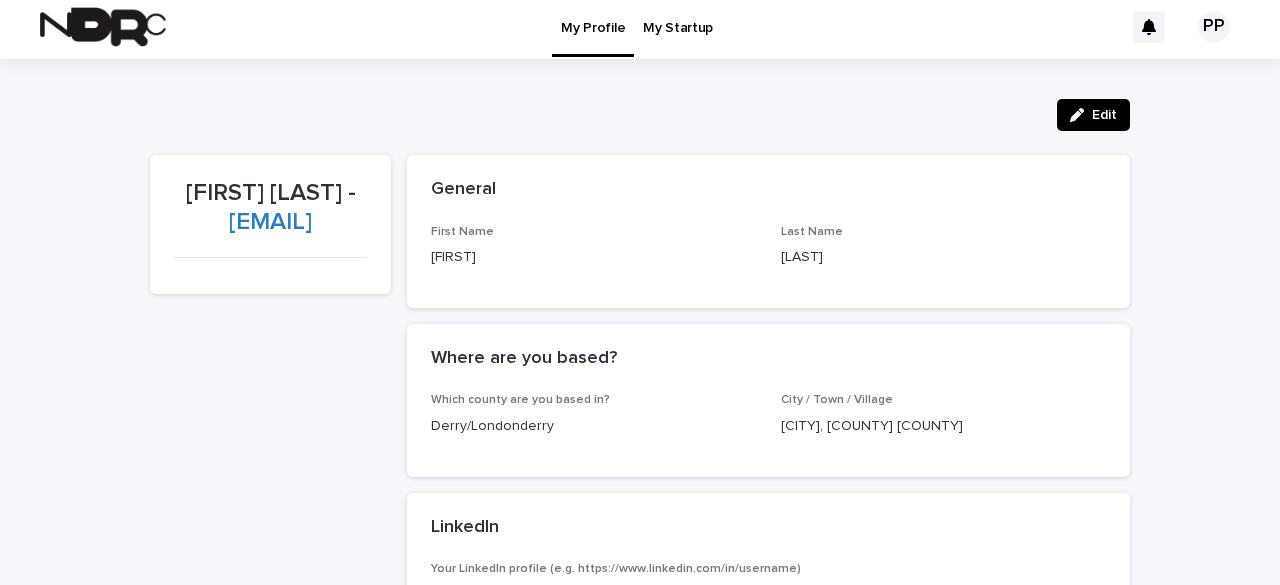 click on "My Startup" at bounding box center (678, 16) 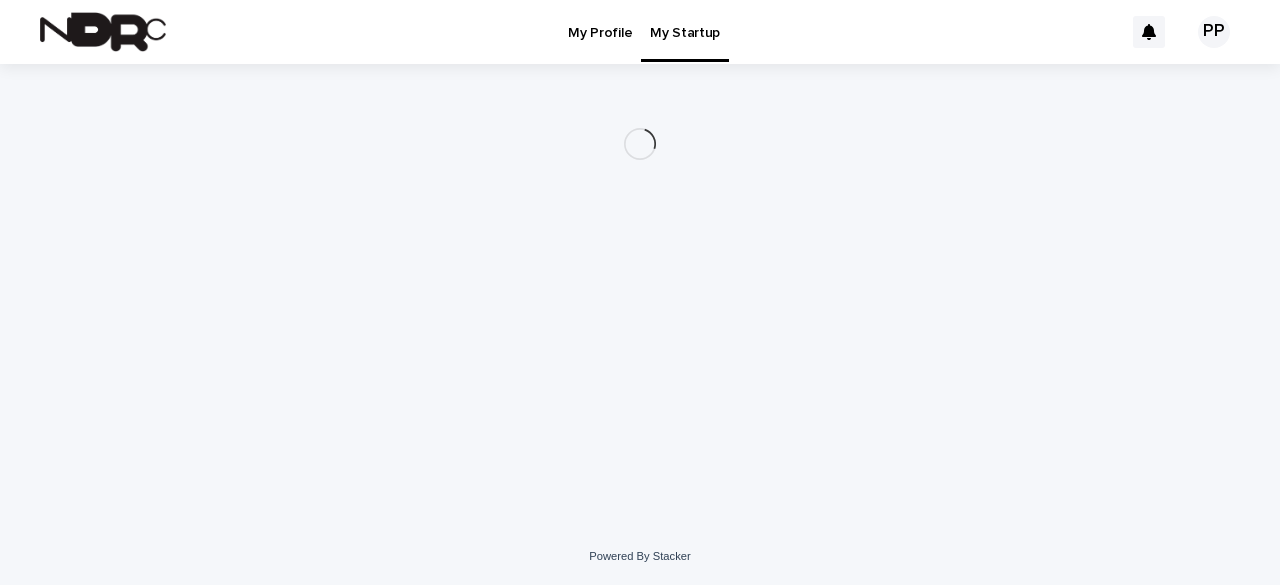 scroll, scrollTop: 0, scrollLeft: 0, axis: both 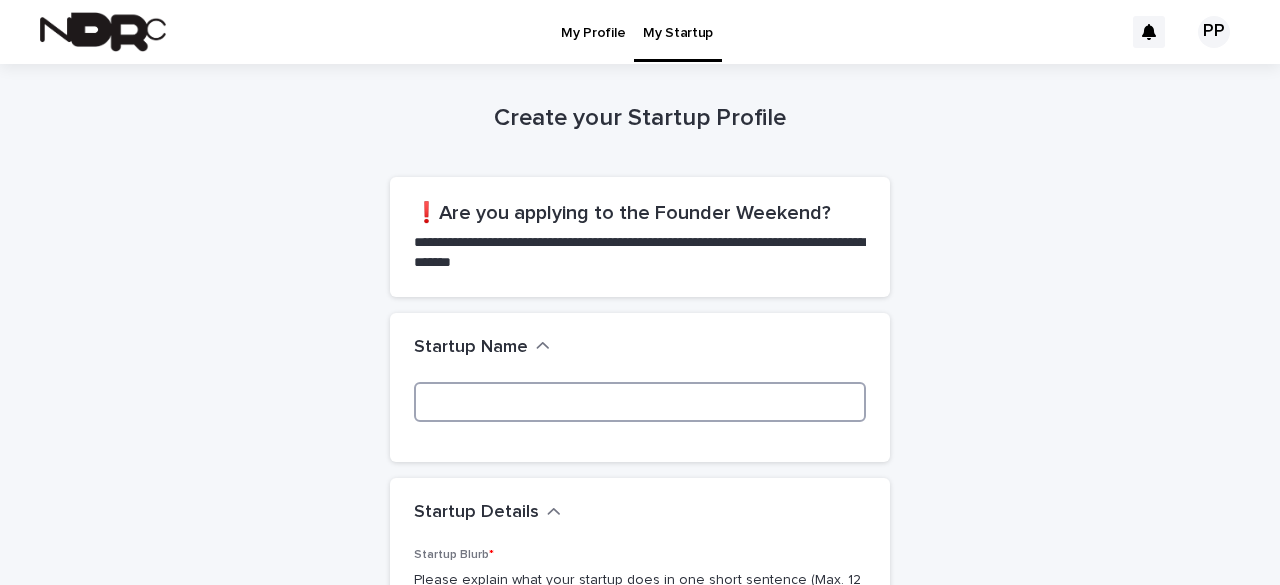 click at bounding box center [640, 402] 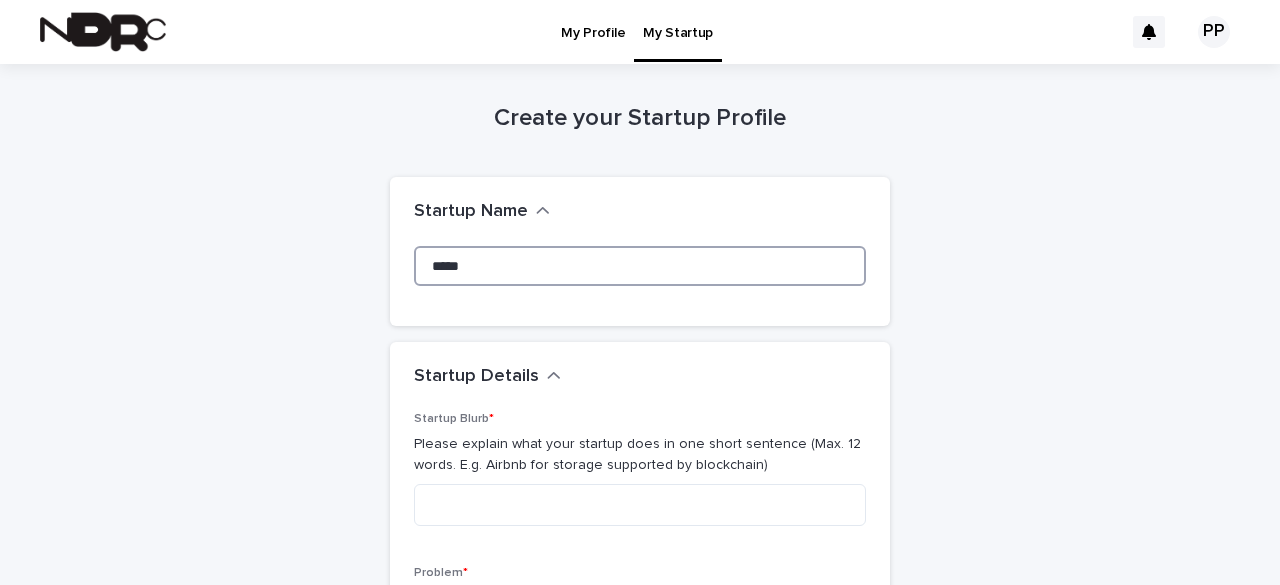 type on "*****" 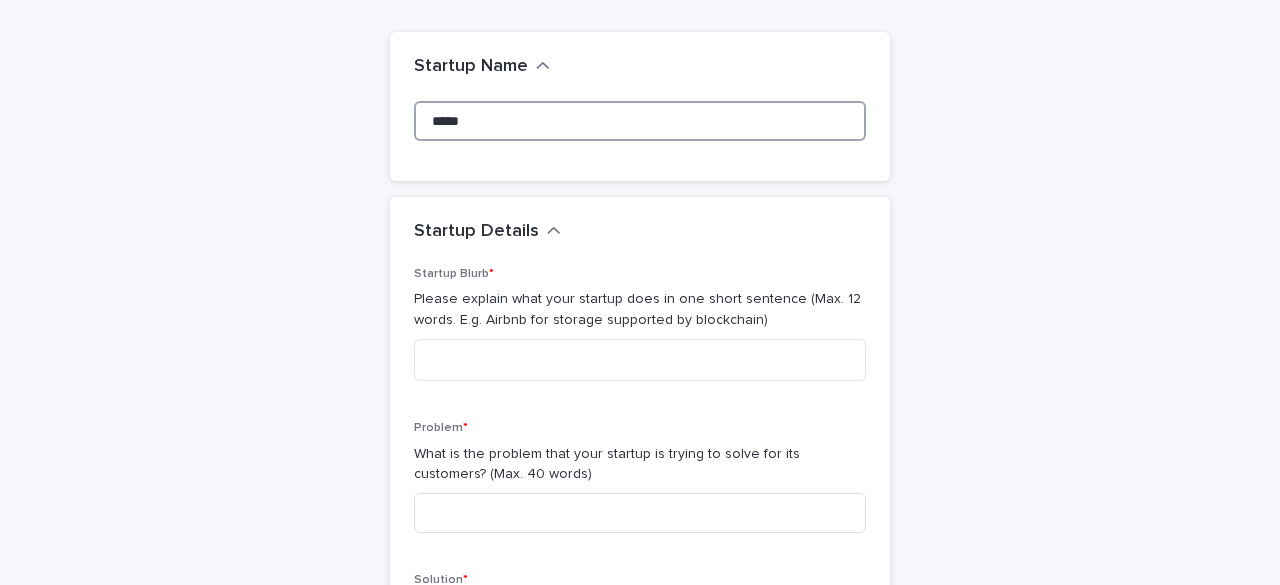 scroll, scrollTop: 147, scrollLeft: 0, axis: vertical 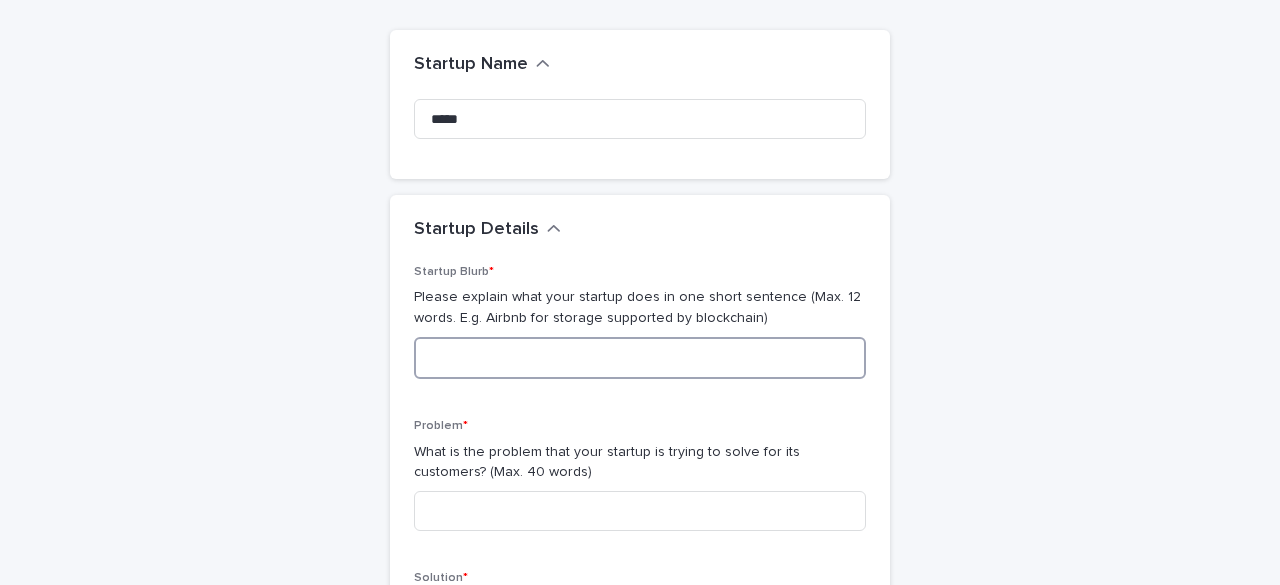 click at bounding box center (640, 358) 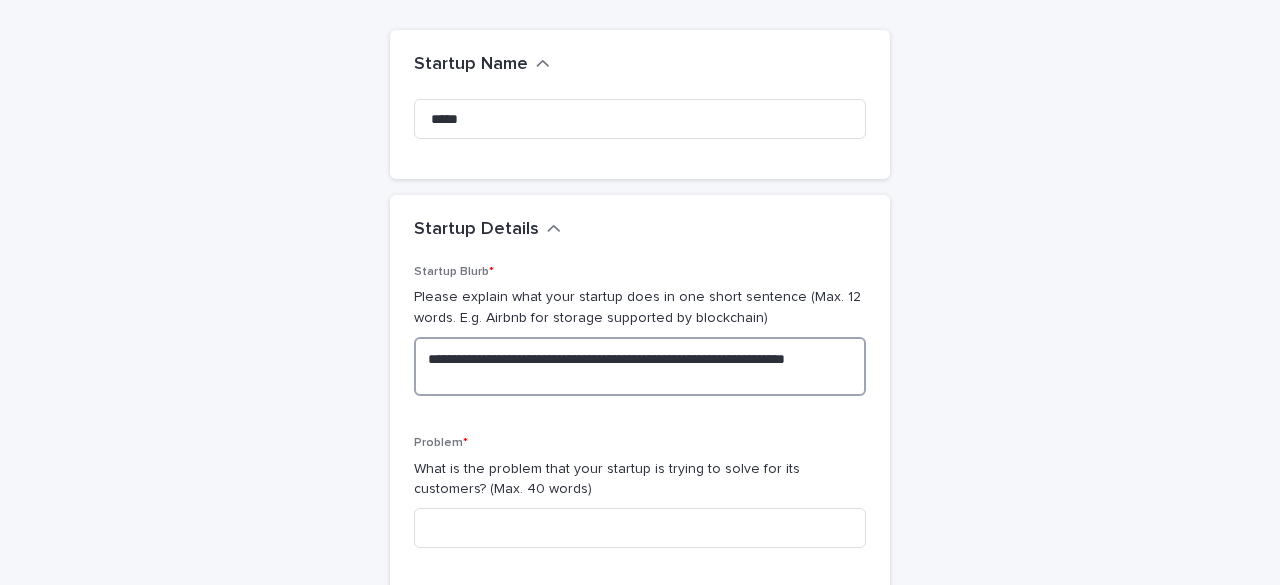 click on "**********" at bounding box center [640, 366] 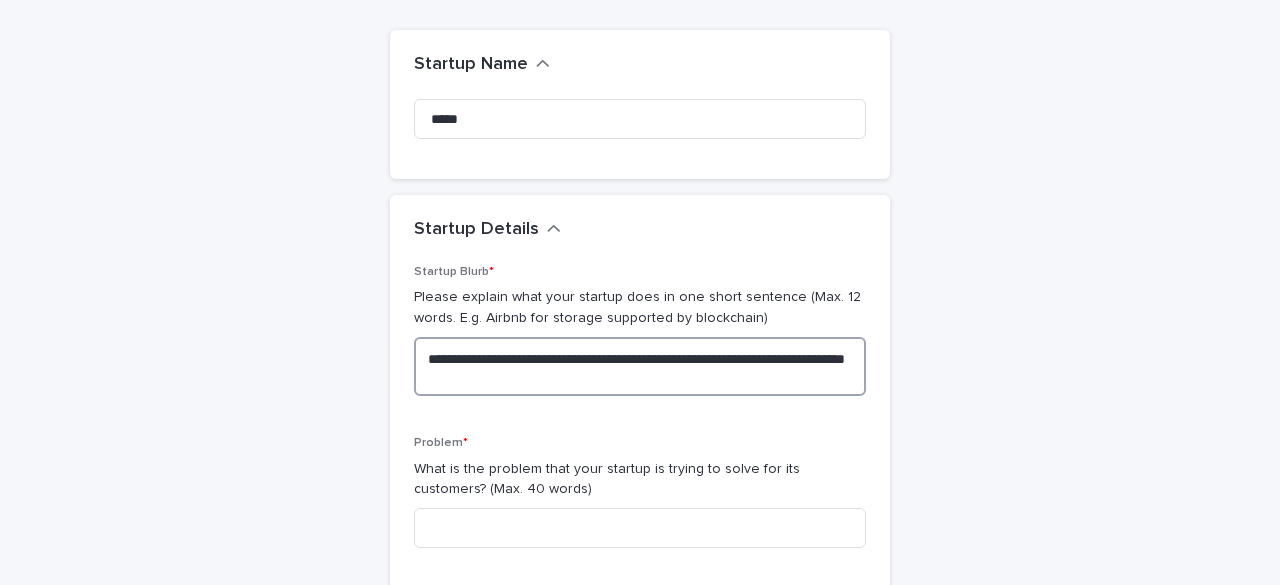 click on "**********" at bounding box center [640, 366] 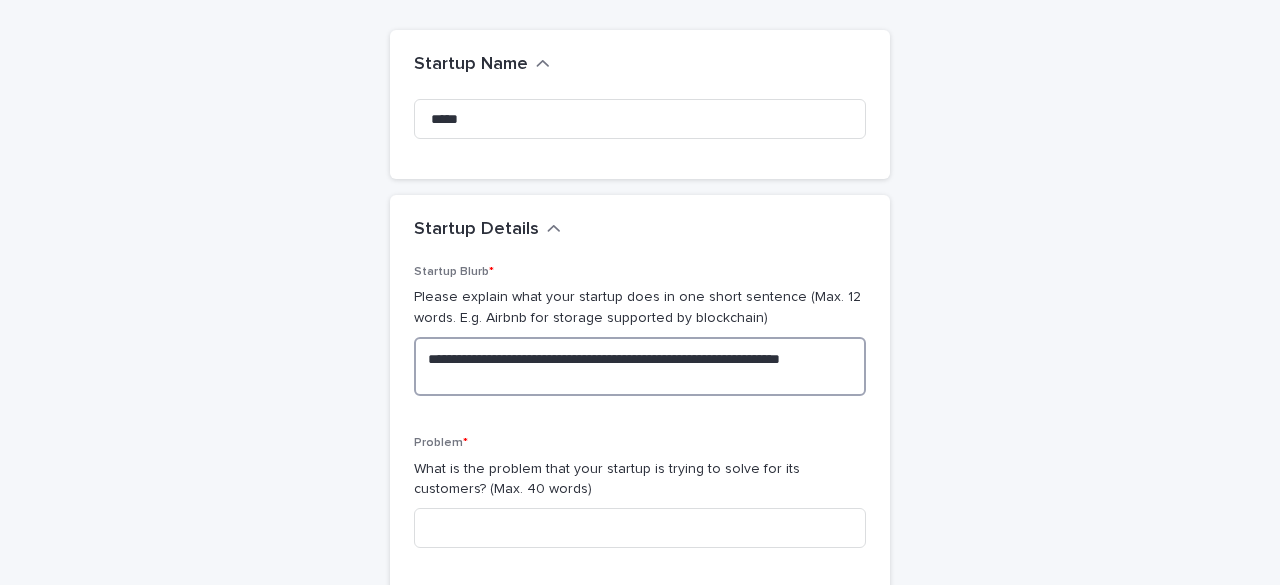 drag, startPoint x: 770, startPoint y: 385, endPoint x: 777, endPoint y: 359, distance: 26.925823 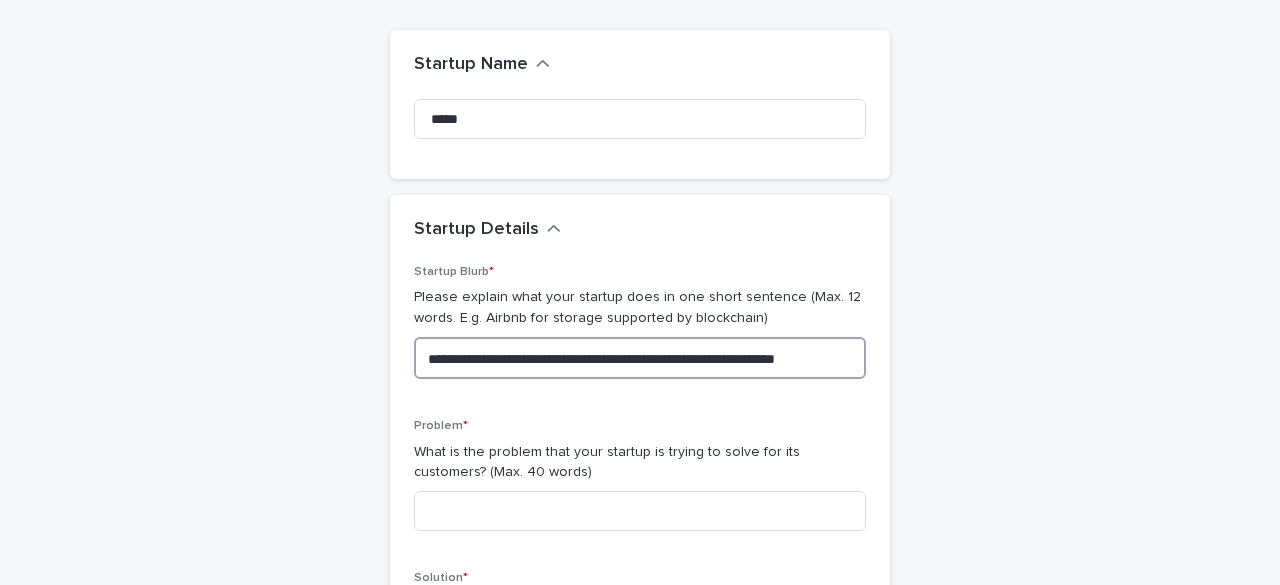 scroll, scrollTop: 174, scrollLeft: 0, axis: vertical 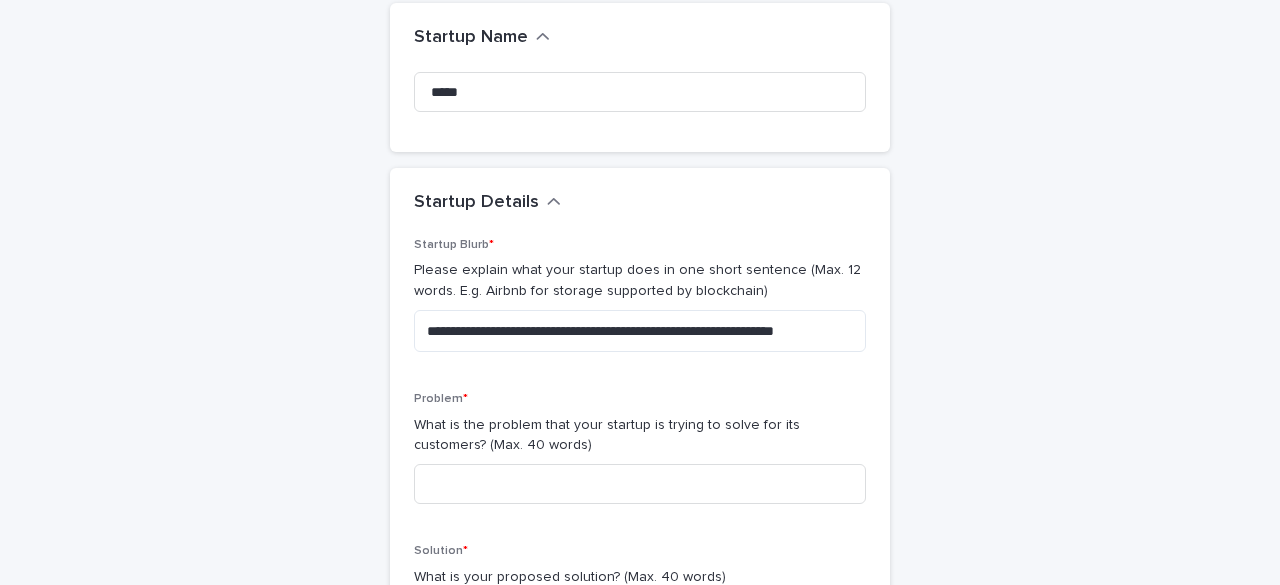 click on "What is the problem that your startup is trying to solve for its customers? (Max. 40 words)" at bounding box center (640, 436) 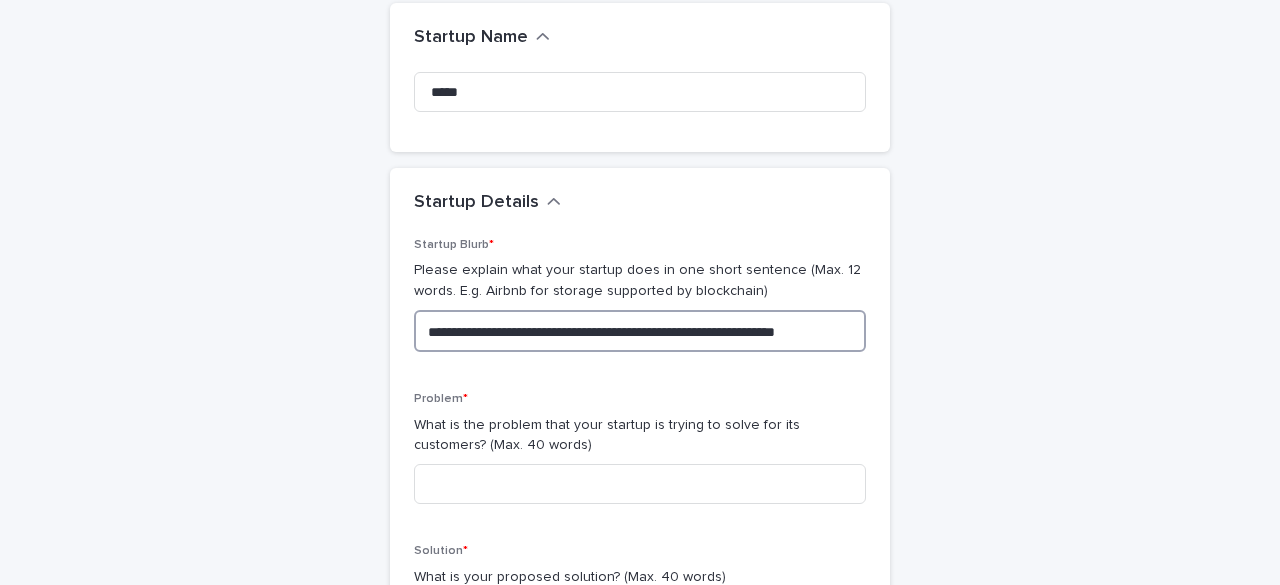 click on "**********" at bounding box center (640, 331) 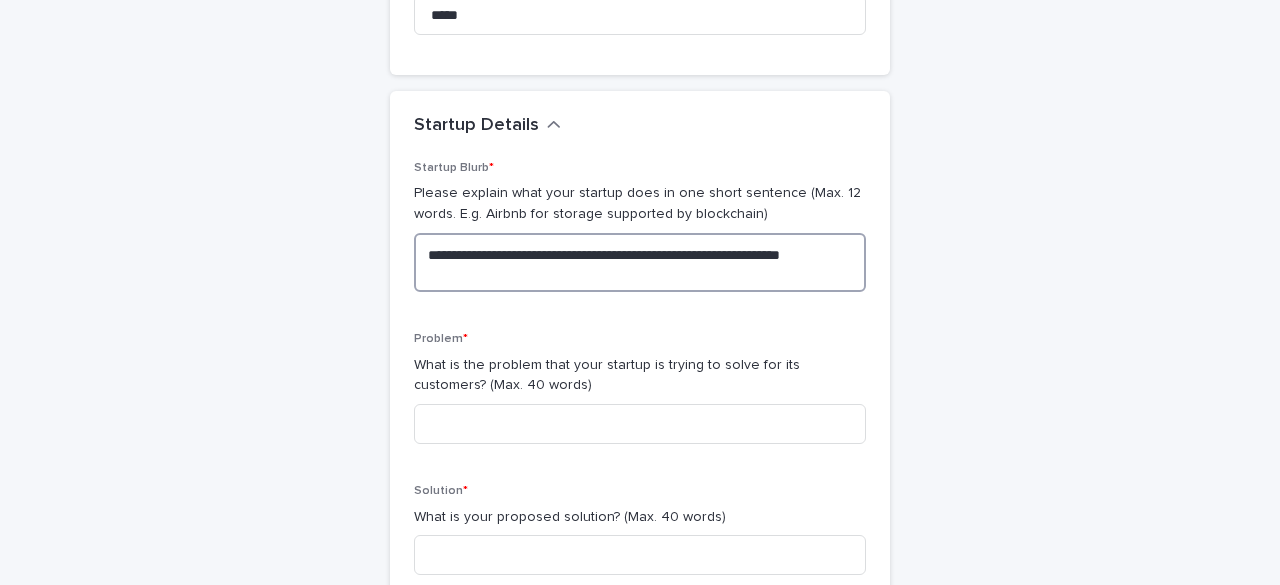 scroll, scrollTop: 253, scrollLeft: 0, axis: vertical 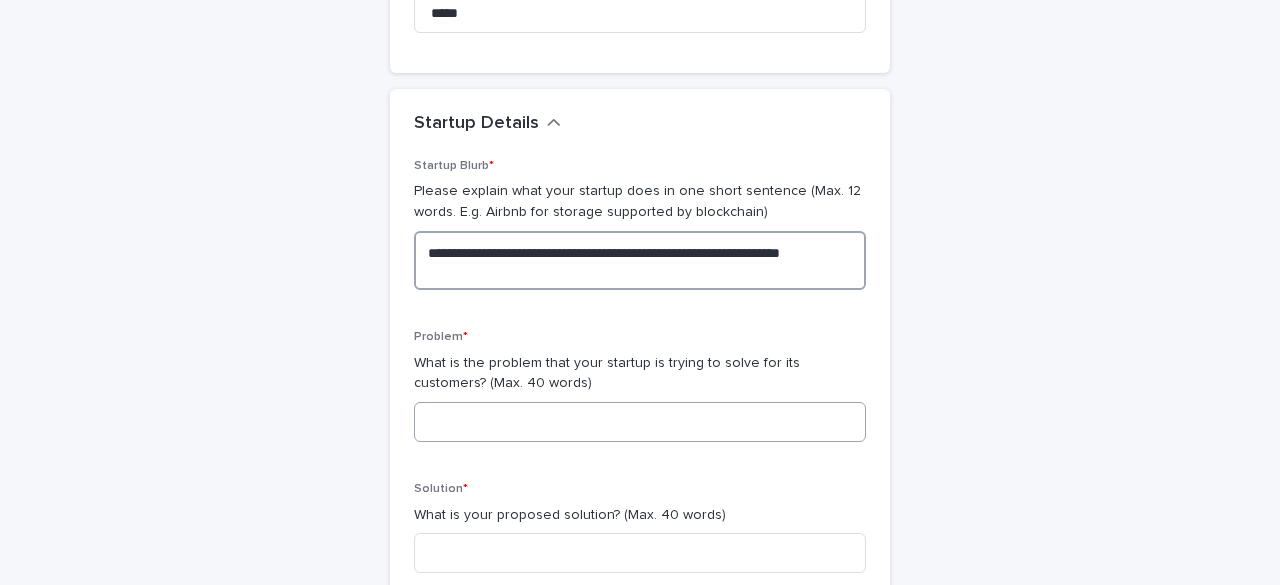 type on "**********" 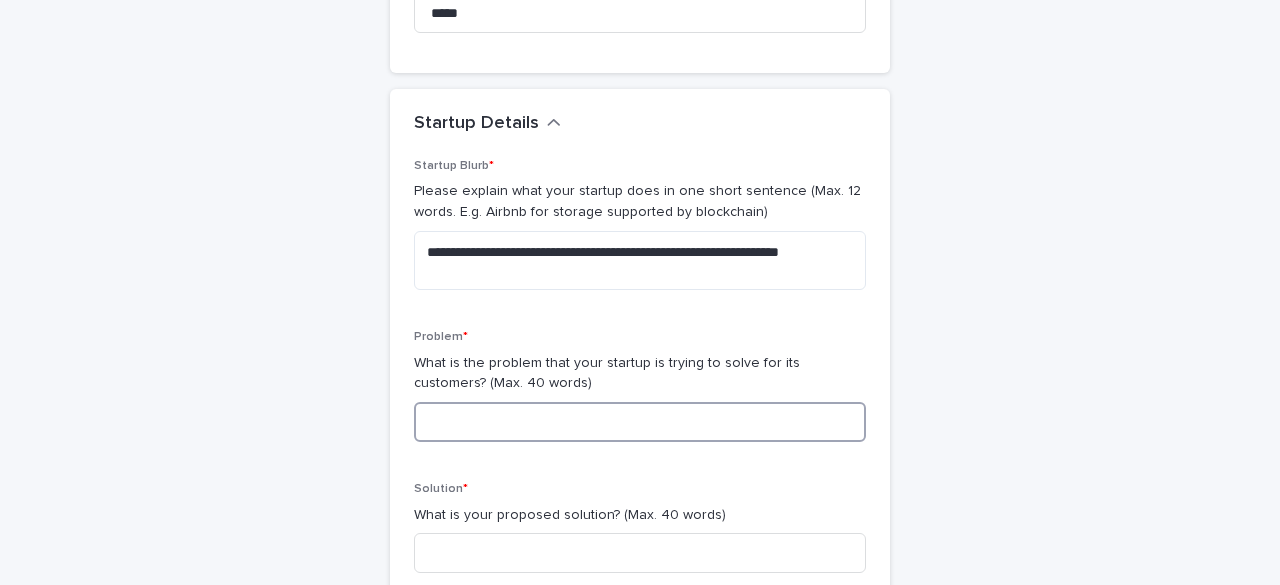 click at bounding box center (640, 422) 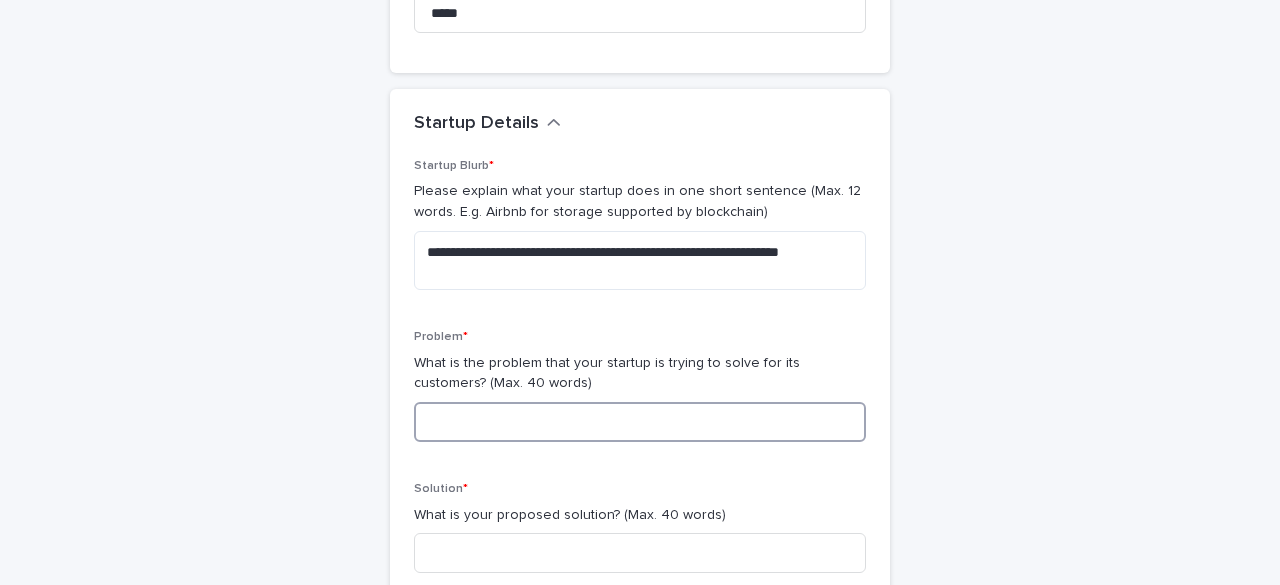 click at bounding box center (640, 422) 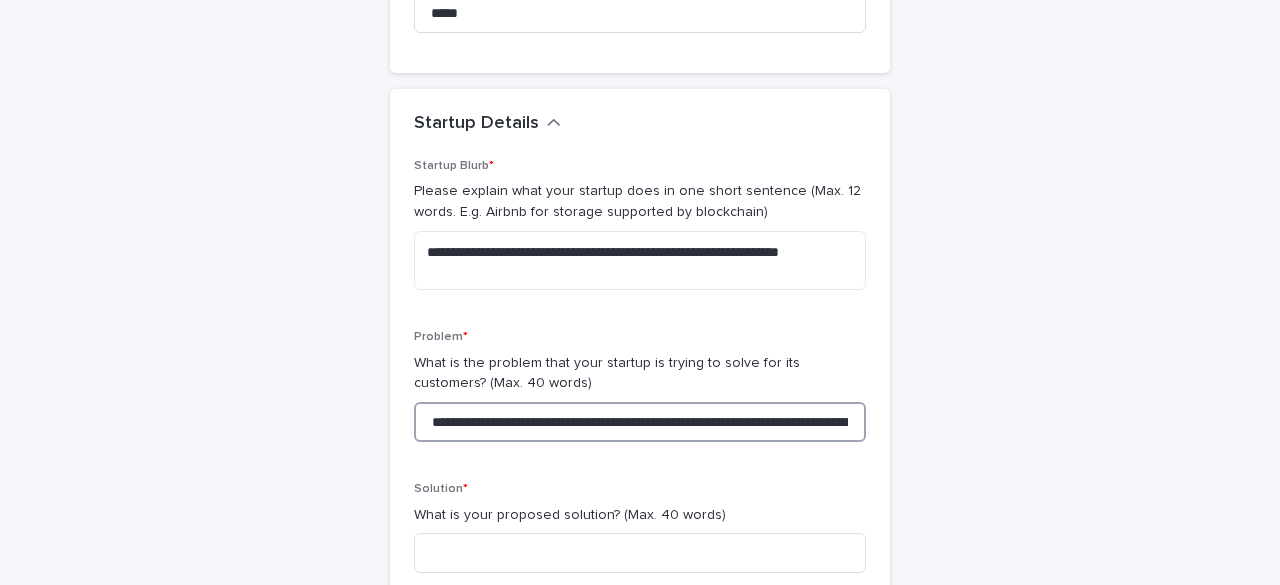 scroll, scrollTop: 0, scrollLeft: 1107, axis: horizontal 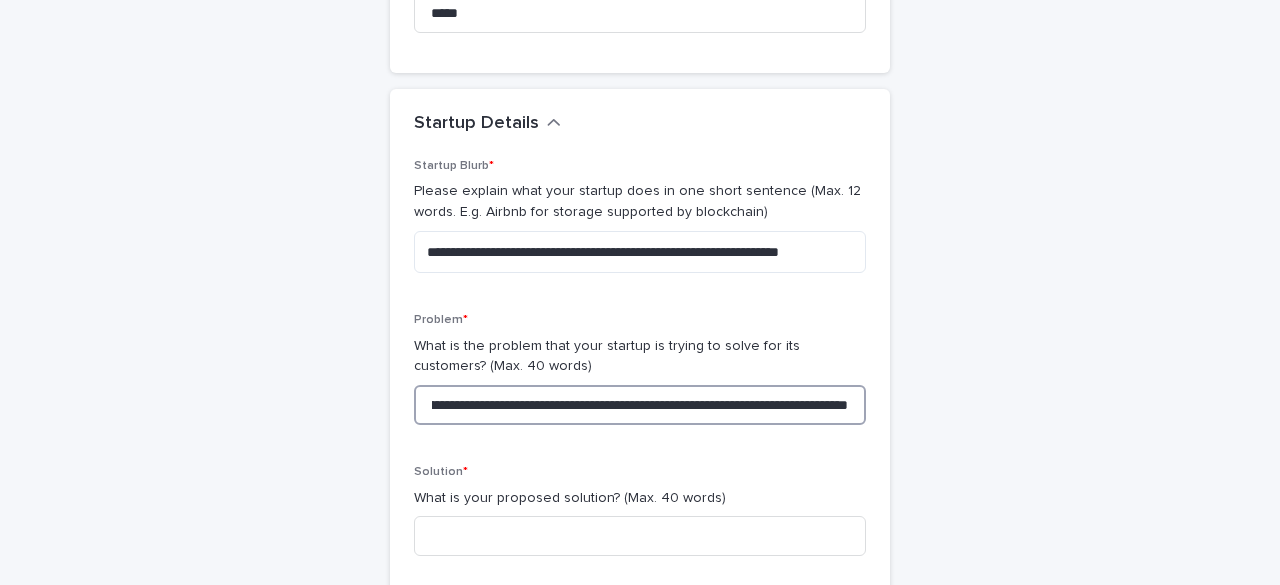 type on "**********" 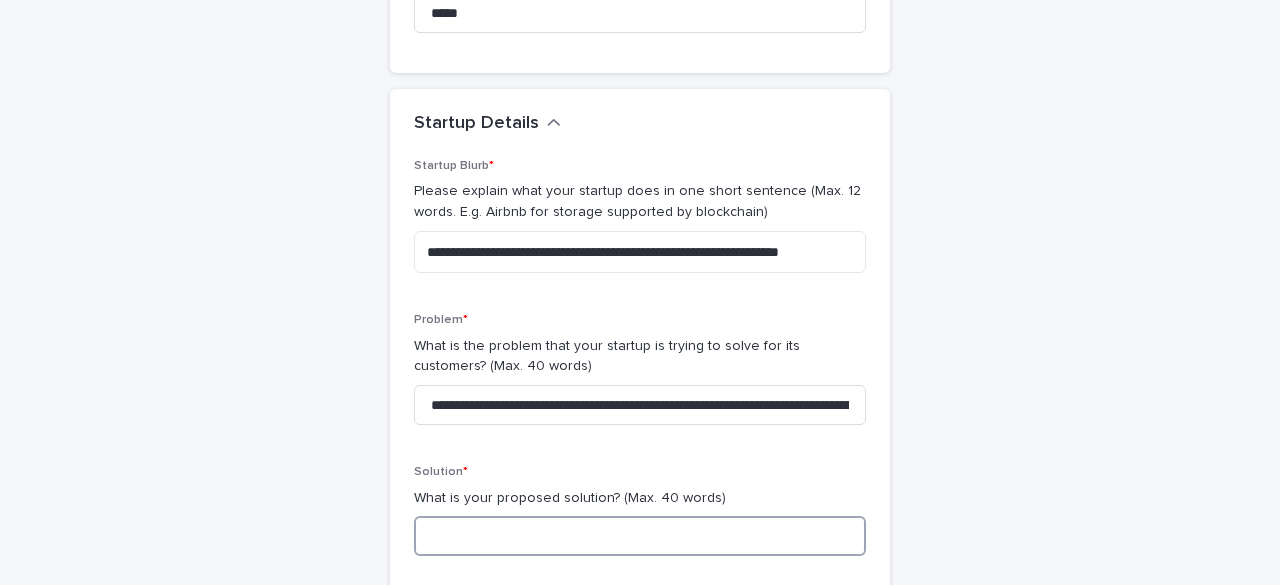click at bounding box center (640, 536) 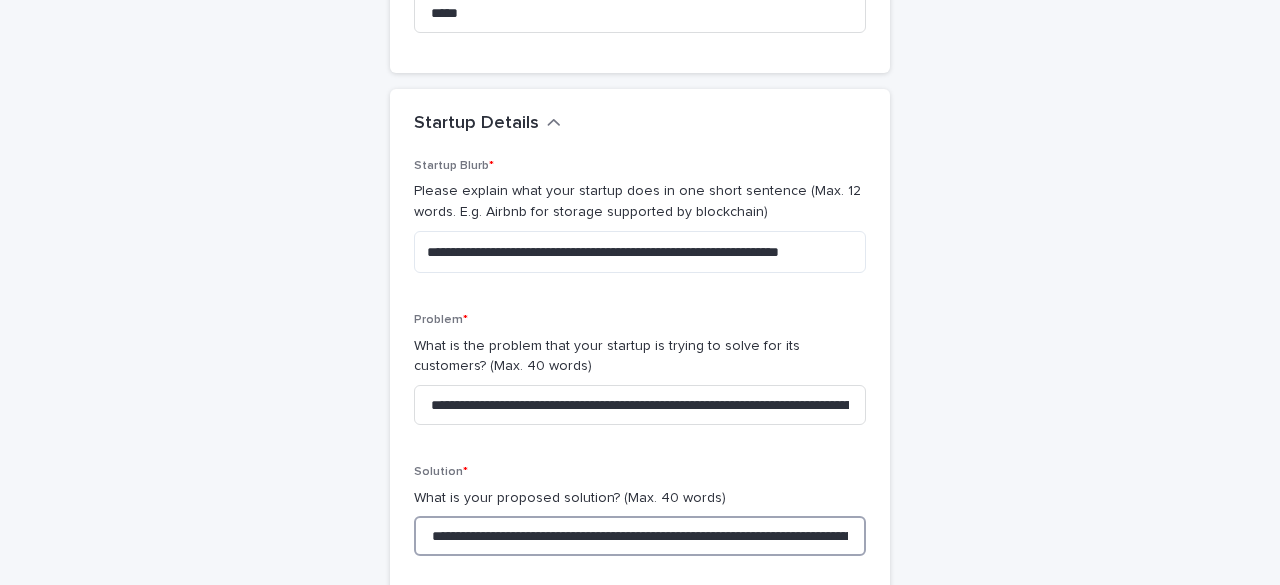 scroll, scrollTop: 0, scrollLeft: 824, axis: horizontal 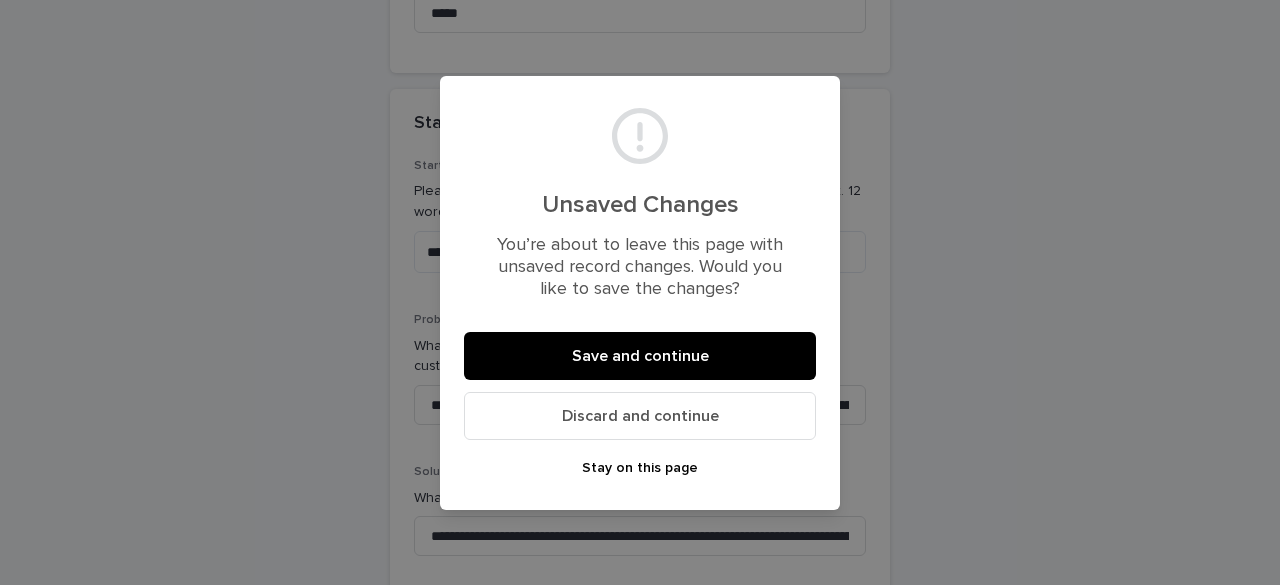 click on "Stay on this page" at bounding box center [640, 468] 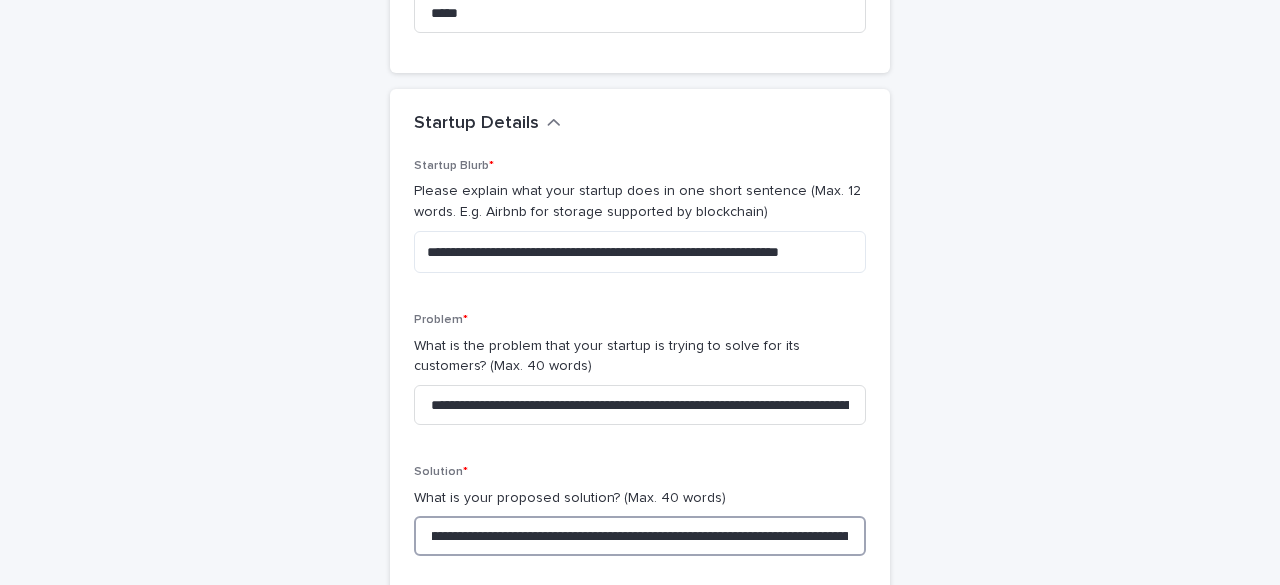 scroll, scrollTop: 0, scrollLeft: 0, axis: both 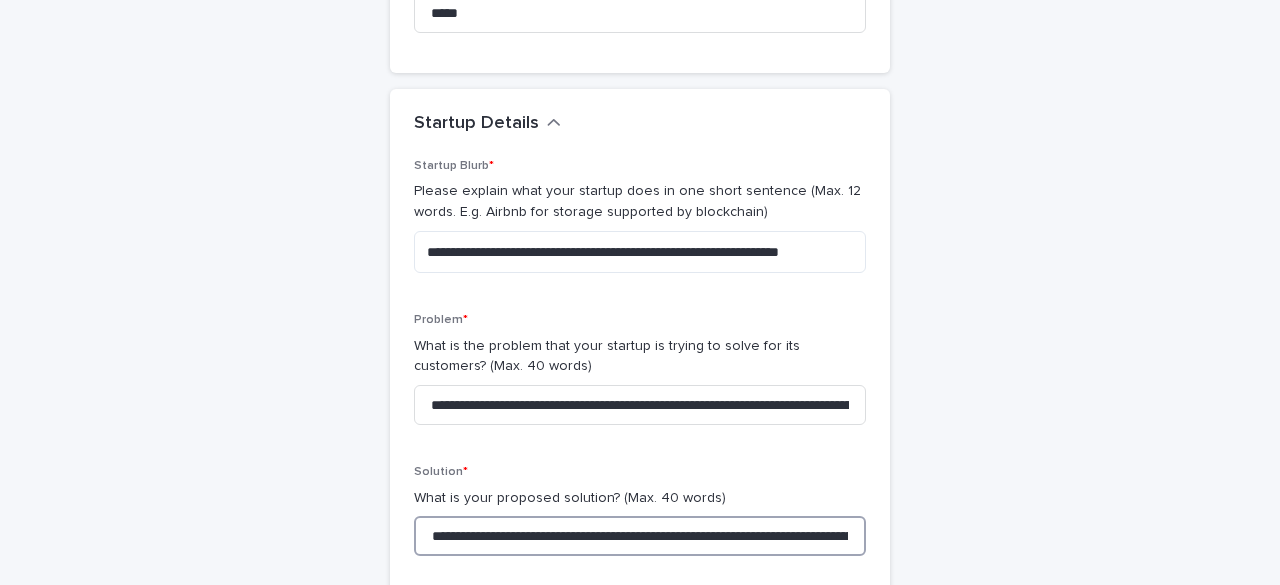 drag, startPoint x: 784, startPoint y: 533, endPoint x: 466, endPoint y: 543, distance: 318.1572 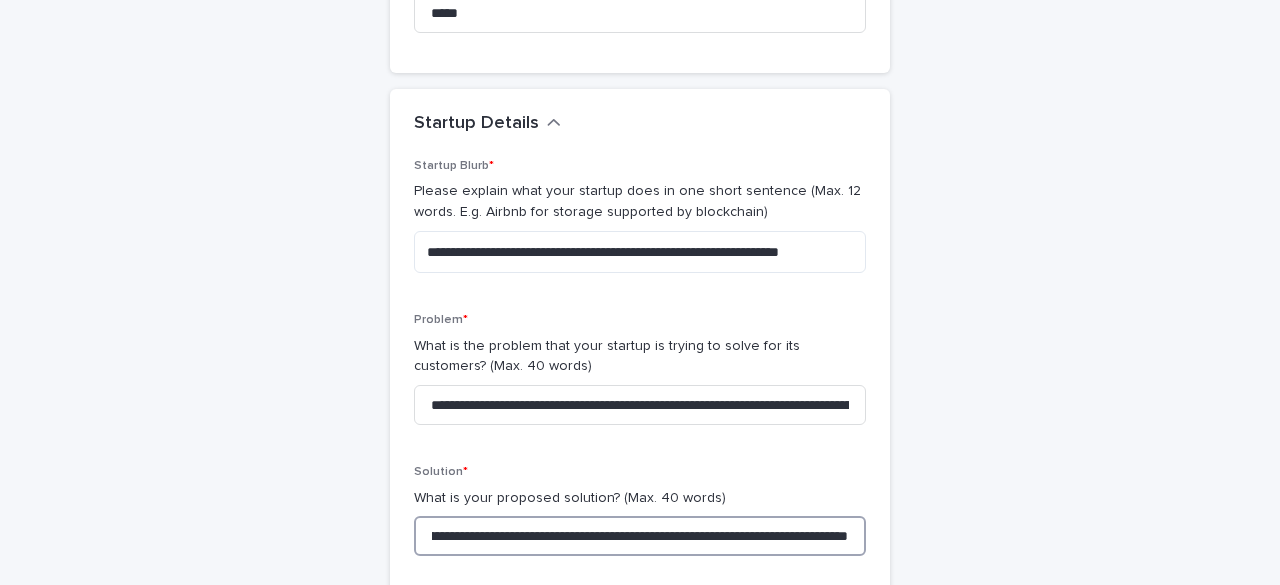 scroll, scrollTop: 0, scrollLeft: 516, axis: horizontal 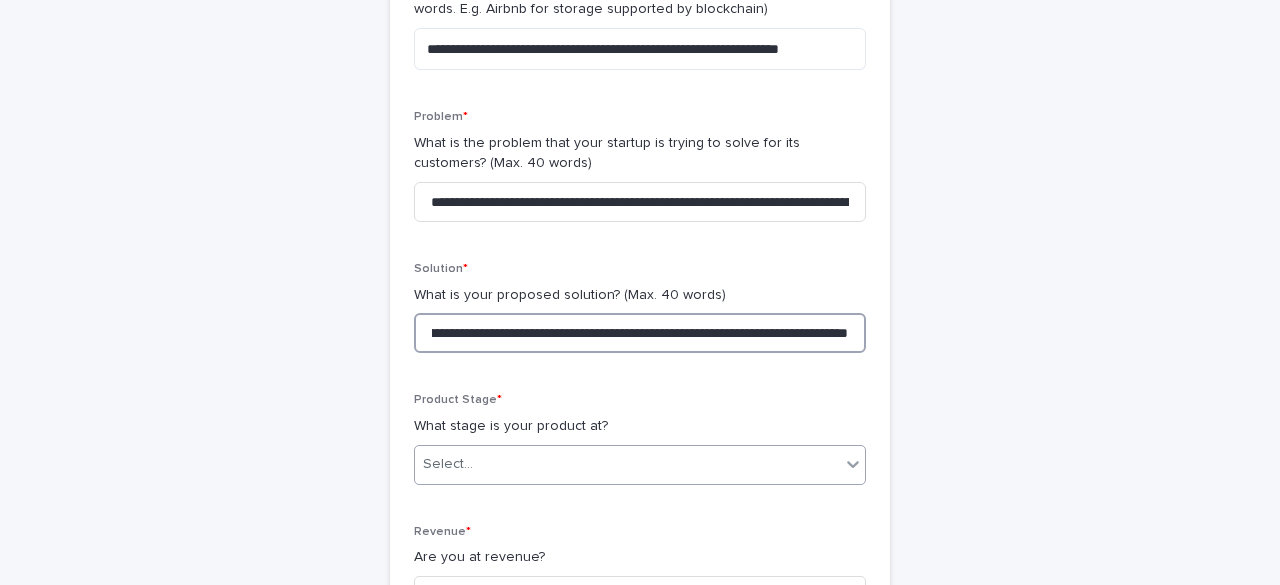 type on "**********" 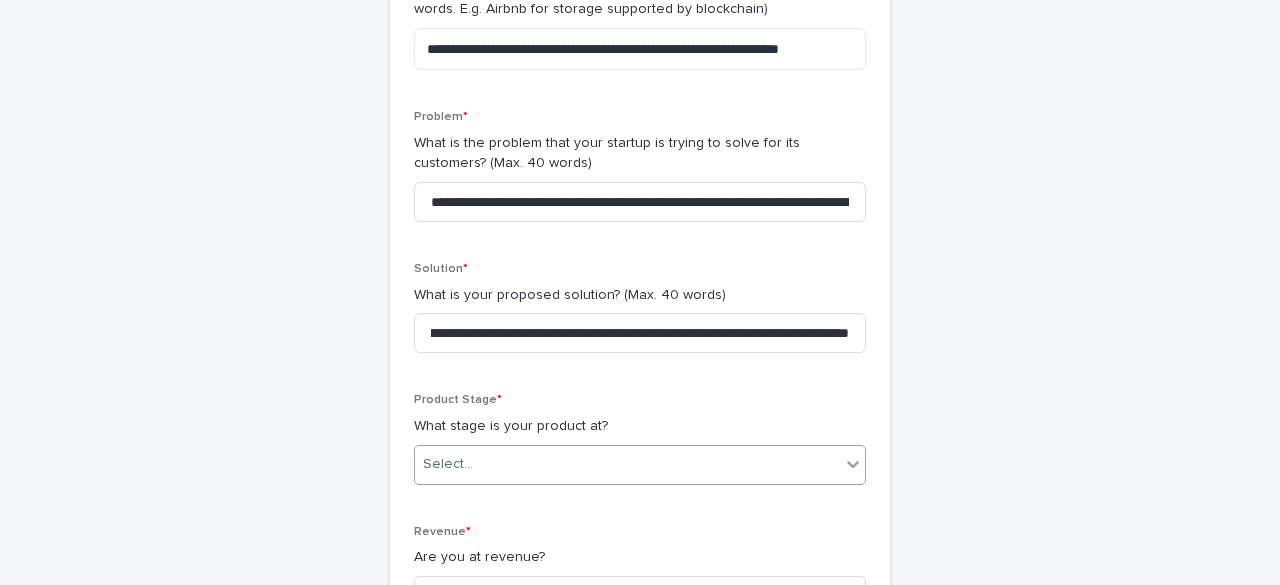 scroll, scrollTop: 0, scrollLeft: 0, axis: both 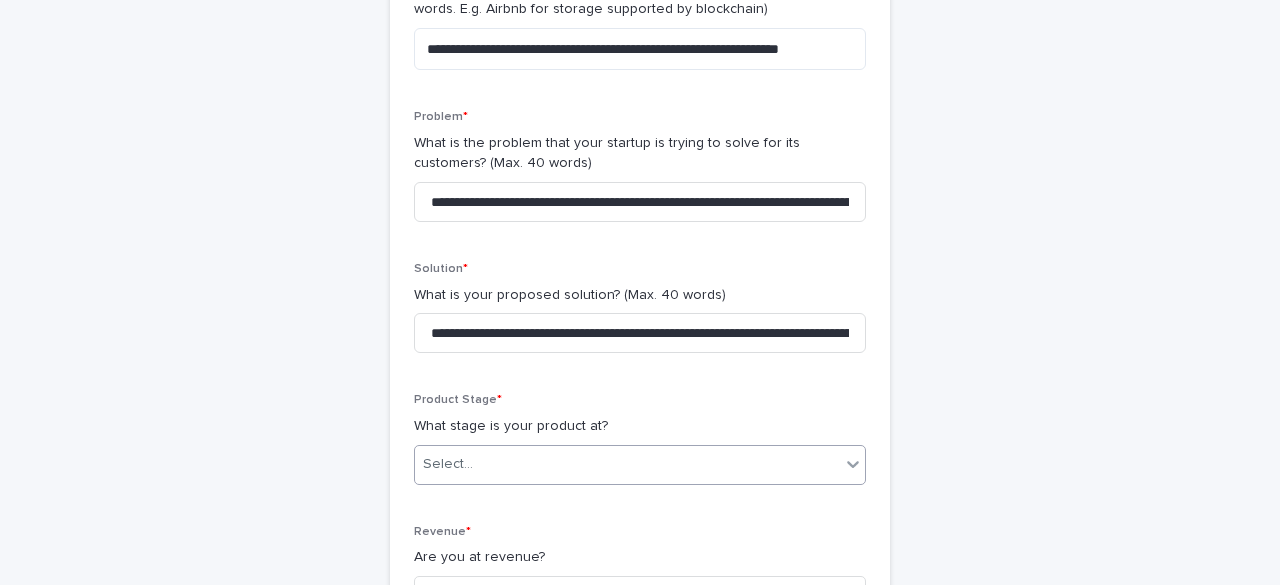 click on "Select..." at bounding box center [627, 464] 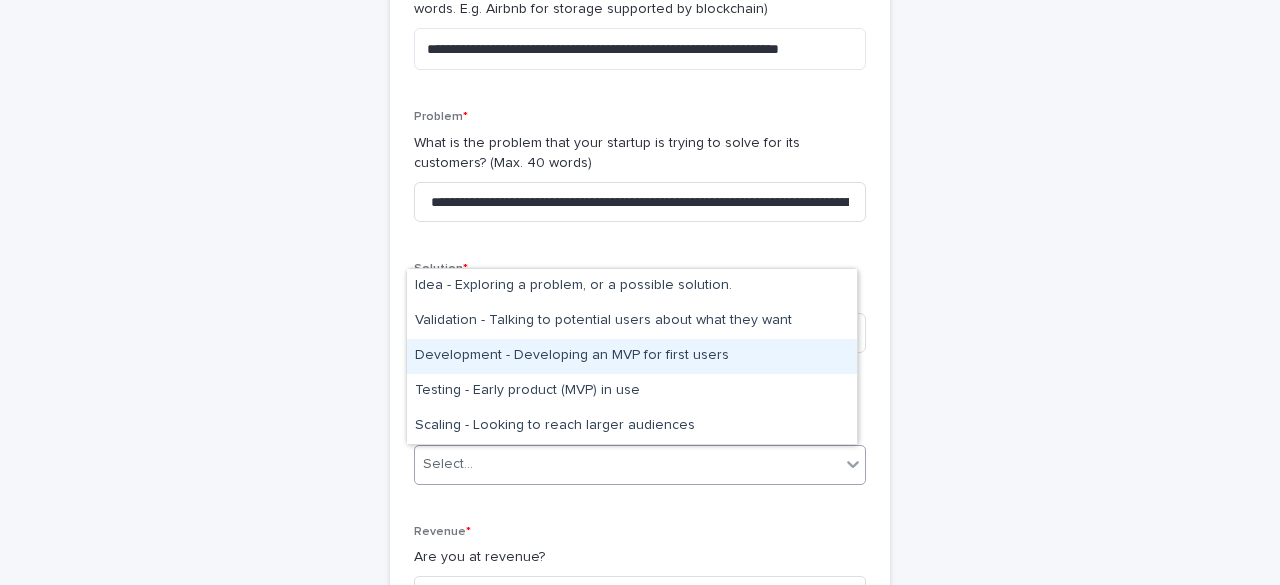 click on "Development - Developing an MVP for first users" at bounding box center [632, 356] 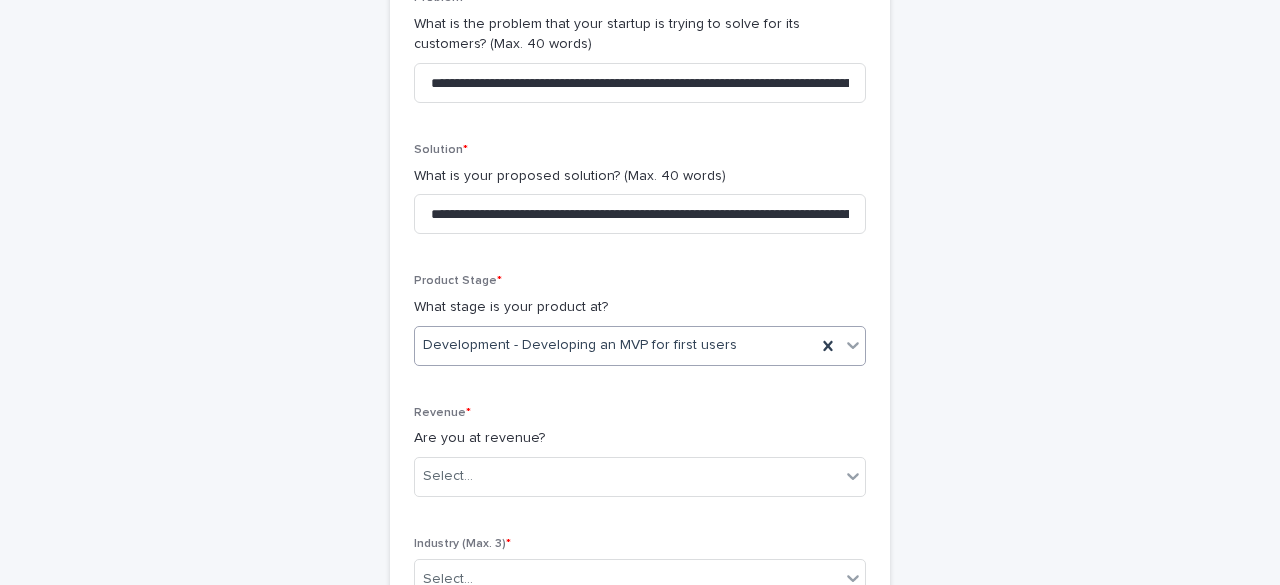 scroll, scrollTop: 580, scrollLeft: 0, axis: vertical 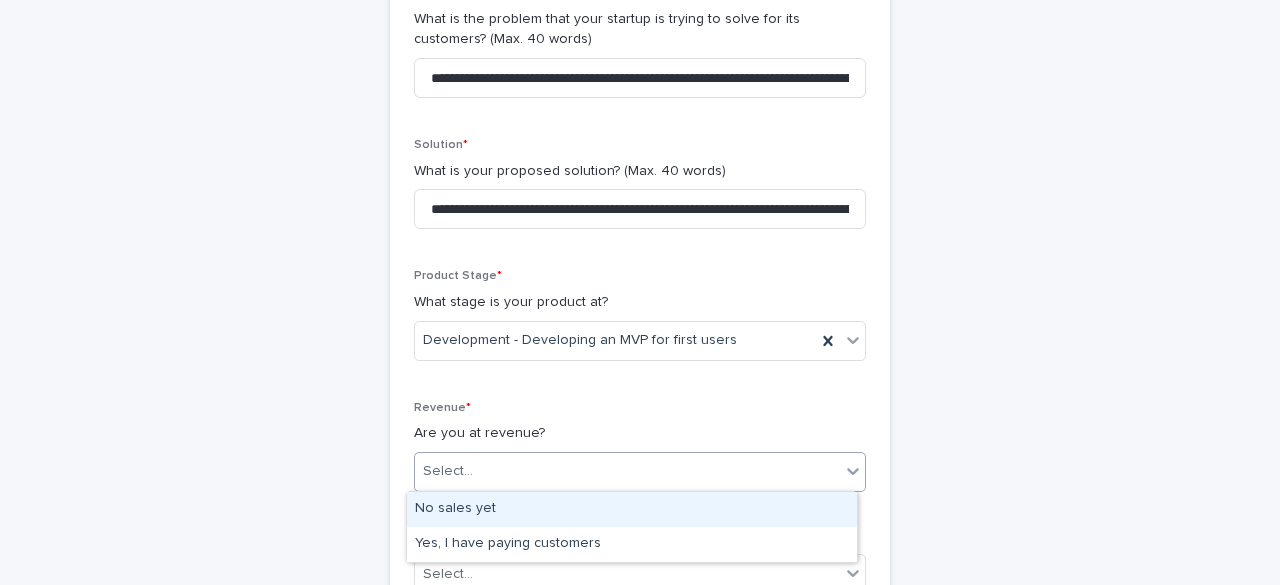 click on "Select..." at bounding box center (627, 471) 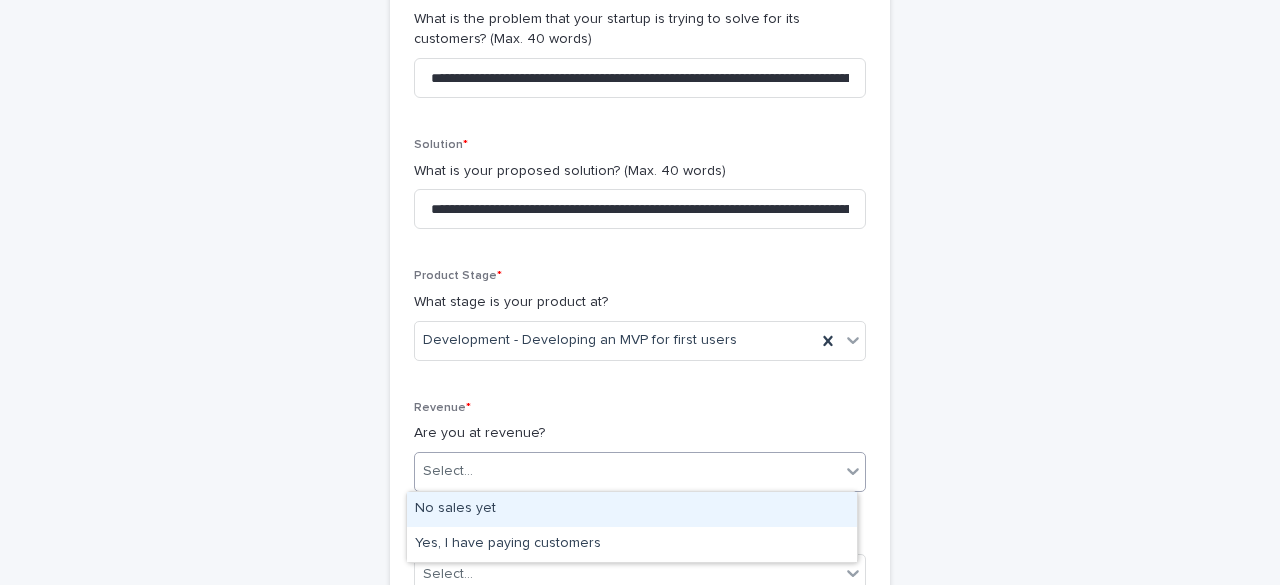 click on "No sales yet" at bounding box center (632, 509) 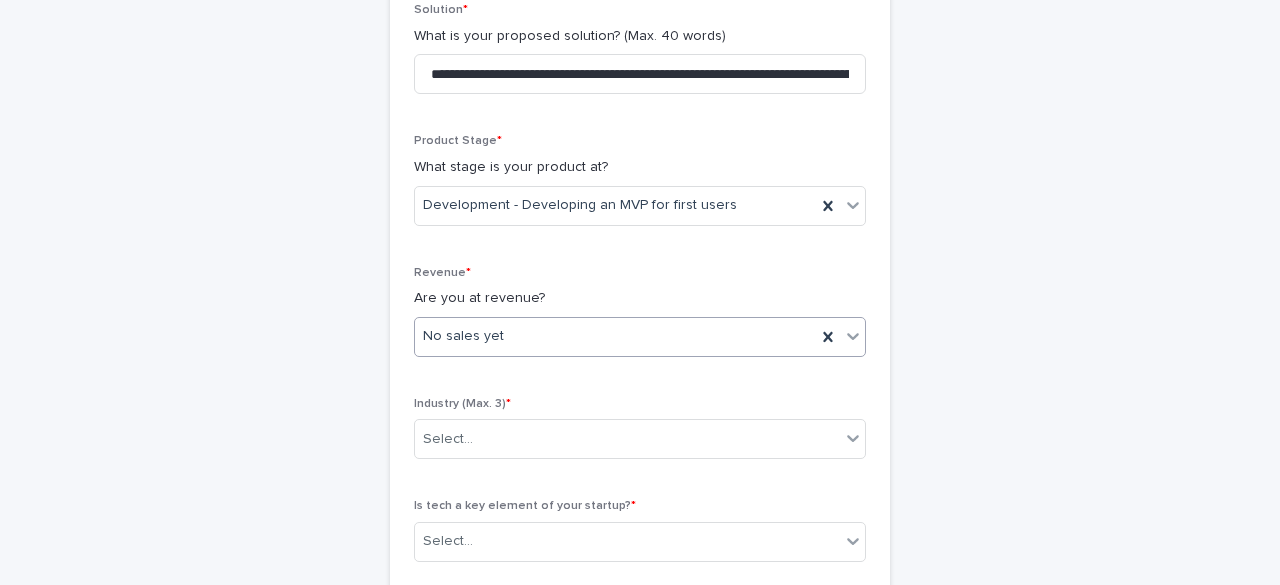 scroll, scrollTop: 717, scrollLeft: 0, axis: vertical 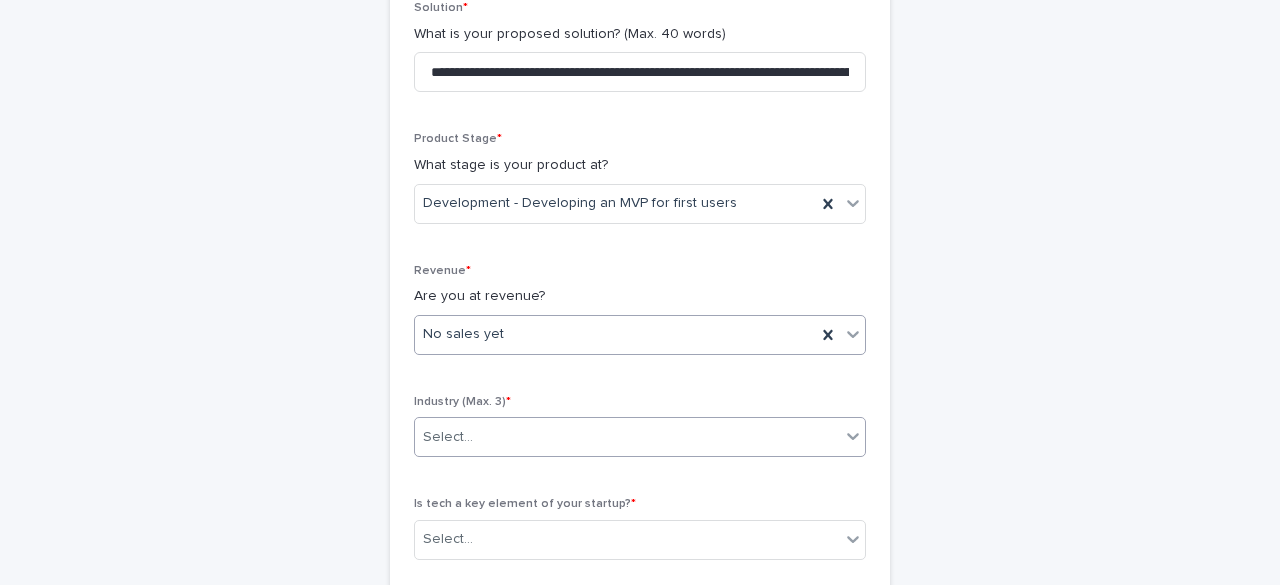 click on "Select..." at bounding box center [627, 437] 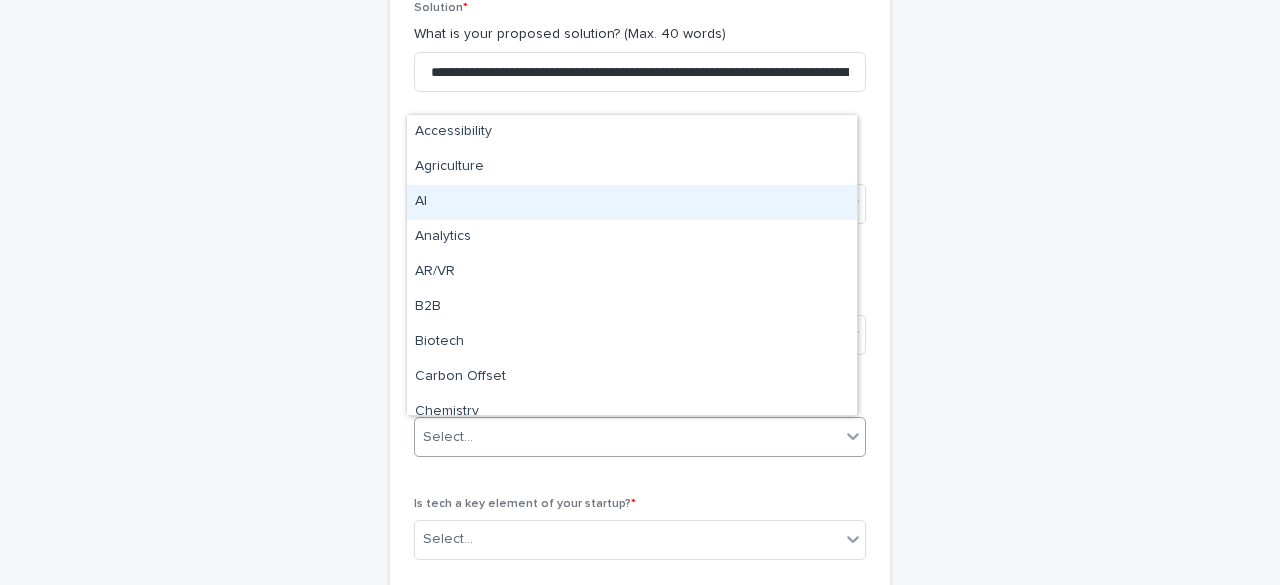 click on "AI" at bounding box center (632, 202) 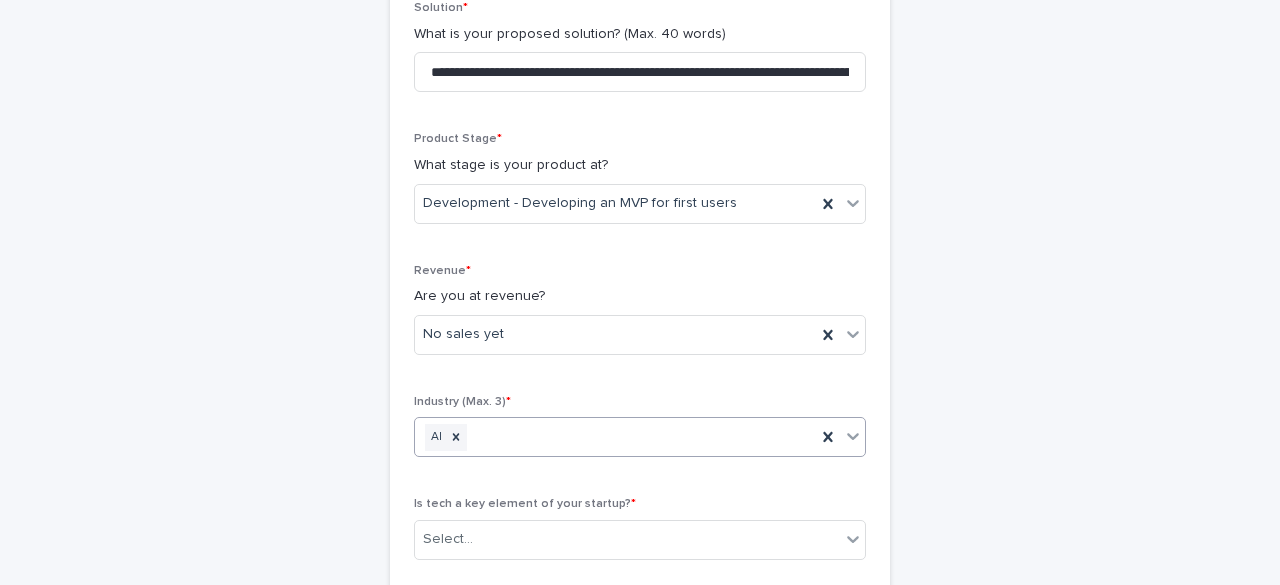click on "AI" at bounding box center [615, 437] 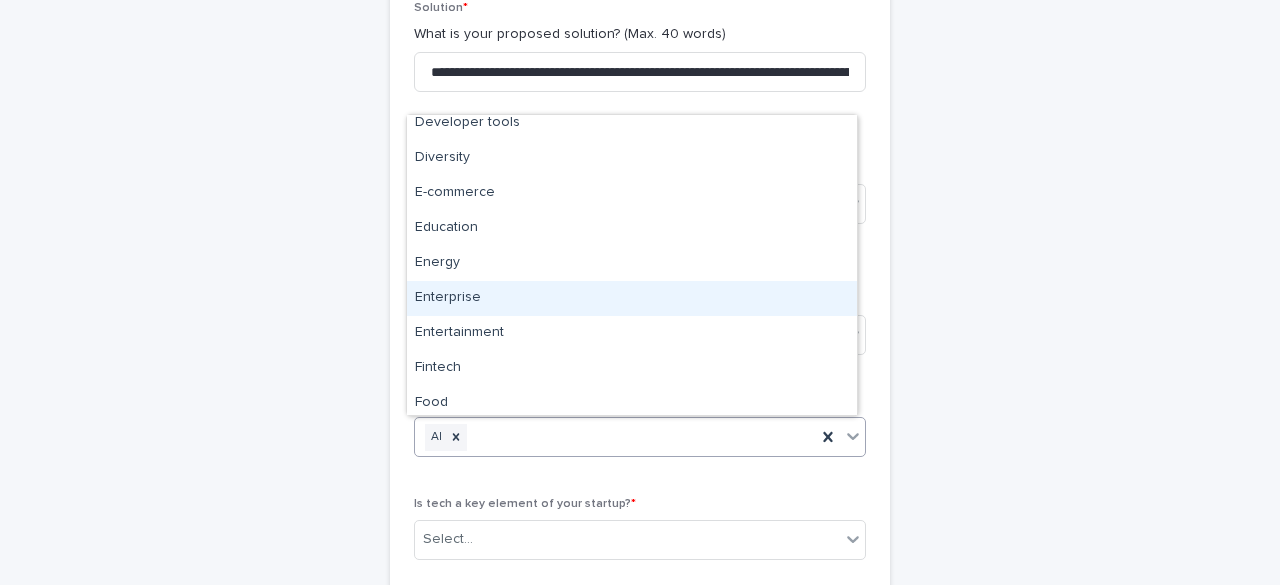 scroll, scrollTop: 463, scrollLeft: 0, axis: vertical 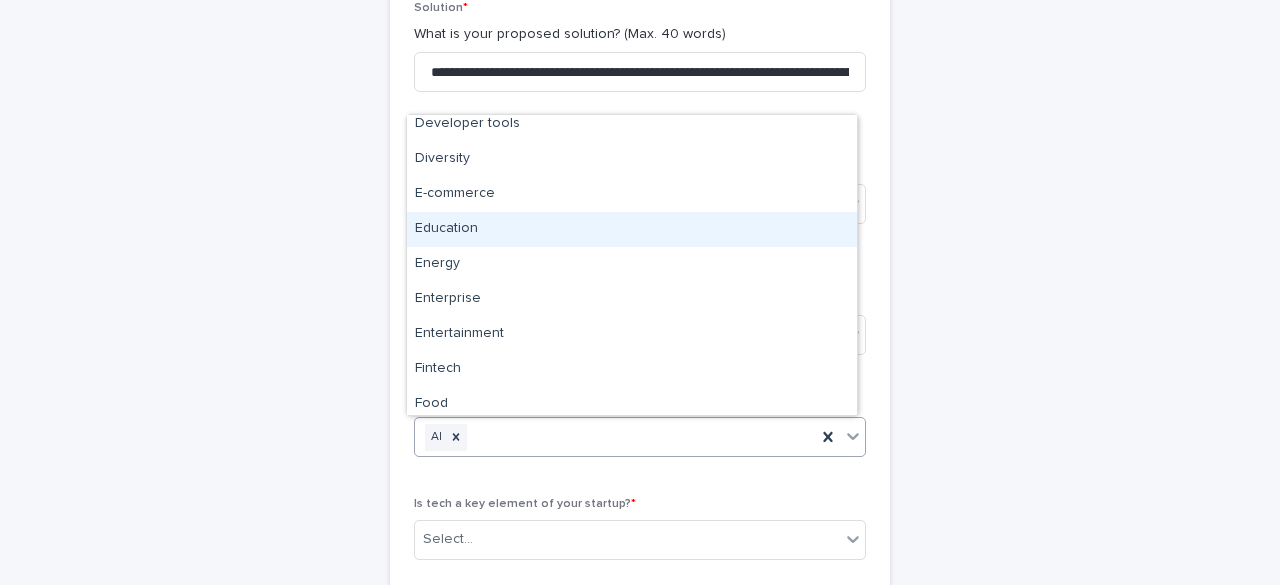 click on "Education" at bounding box center [632, 229] 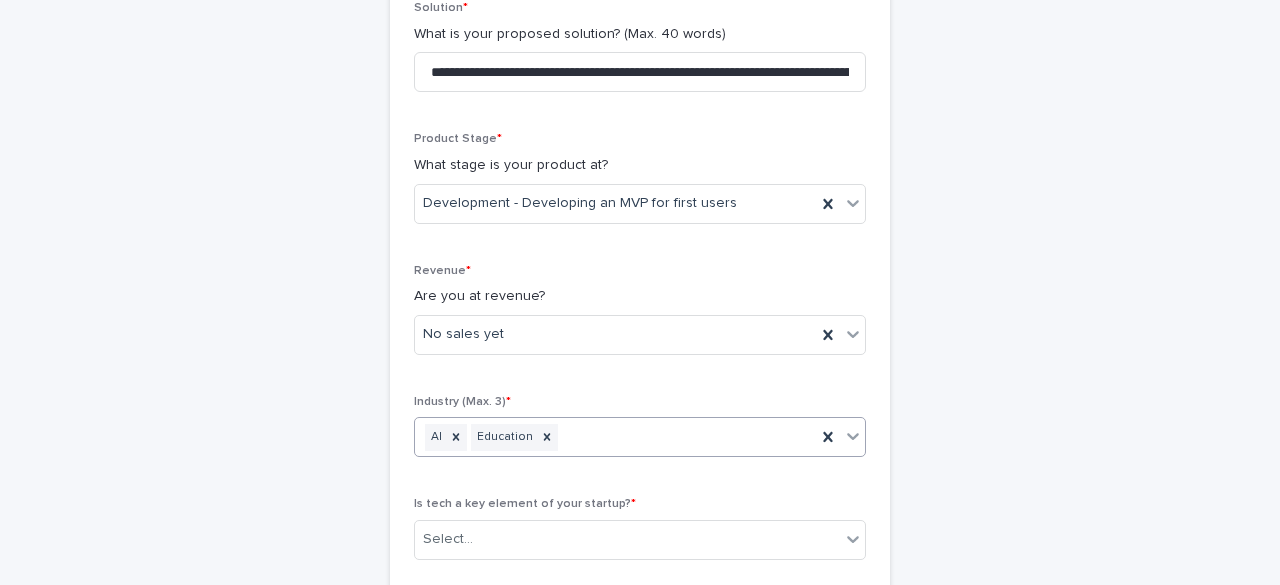 click on "[FIELD] [FIELD]" at bounding box center (615, 437) 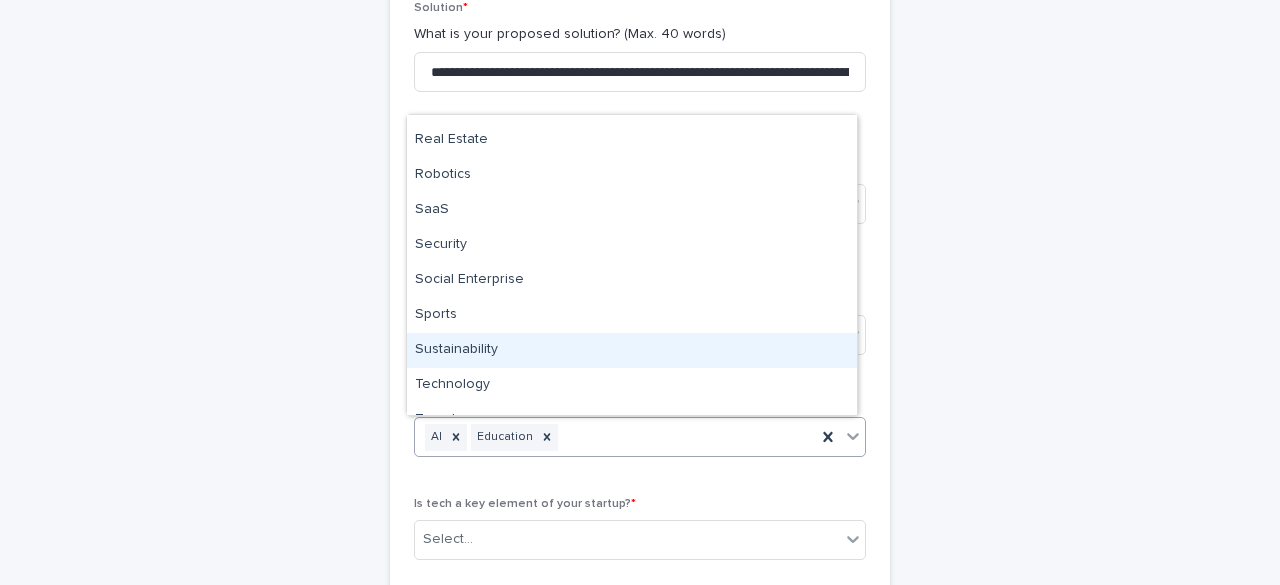 scroll, scrollTop: 1253, scrollLeft: 0, axis: vertical 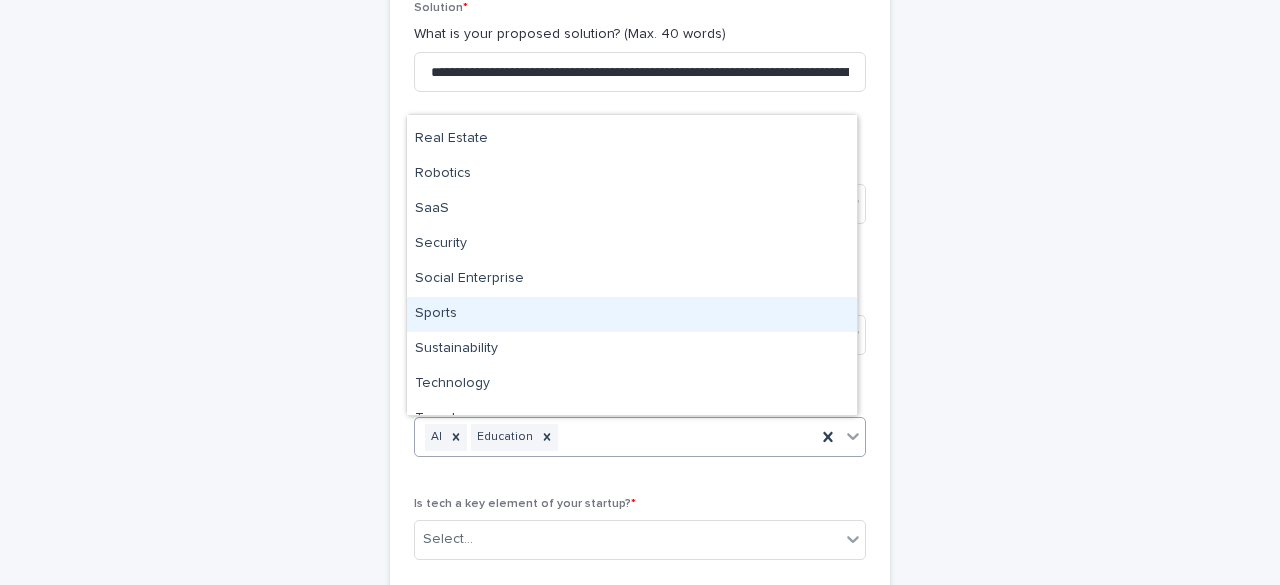 click on "Sports" at bounding box center [632, 314] 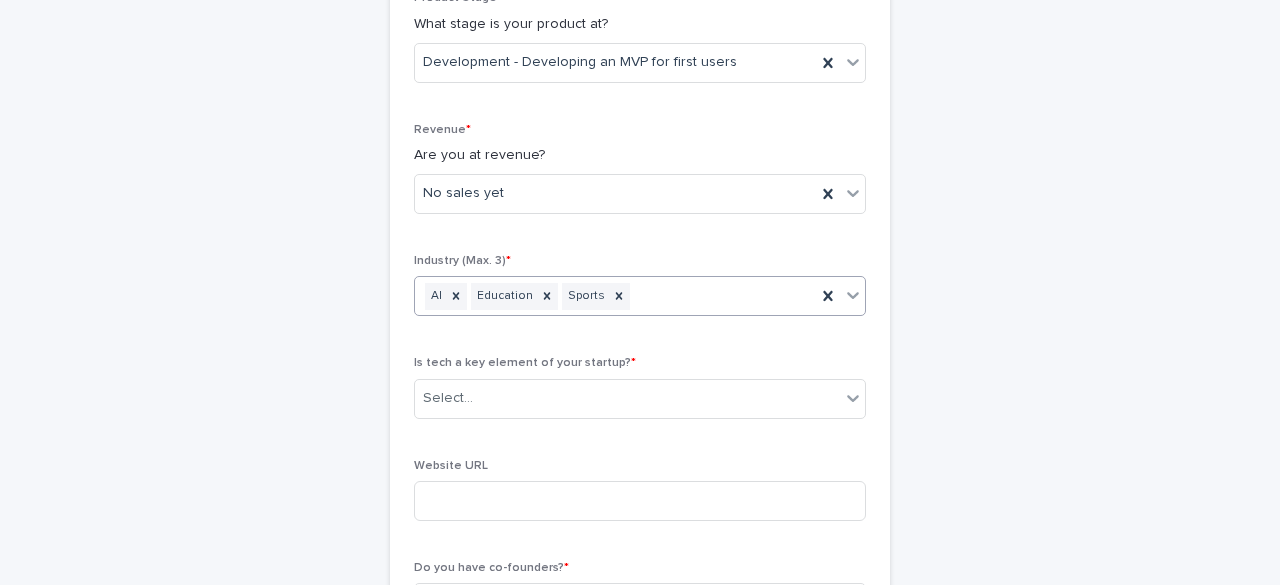 scroll, scrollTop: 861, scrollLeft: 0, axis: vertical 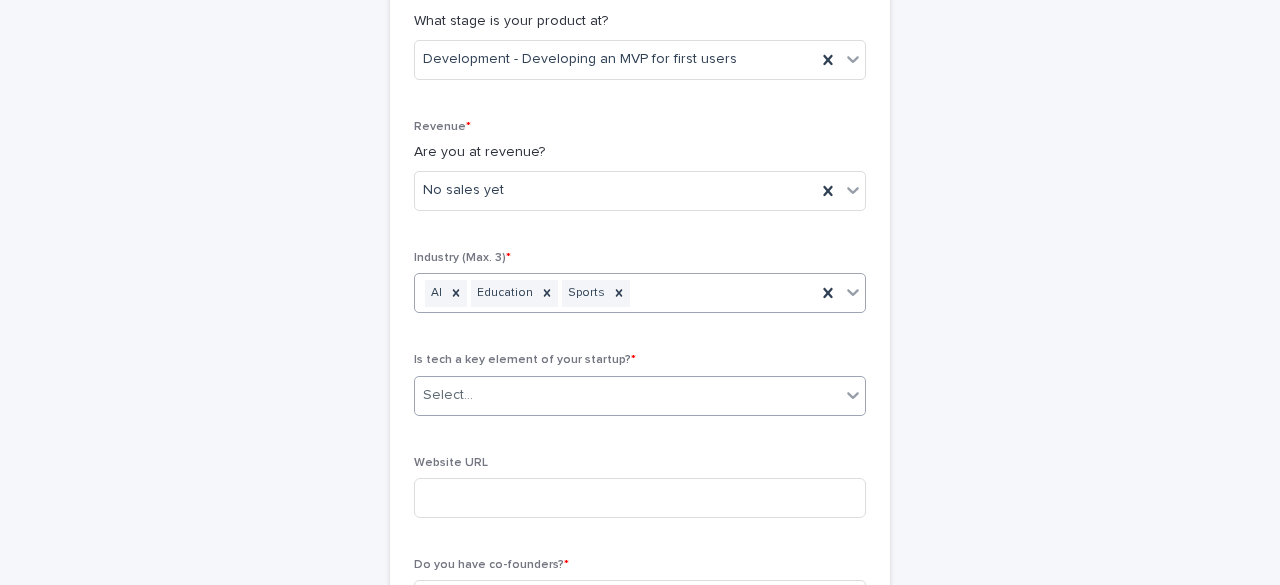 click on "Select..." at bounding box center (627, 395) 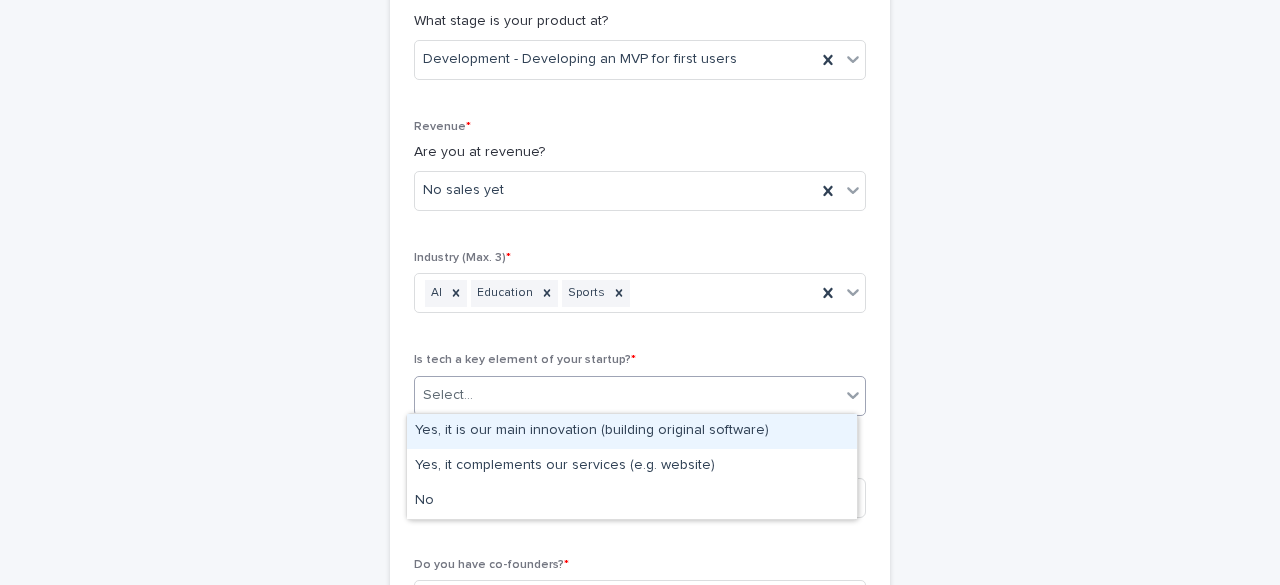 click on "Yes, it is our main innovation (building original software)" at bounding box center [632, 431] 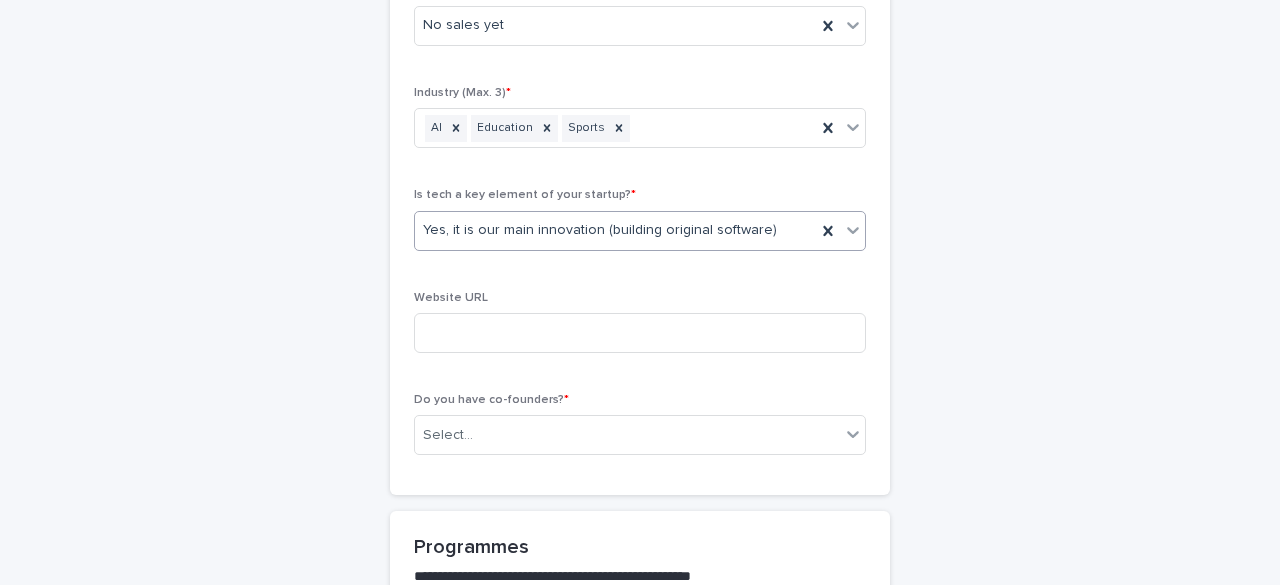 scroll, scrollTop: 1027, scrollLeft: 0, axis: vertical 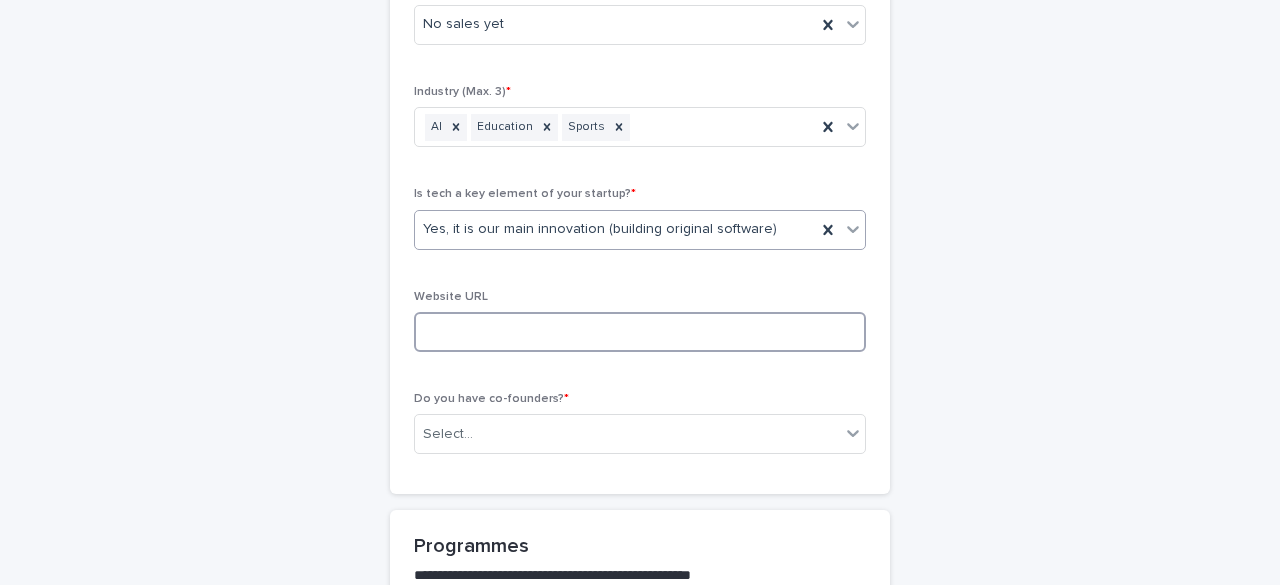 click at bounding box center (640, 332) 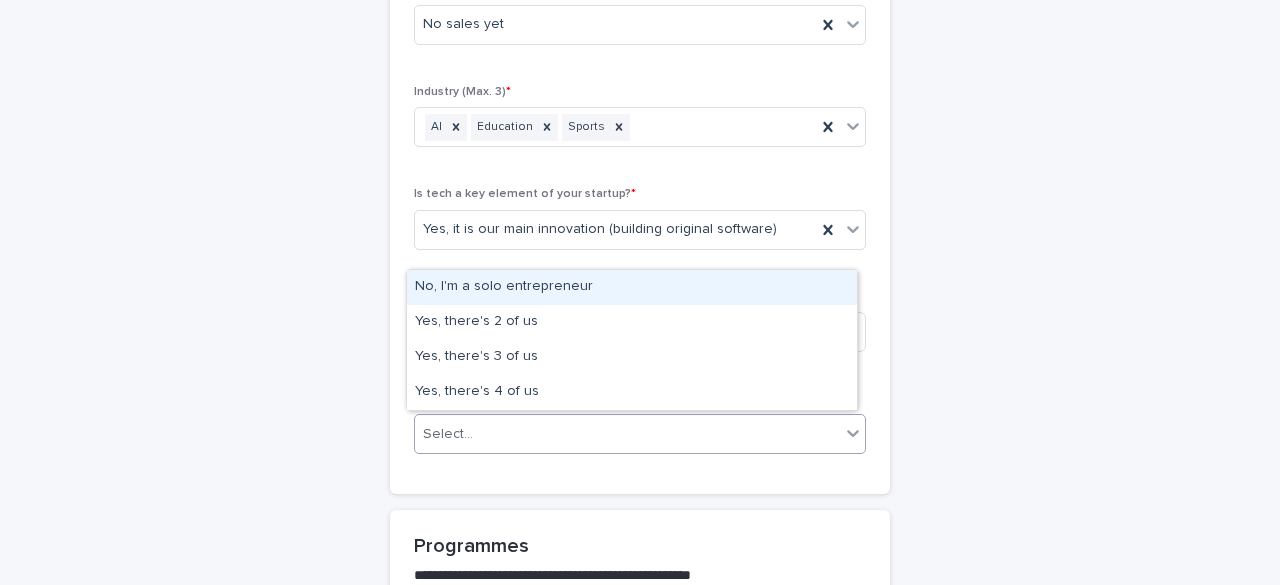 click on "Select..." at bounding box center [627, 434] 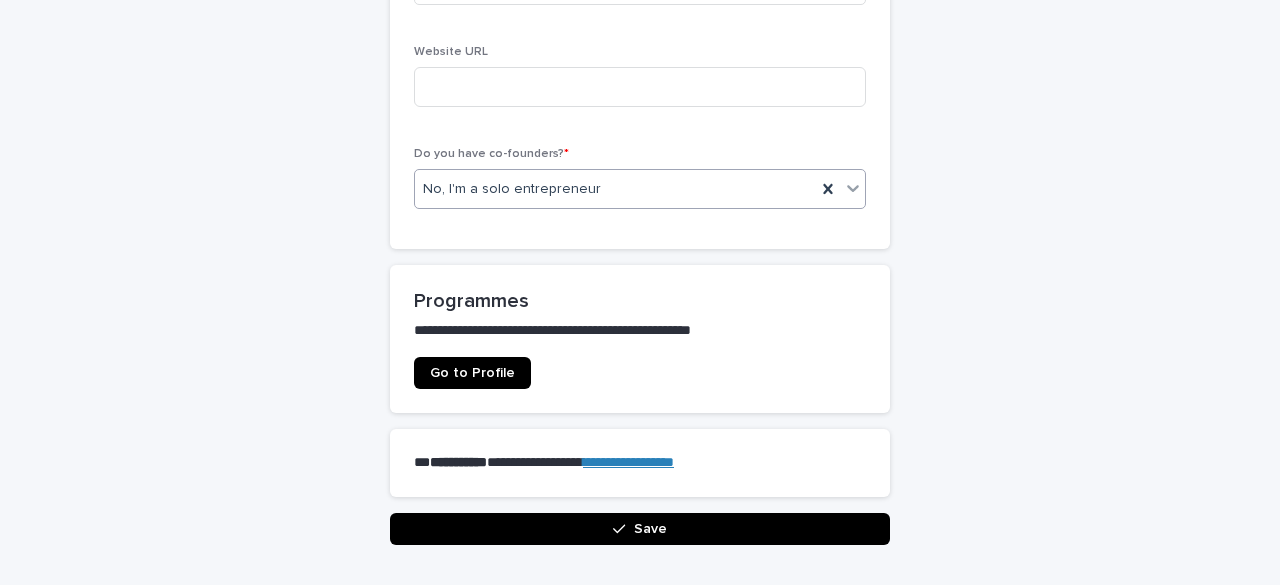 scroll, scrollTop: 1273, scrollLeft: 0, axis: vertical 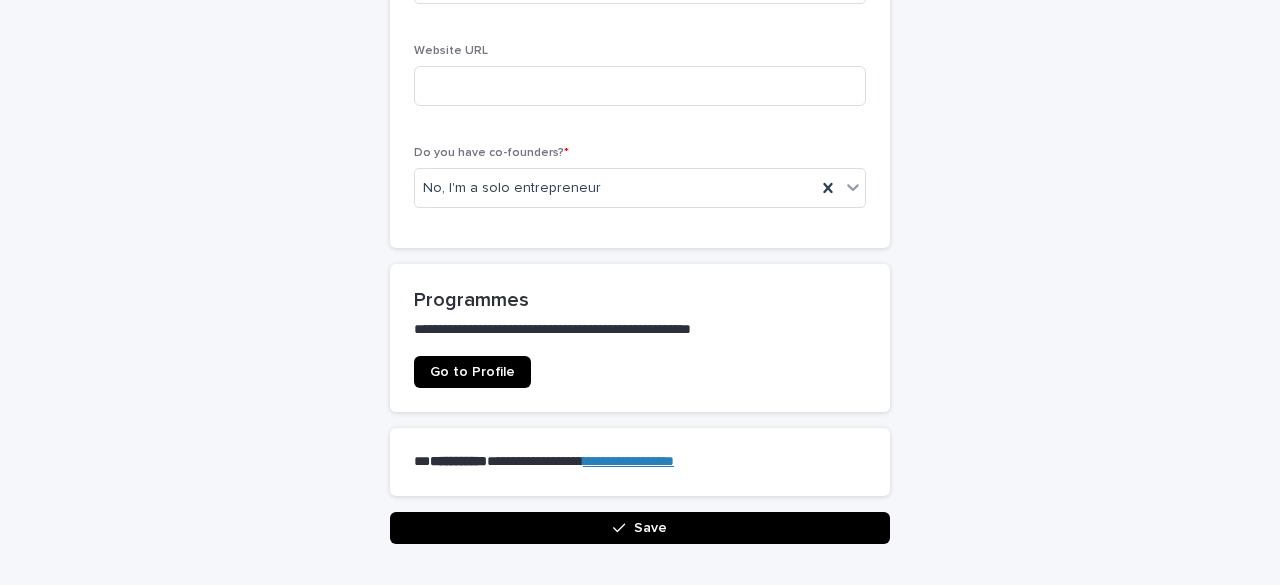 click 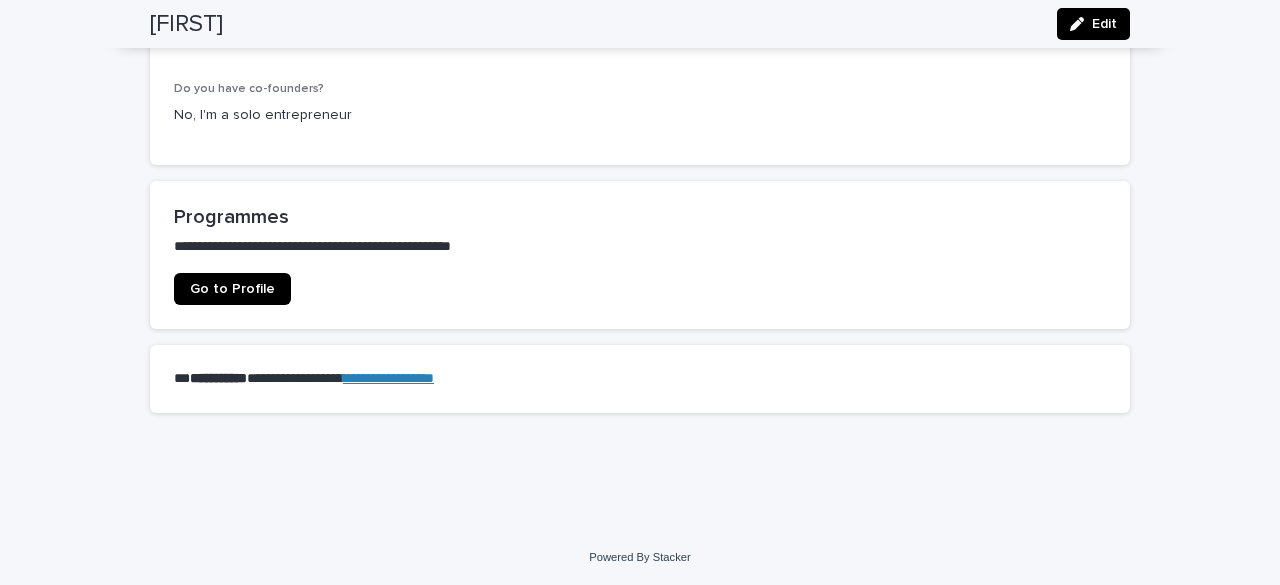 scroll, scrollTop: 968, scrollLeft: 0, axis: vertical 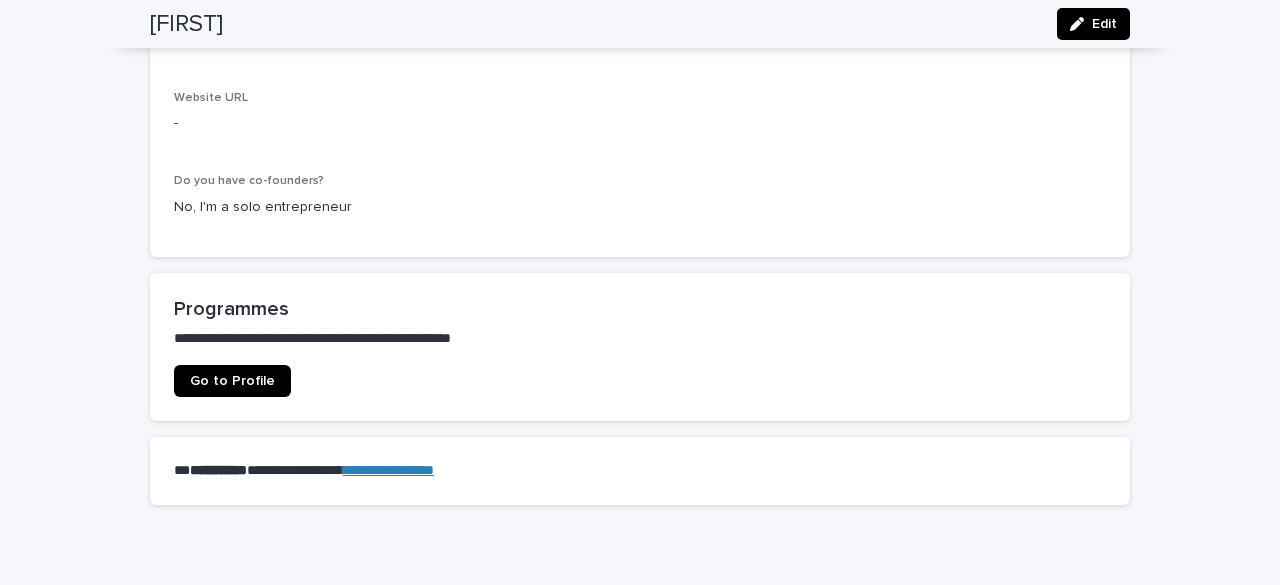 click on "Go to Profile" at bounding box center [232, 381] 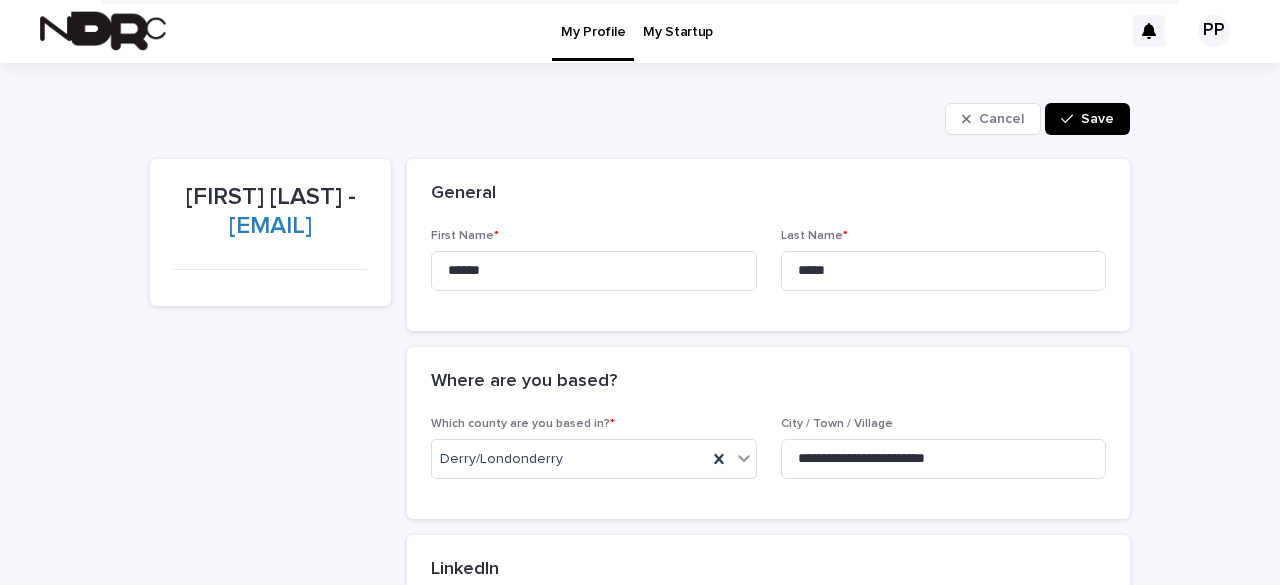 scroll, scrollTop: 0, scrollLeft: 0, axis: both 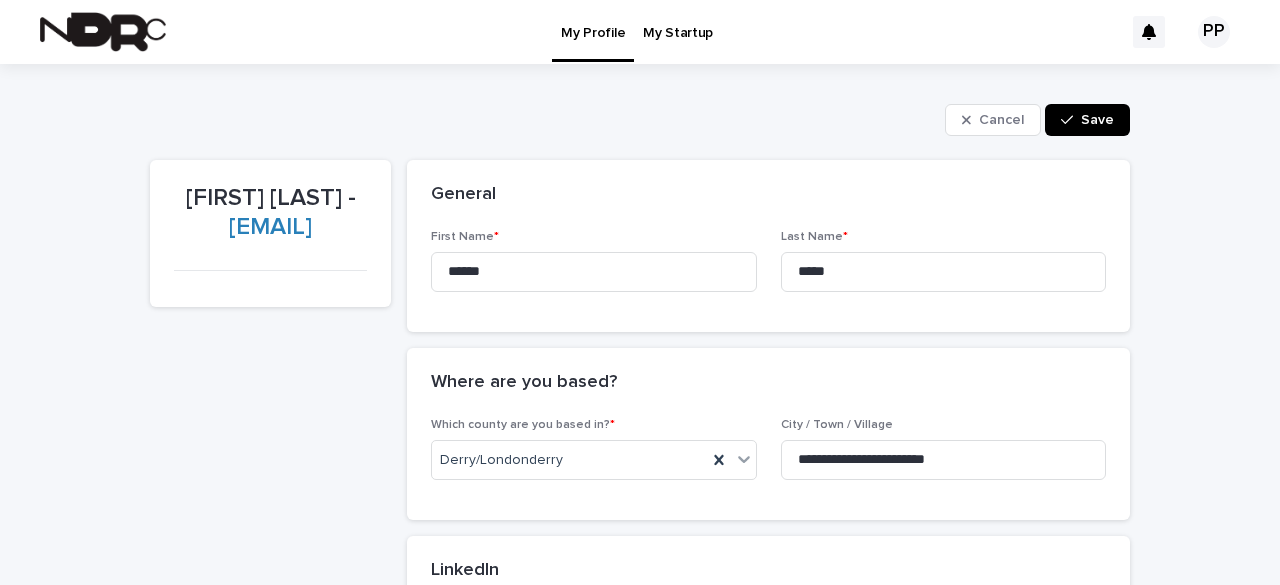 click on "Save" at bounding box center (1087, 120) 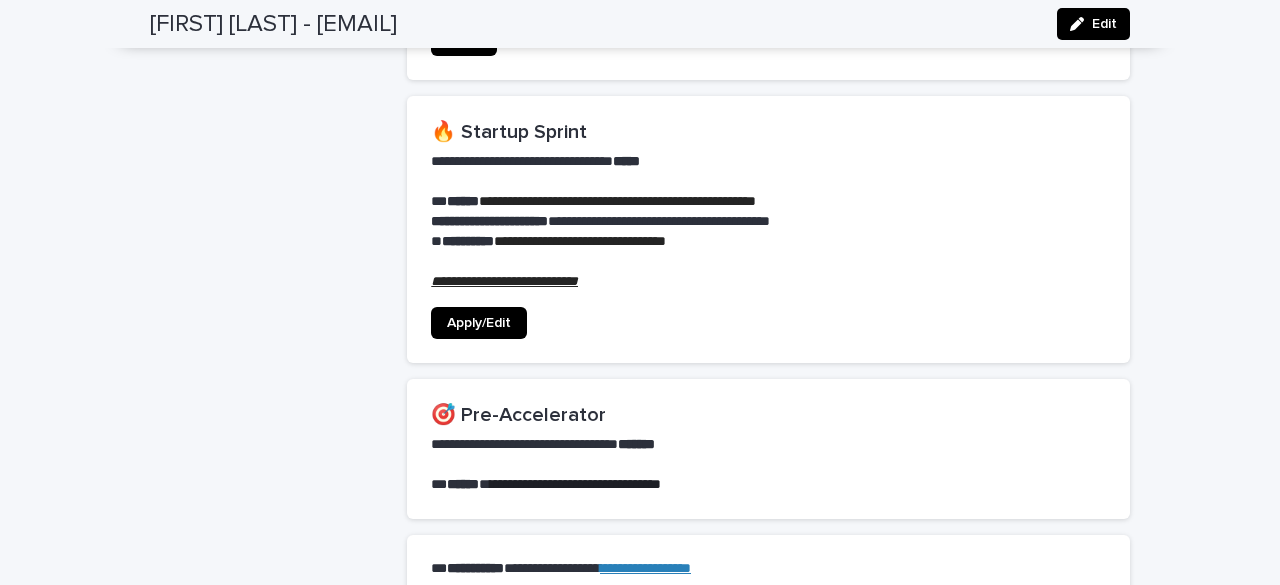 scroll, scrollTop: 1452, scrollLeft: 0, axis: vertical 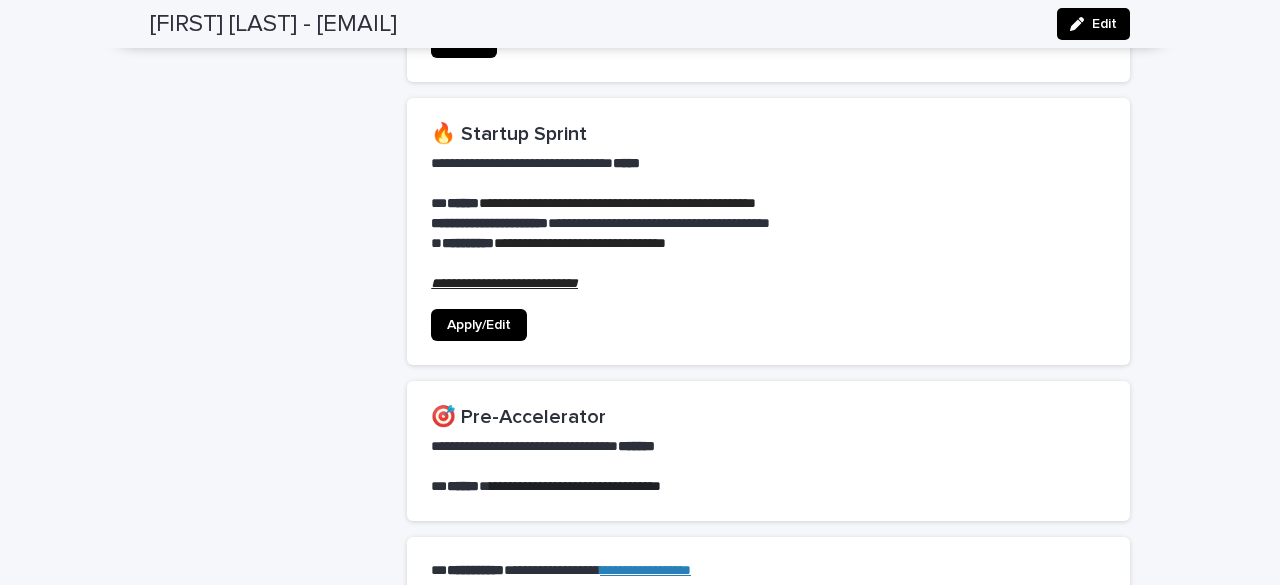 click on "Apply/Edit" at bounding box center (479, 325) 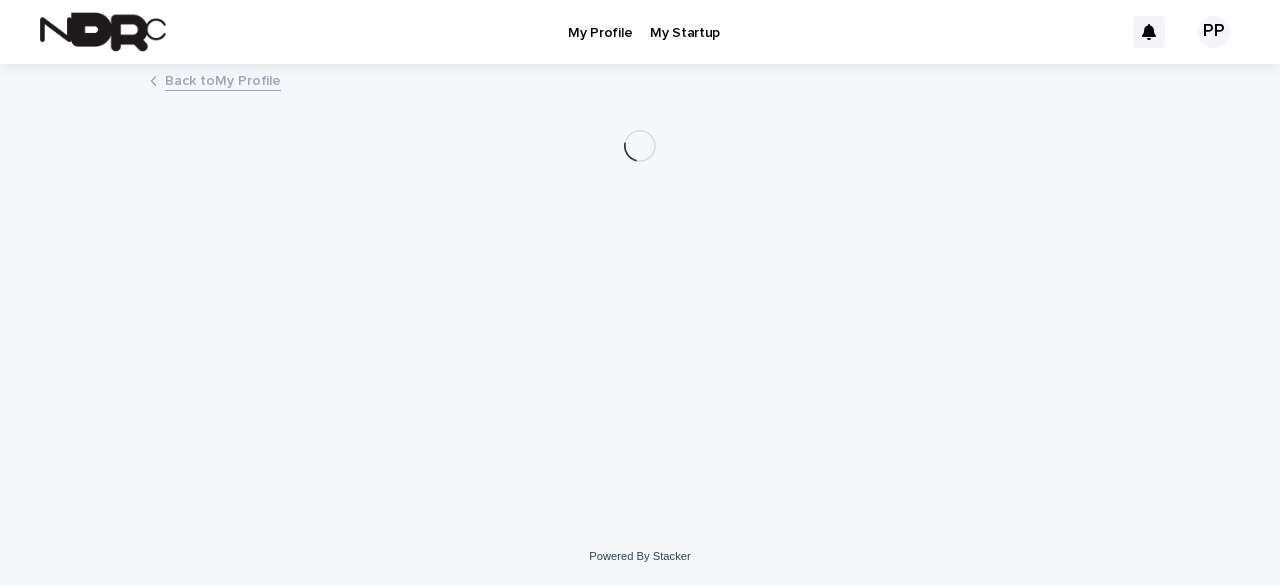 scroll, scrollTop: 0, scrollLeft: 0, axis: both 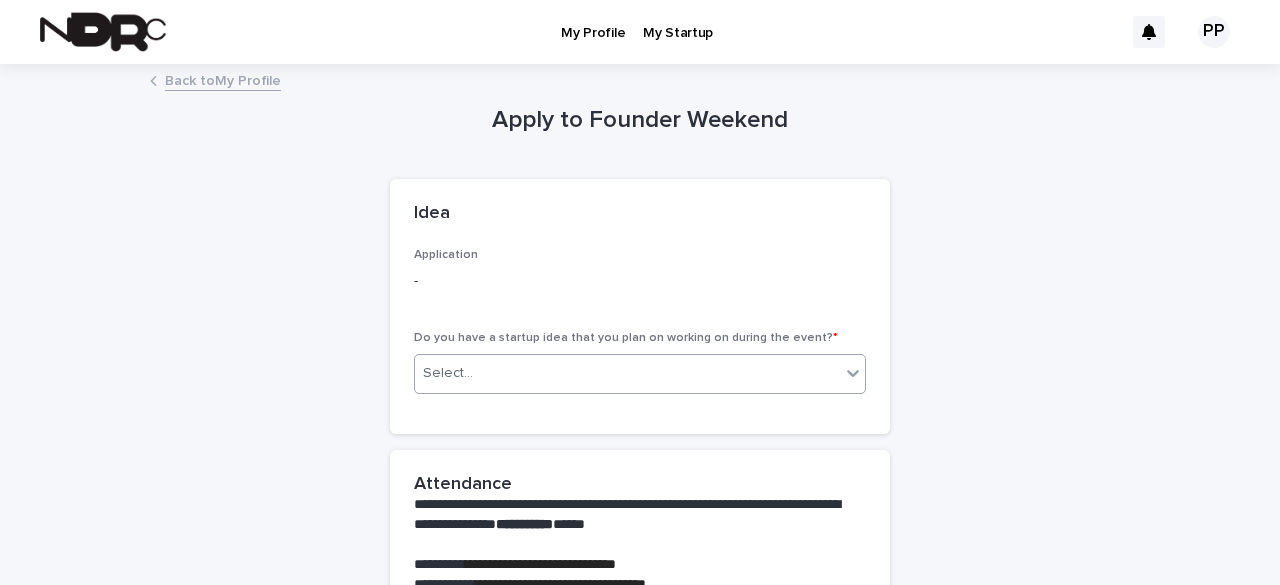 click on "Select..." at bounding box center [627, 373] 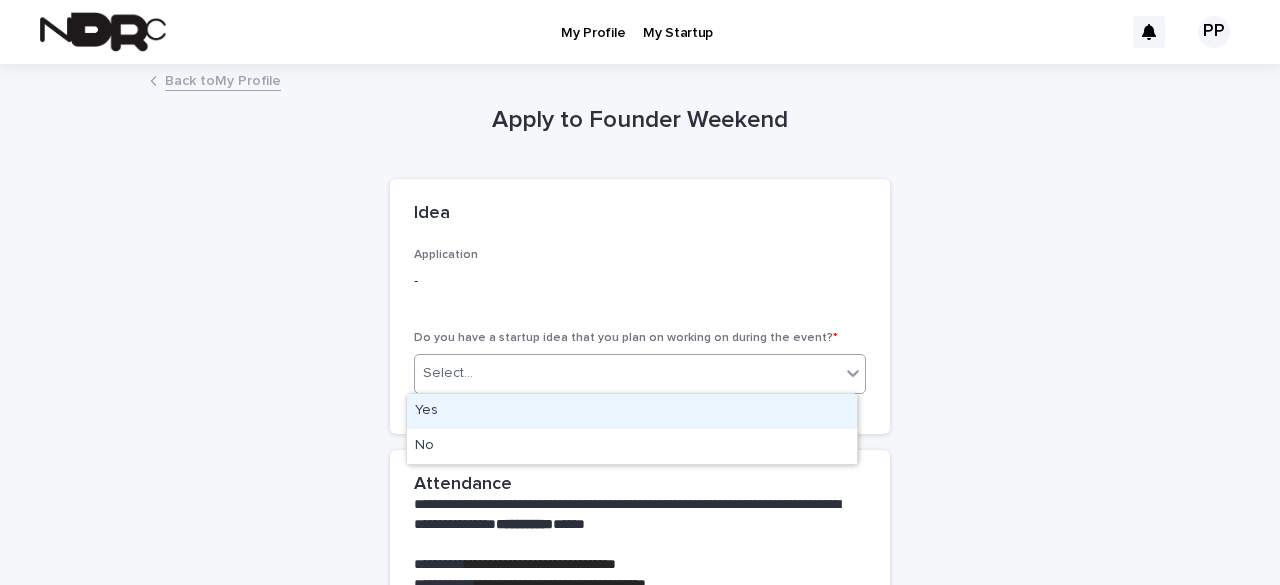 click on "Yes" at bounding box center (632, 411) 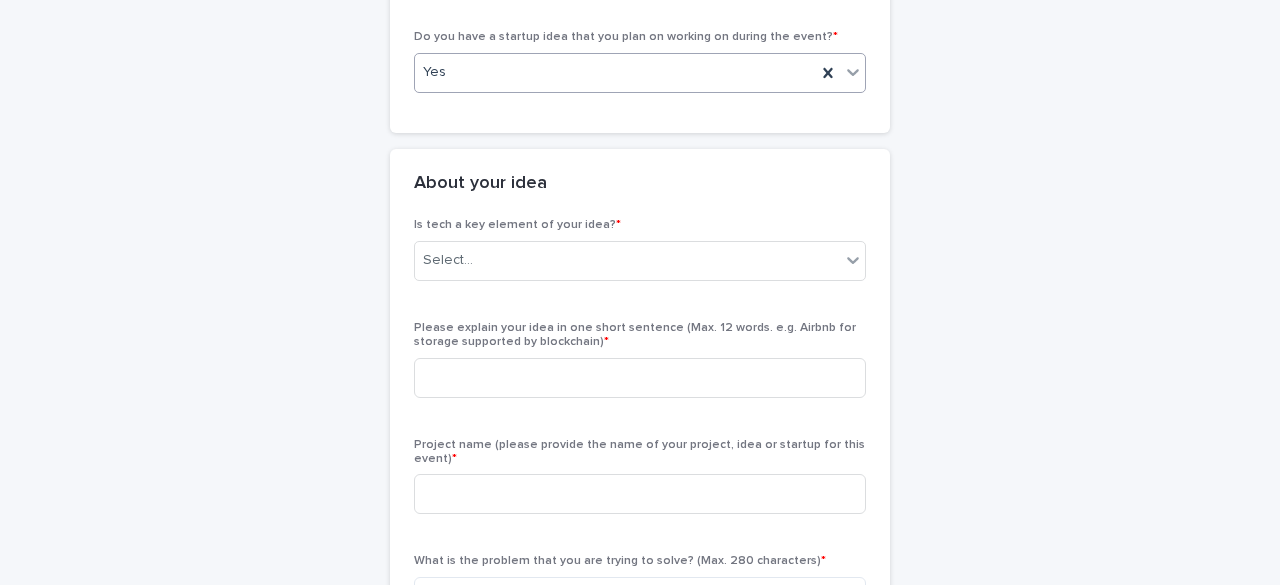 scroll, scrollTop: 302, scrollLeft: 0, axis: vertical 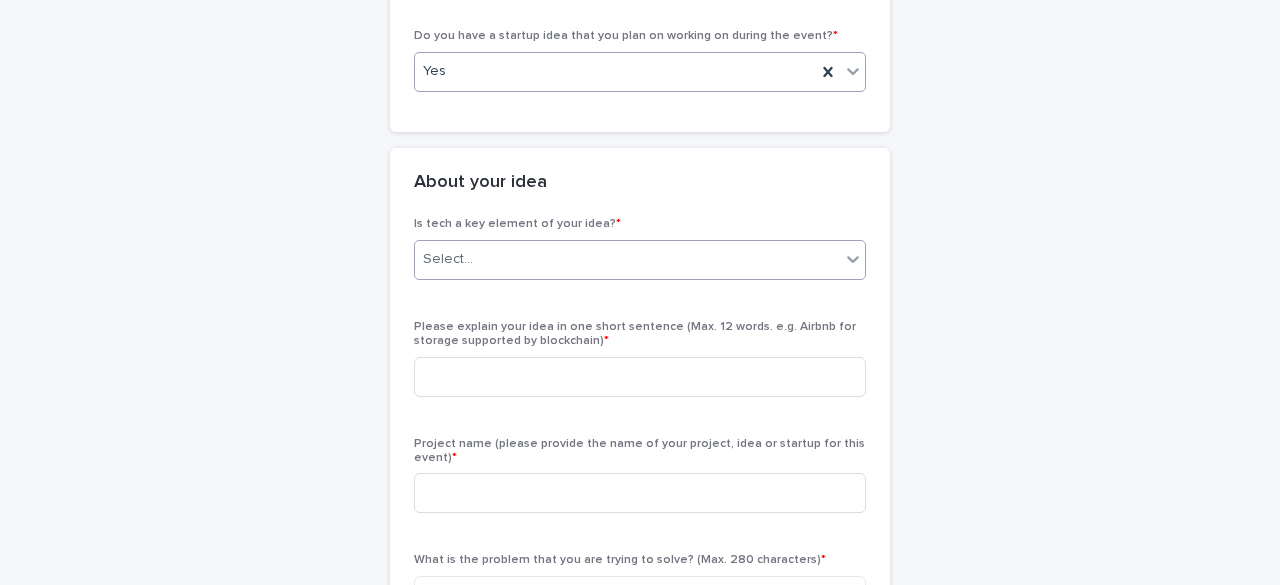 click on "Select..." at bounding box center (627, 259) 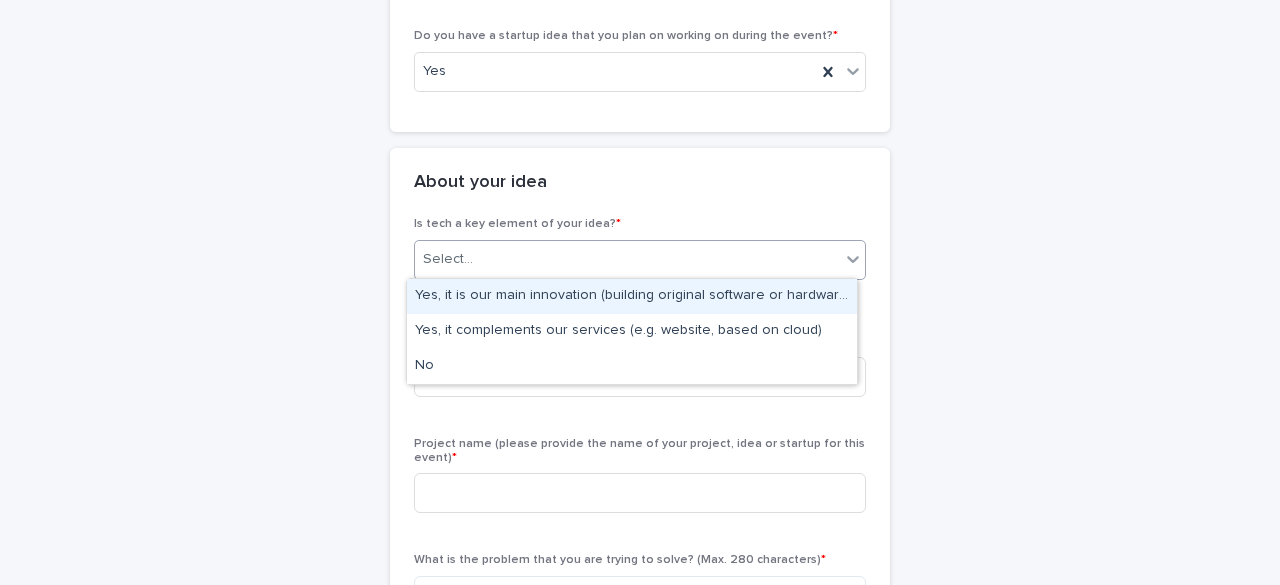 click on "Yes, it is our main innovation (building original software or hardware)" at bounding box center [632, 296] 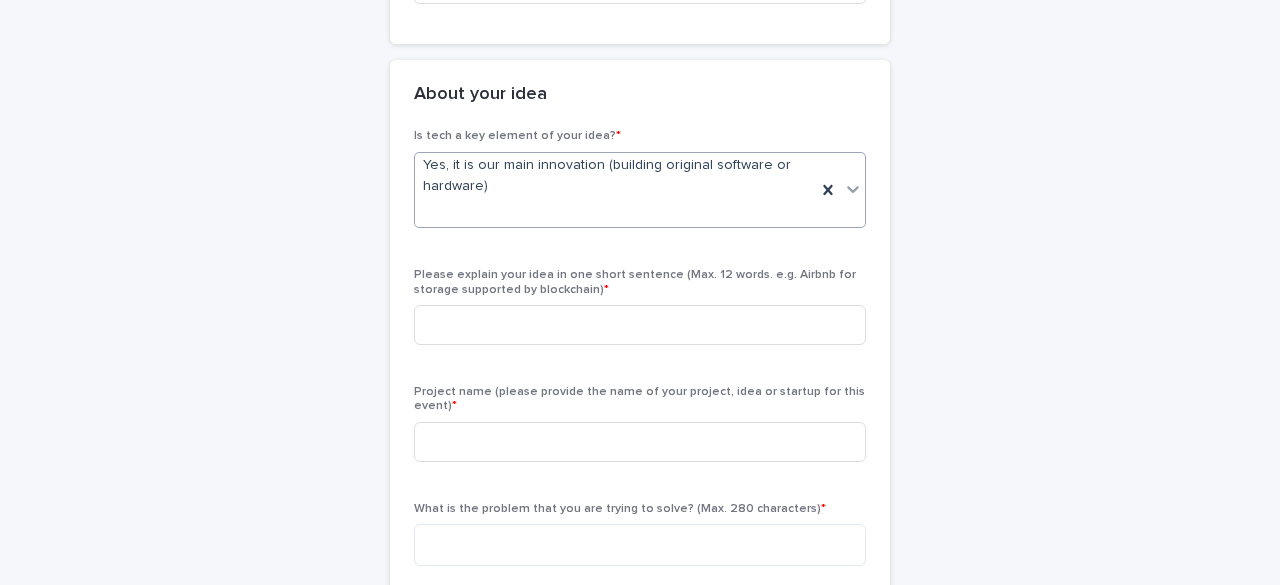 scroll, scrollTop: 396, scrollLeft: 0, axis: vertical 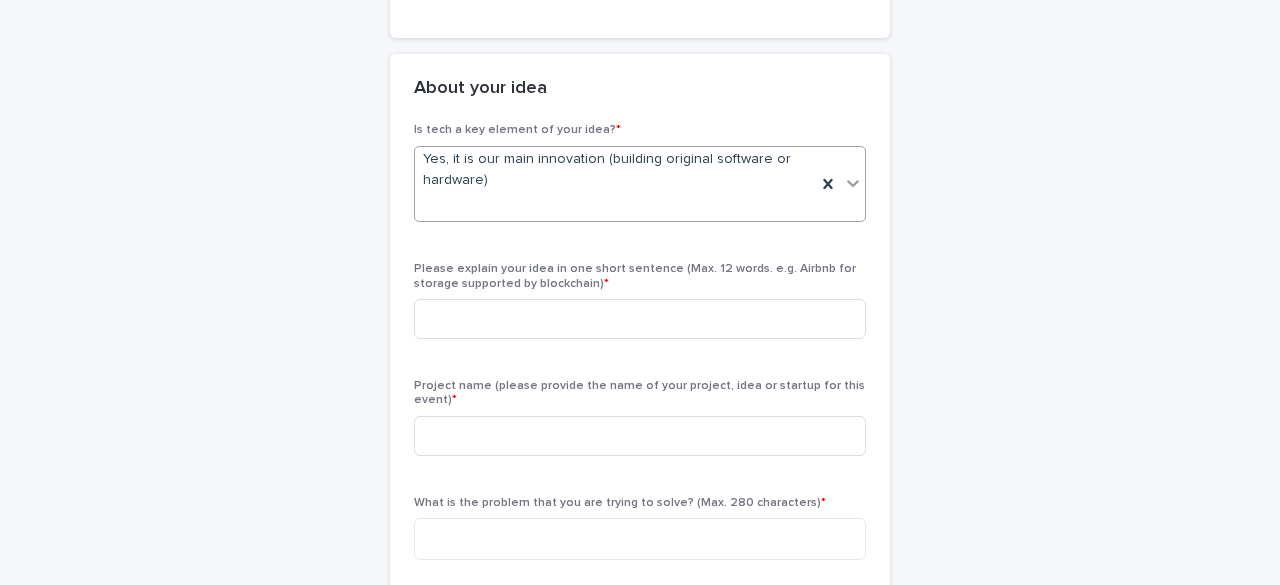 click on "Please explain your idea in one short sentence (Max. 12 words. e.g. Airbnb for storage supported by blockchain) *" at bounding box center [640, 308] 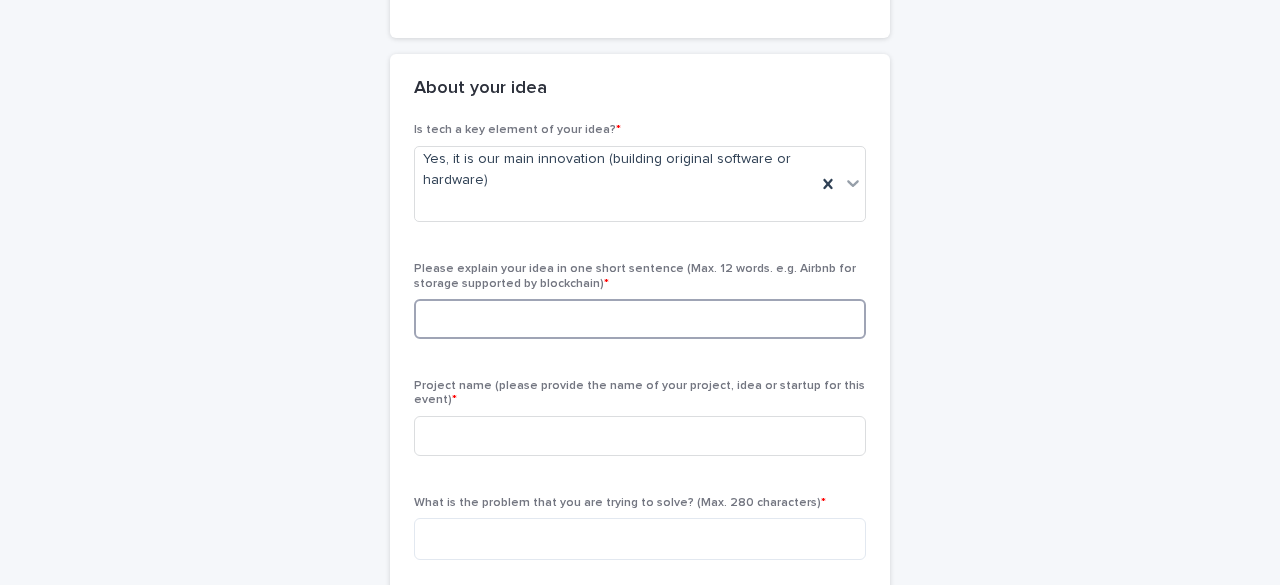 click at bounding box center (640, 319) 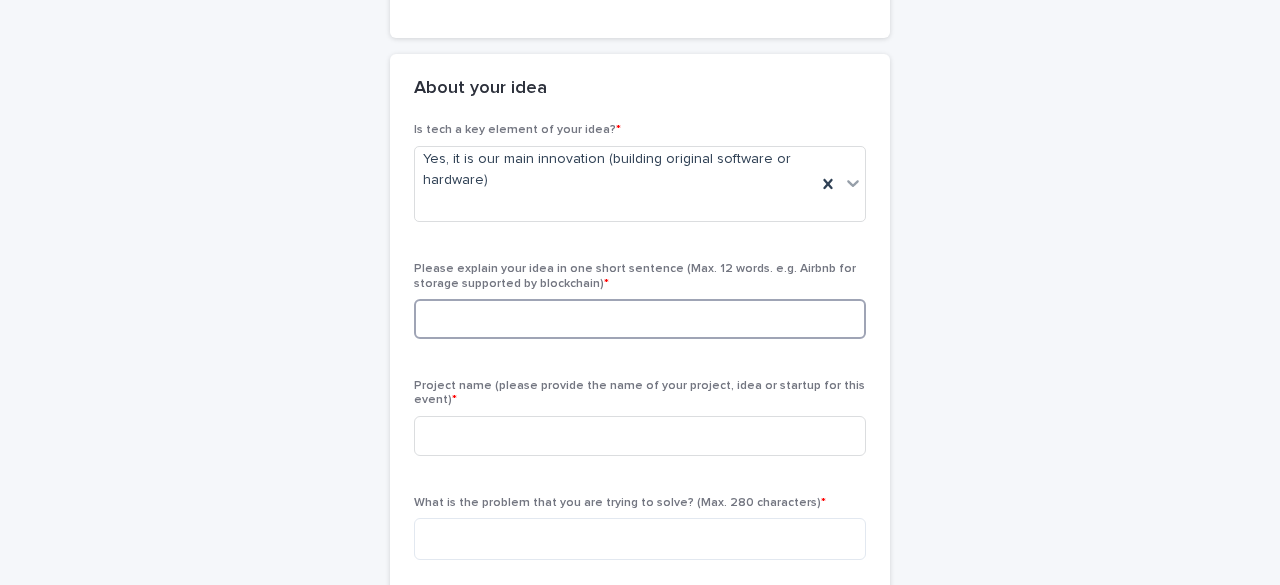 click at bounding box center [640, 319] 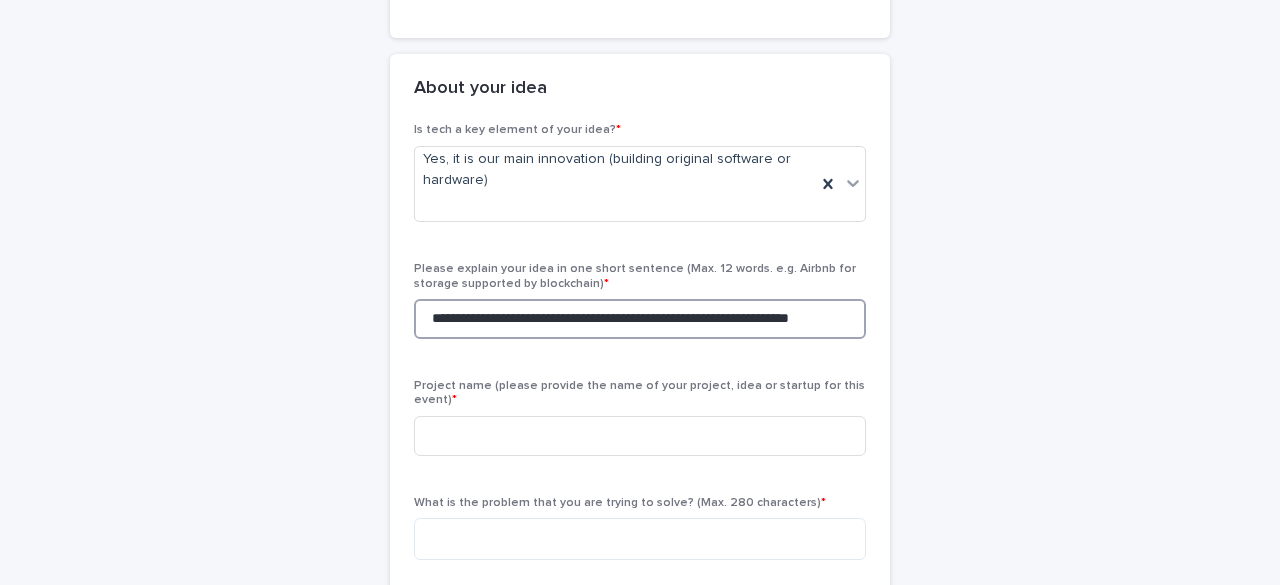 scroll, scrollTop: 0, scrollLeft: 32, axis: horizontal 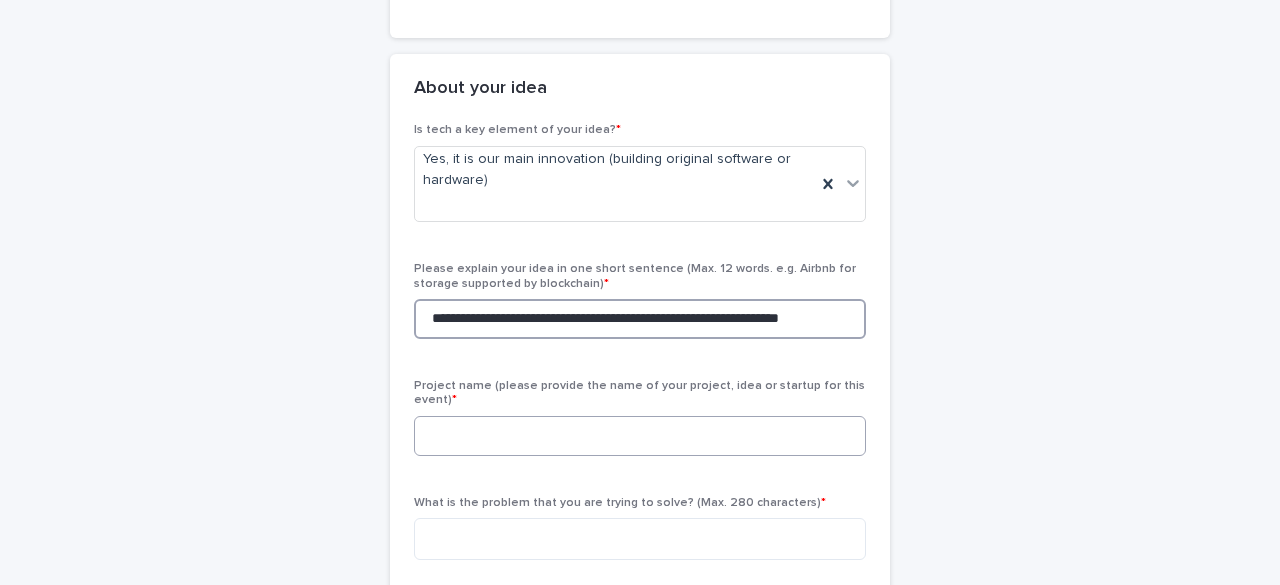 type on "**********" 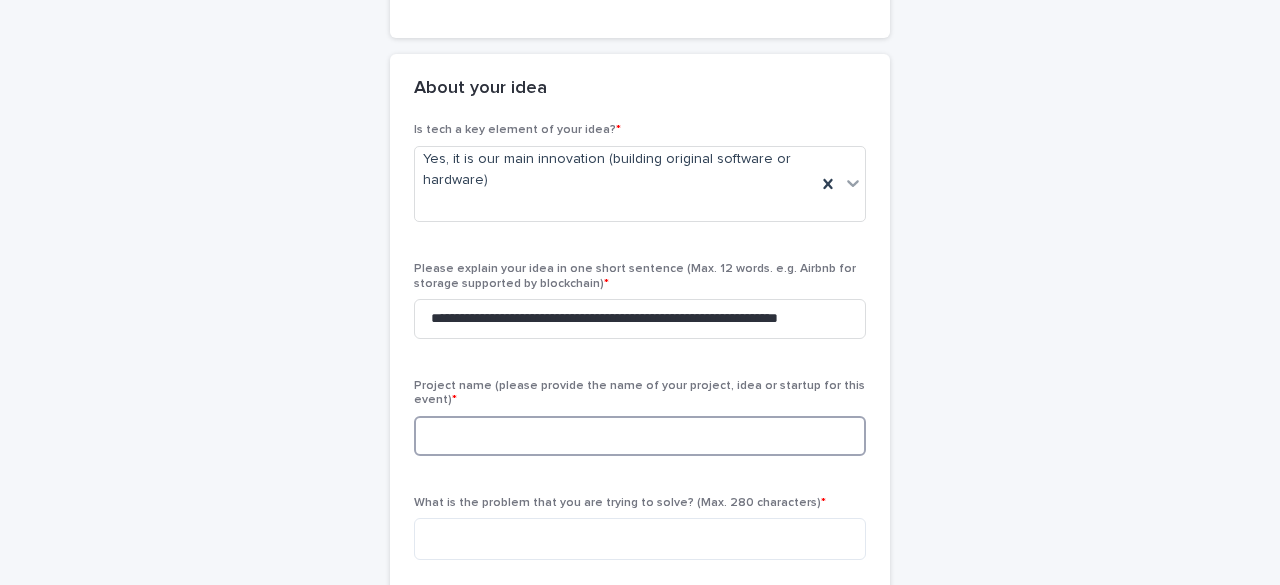 click at bounding box center [640, 436] 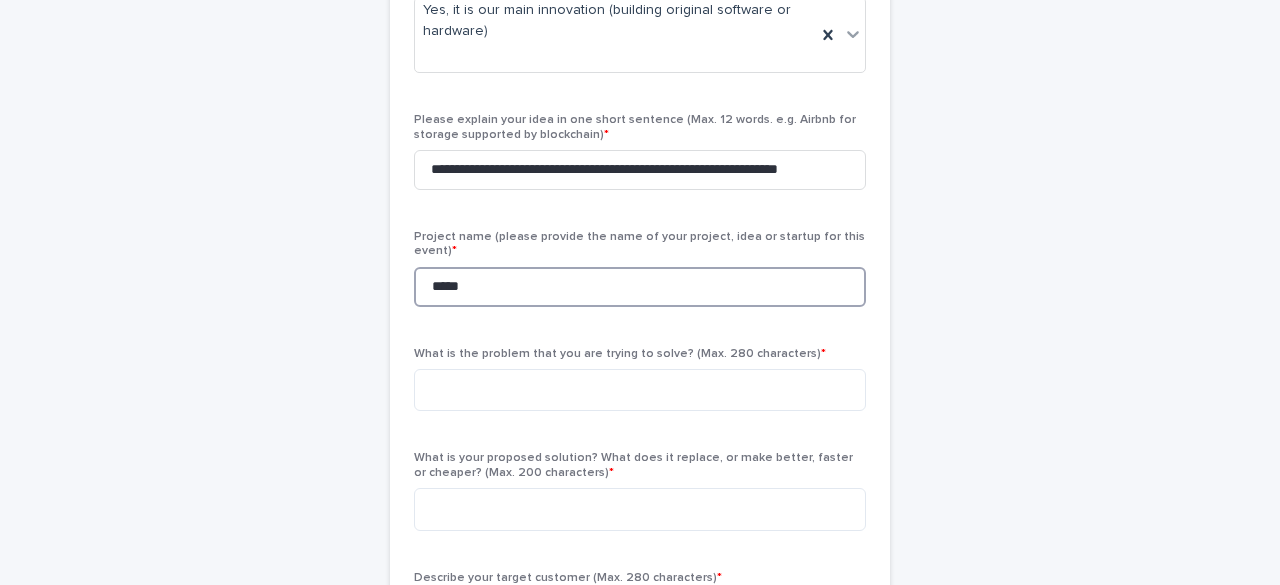 scroll, scrollTop: 554, scrollLeft: 0, axis: vertical 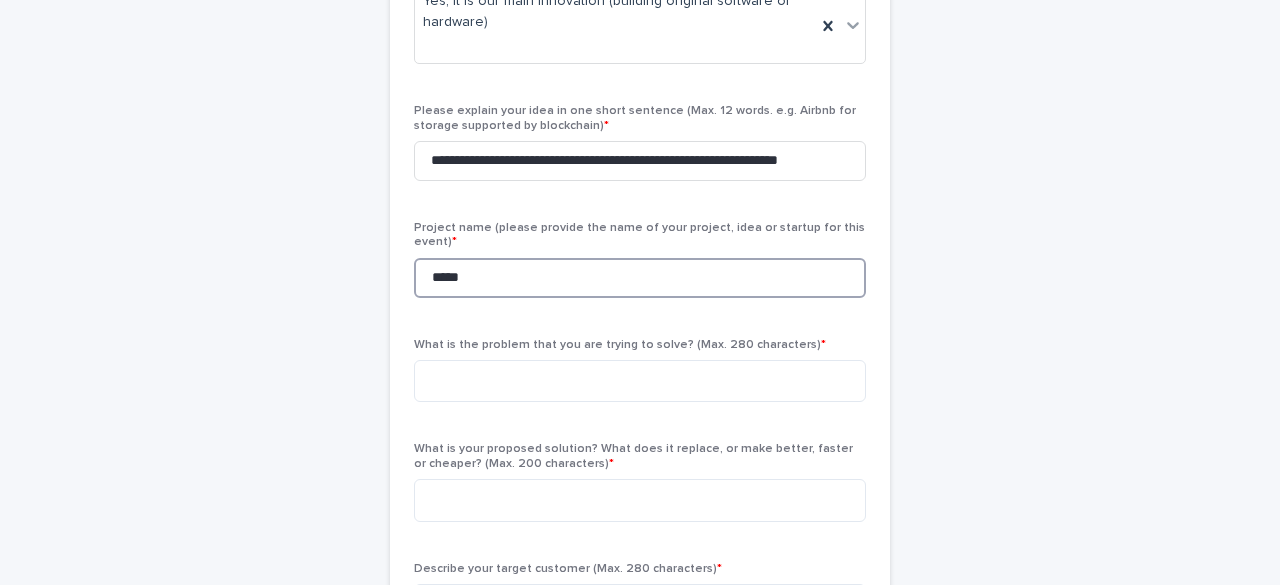 type on "*****" 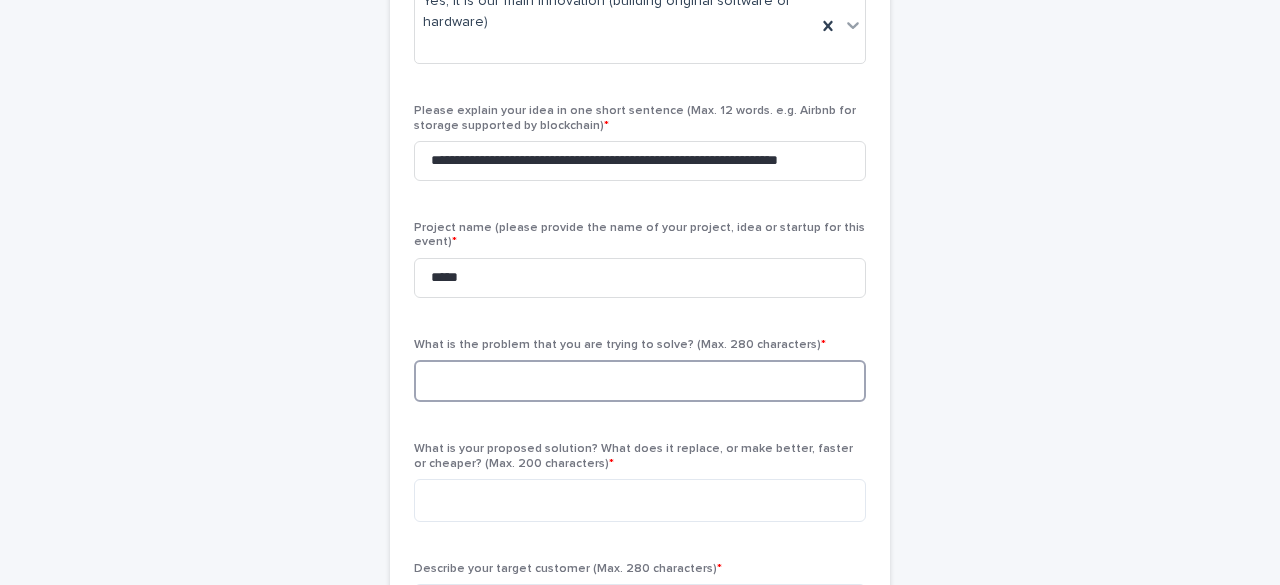 click at bounding box center (640, 381) 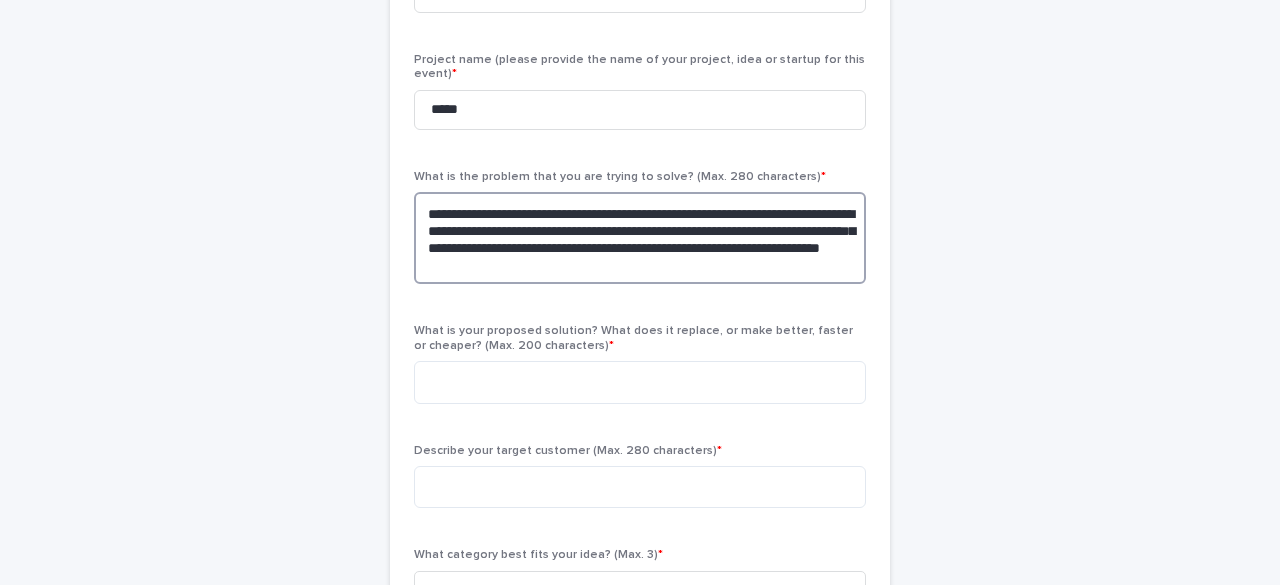 scroll, scrollTop: 723, scrollLeft: 0, axis: vertical 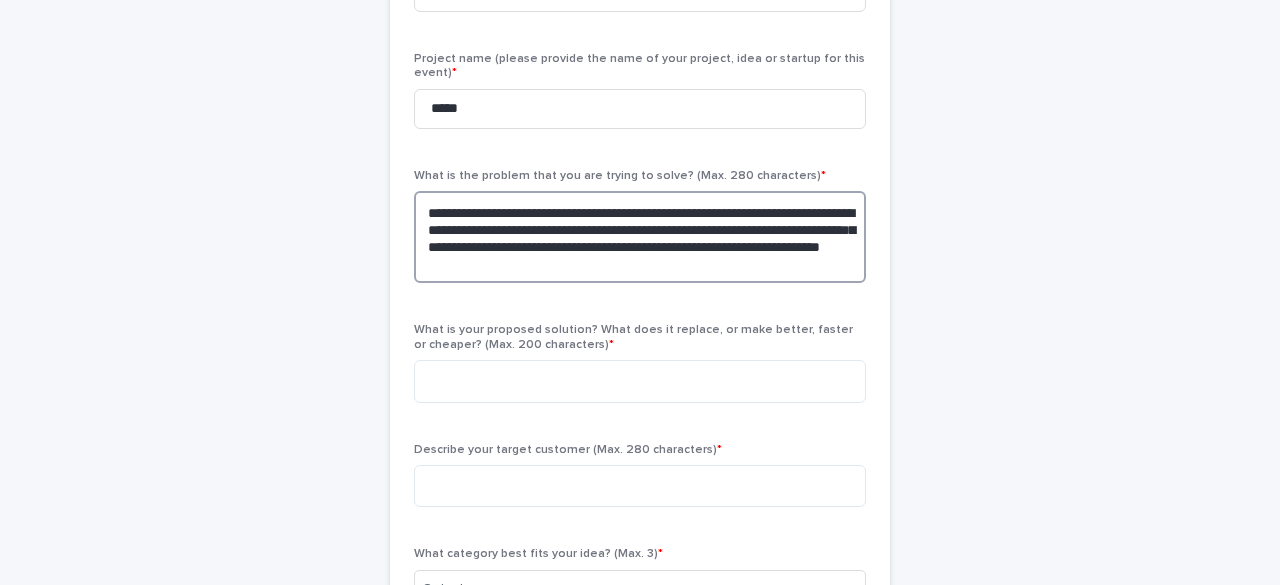 type on "**********" 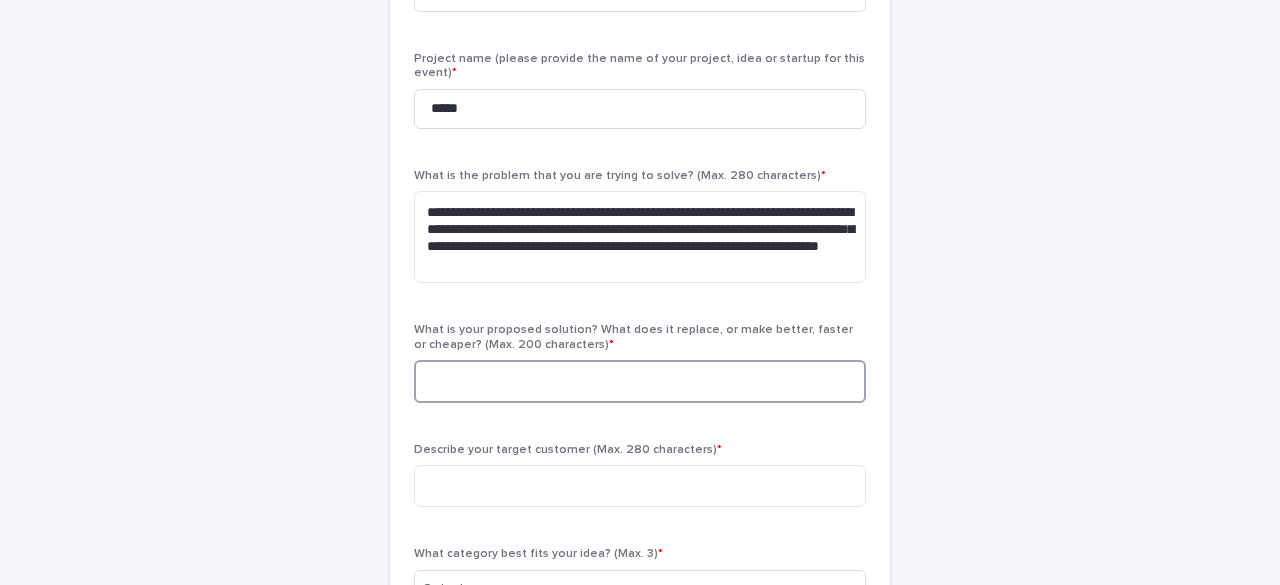 click at bounding box center (640, 381) 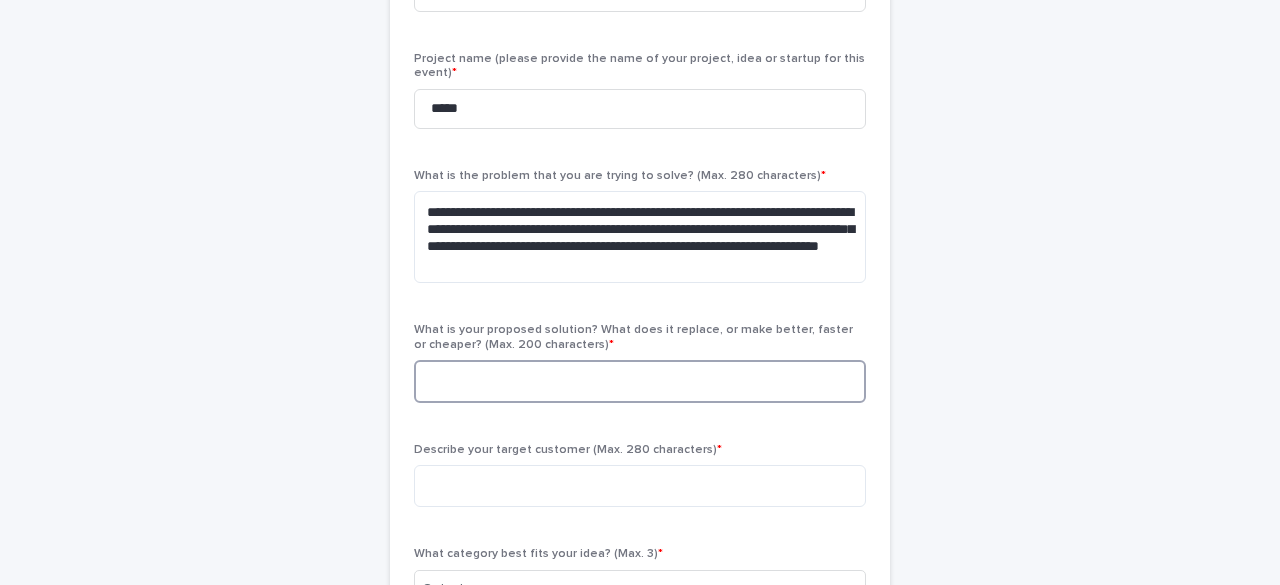 paste on "**********" 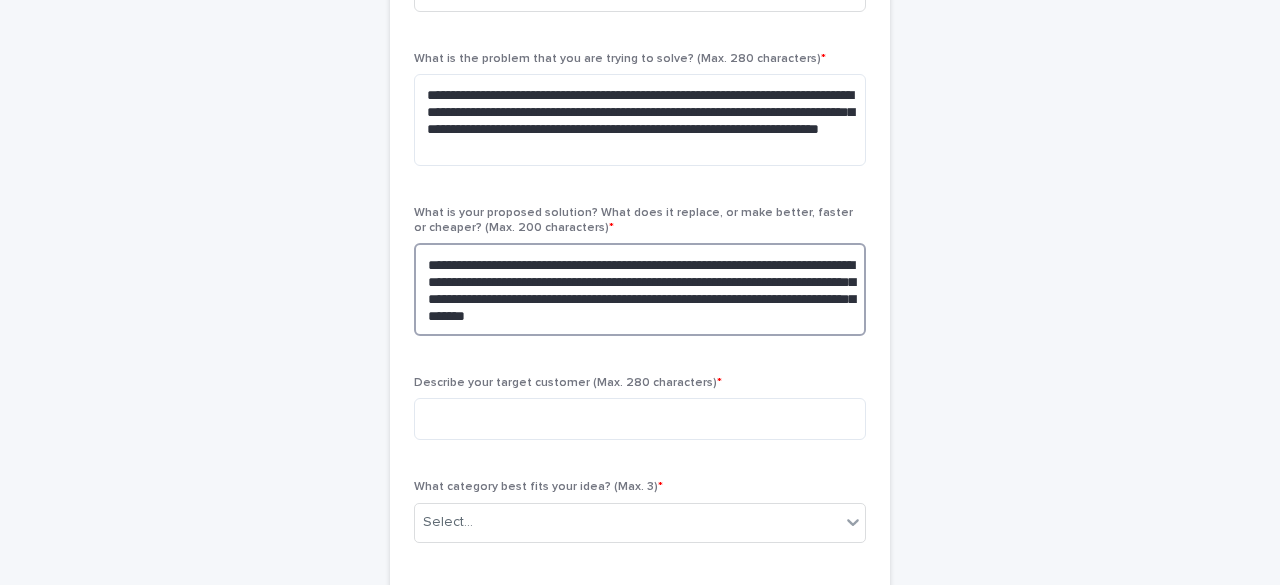 scroll, scrollTop: 847, scrollLeft: 0, axis: vertical 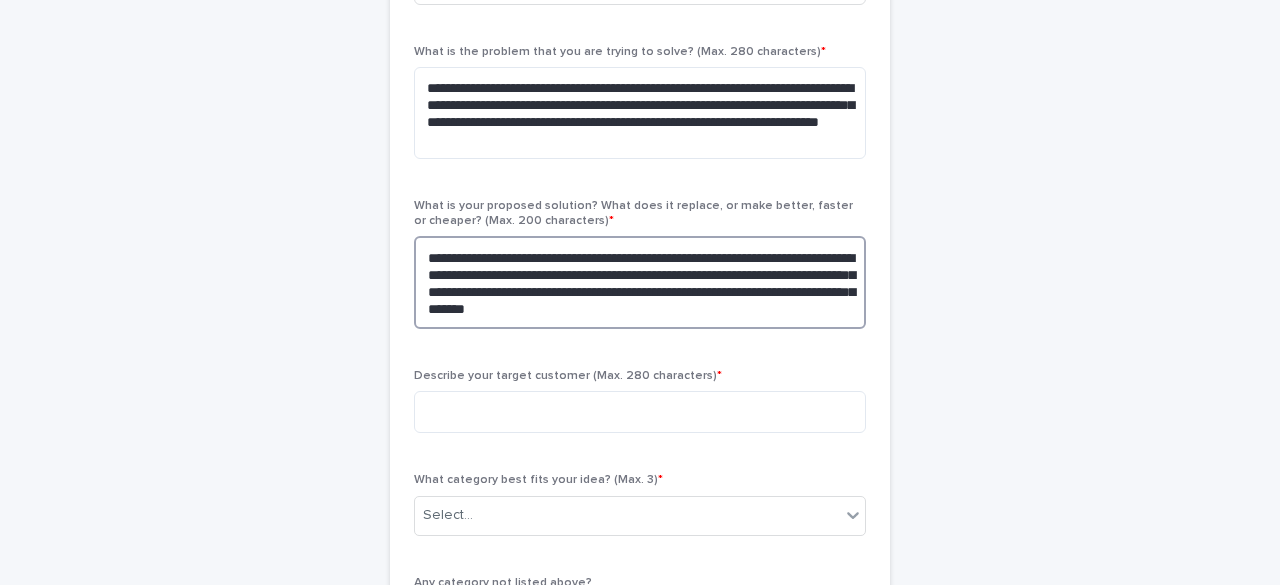 drag, startPoint x: 682, startPoint y: 404, endPoint x: 608, endPoint y: 269, distance: 153.9513 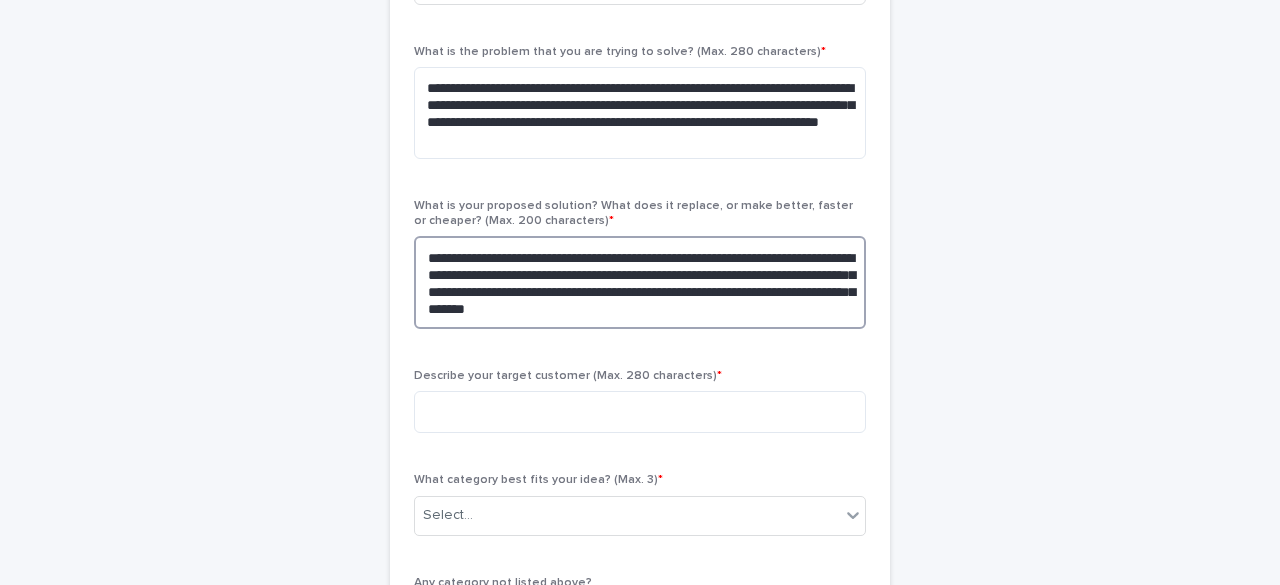 click on "**********" at bounding box center [640, 282] 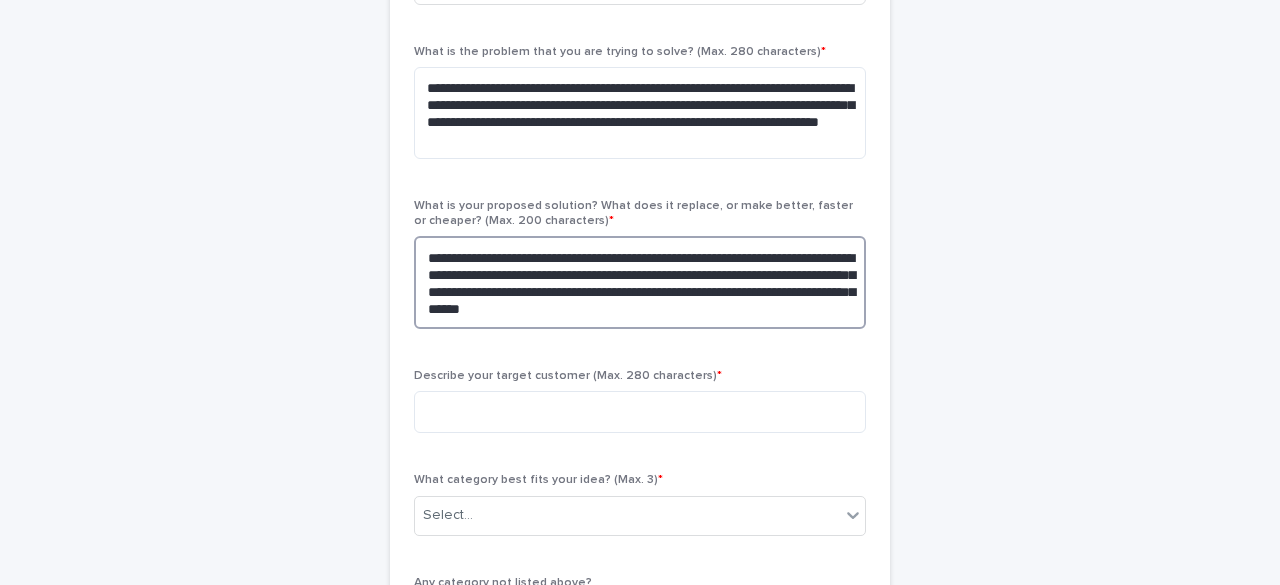 type on "**********" 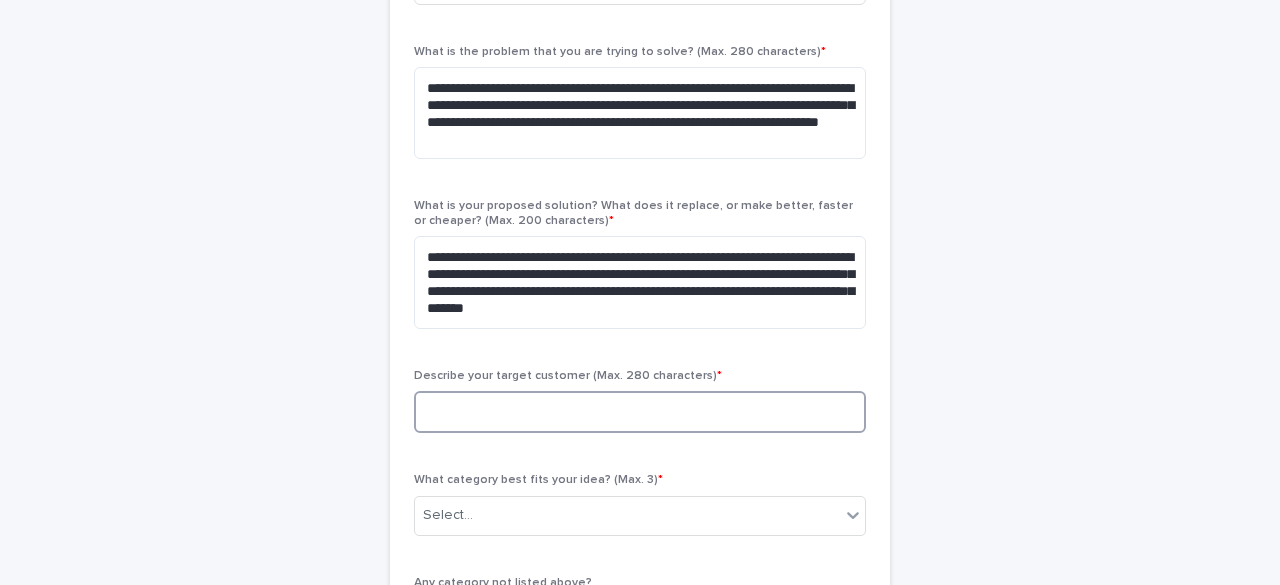 click at bounding box center [640, 412] 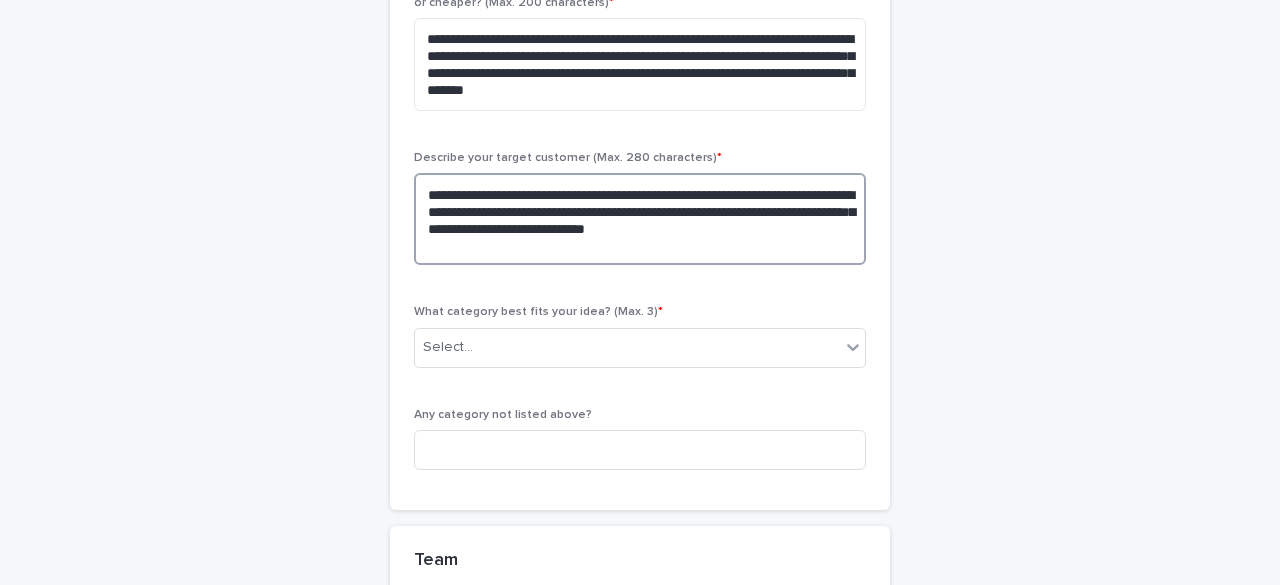 scroll, scrollTop: 1074, scrollLeft: 0, axis: vertical 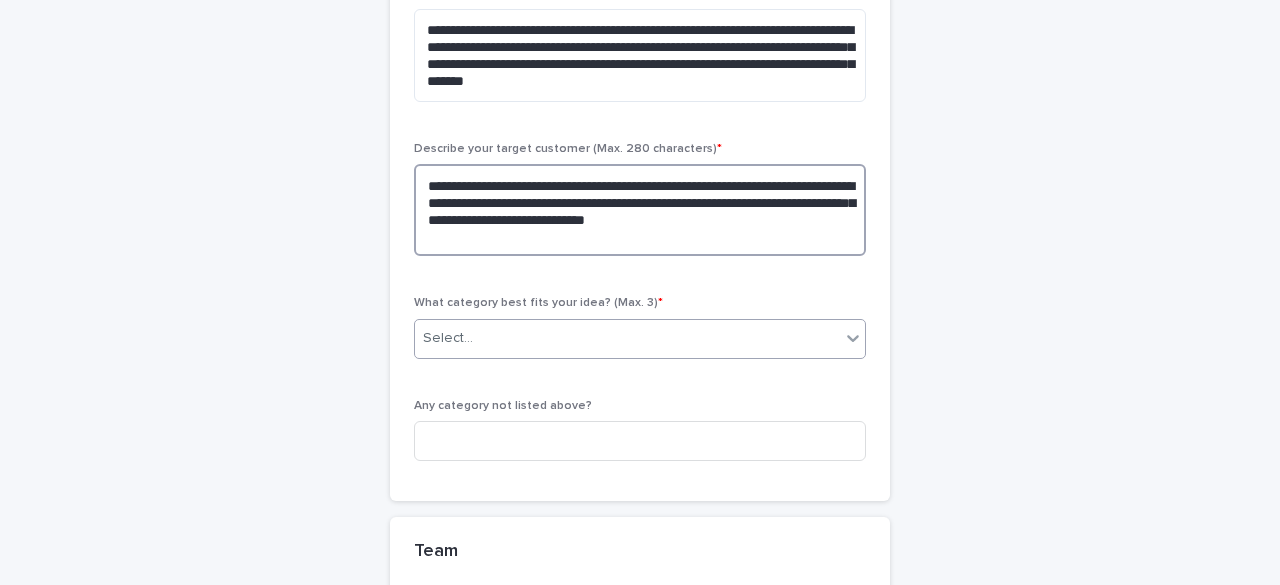 type on "**********" 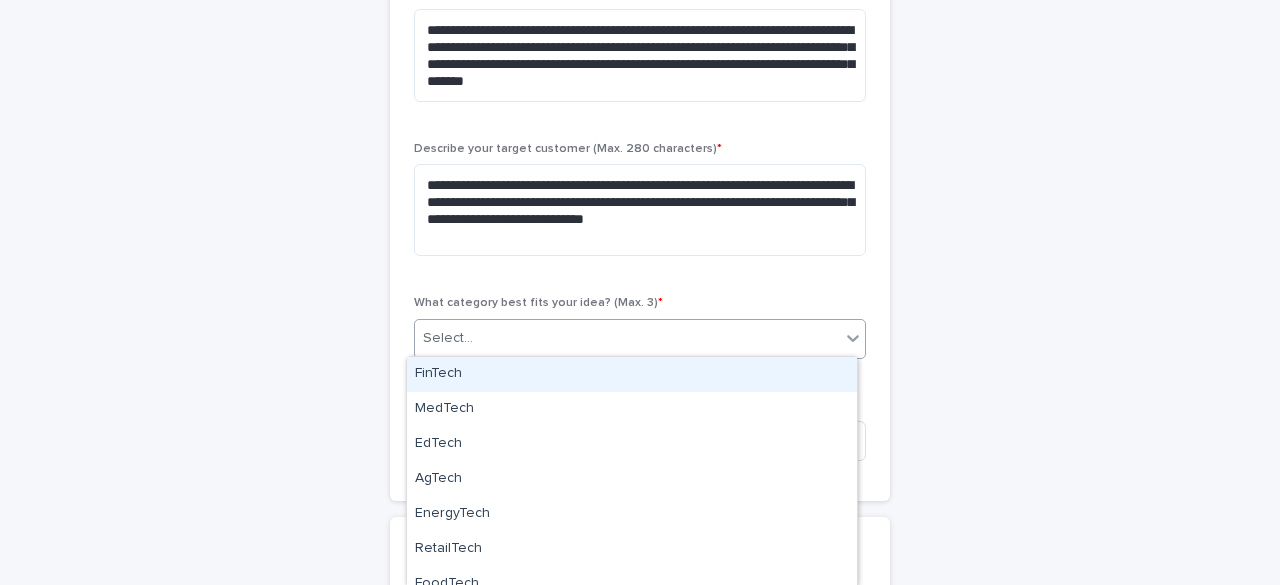 click on "Select..." at bounding box center [627, 338] 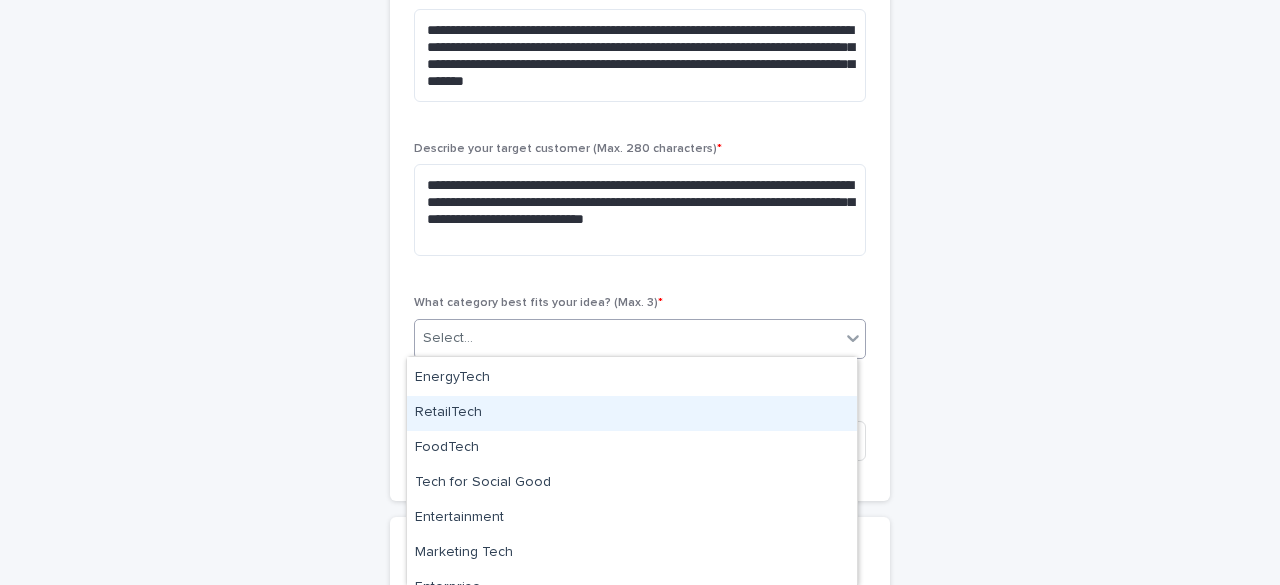 scroll, scrollTop: 134, scrollLeft: 0, axis: vertical 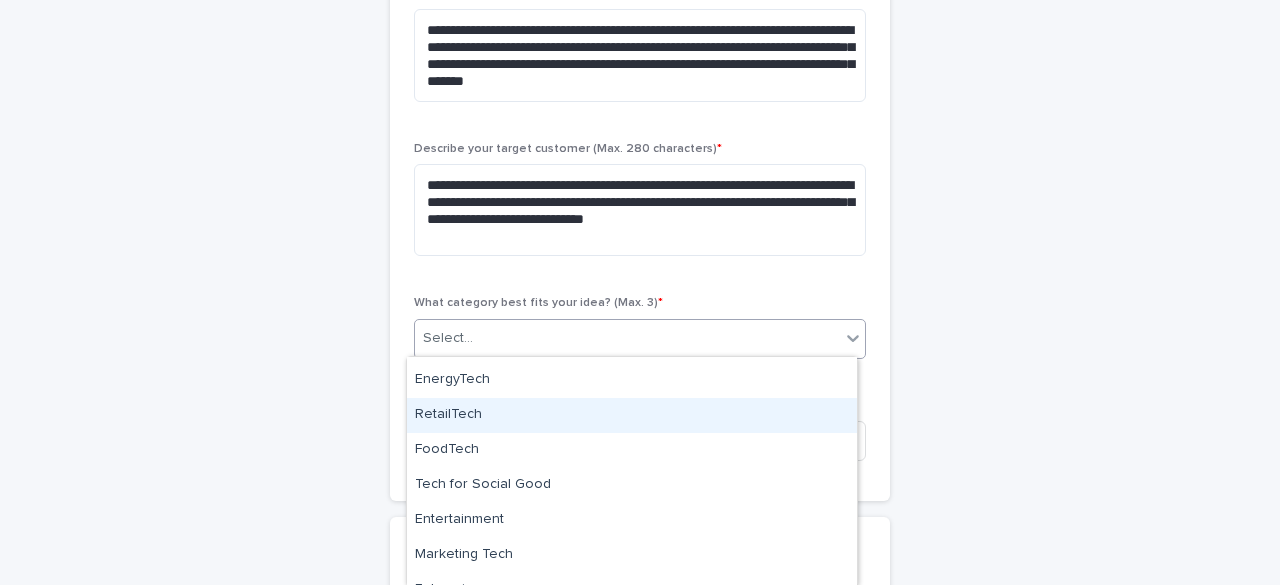 click on "RetailTech" at bounding box center [632, 415] 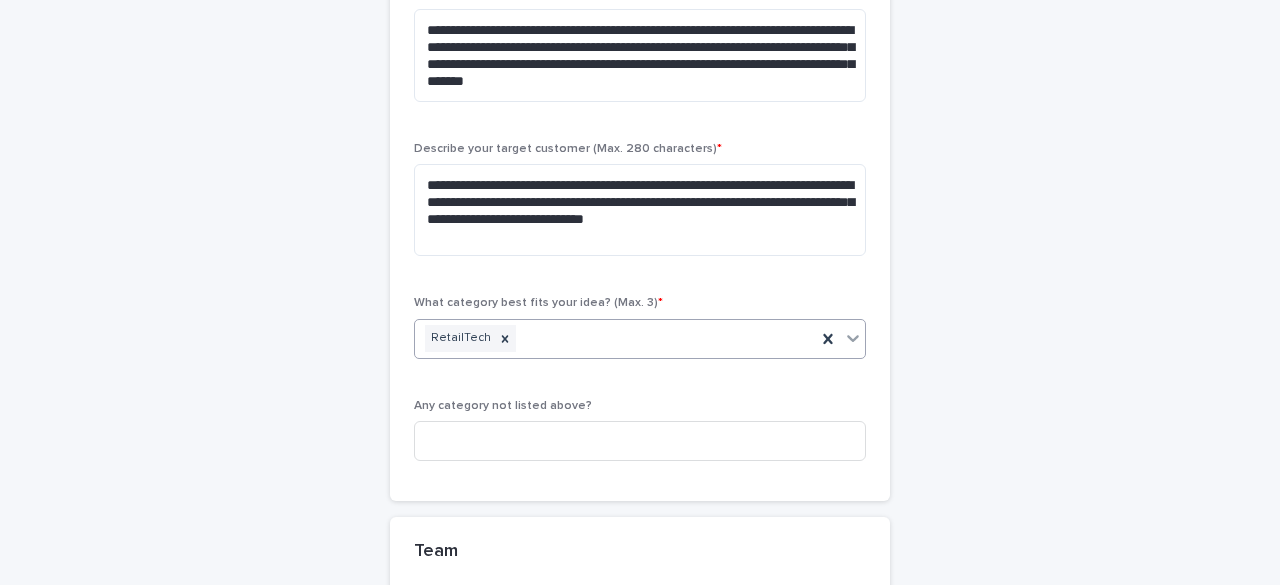 click on "RetailTech" at bounding box center [615, 338] 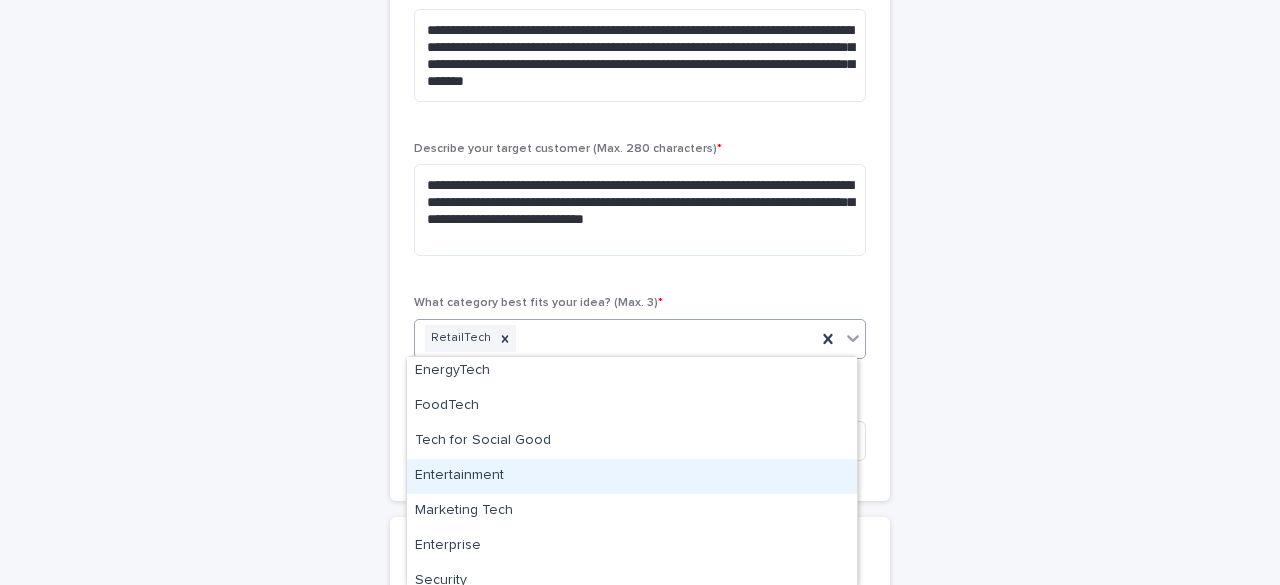 scroll, scrollTop: 141, scrollLeft: 0, axis: vertical 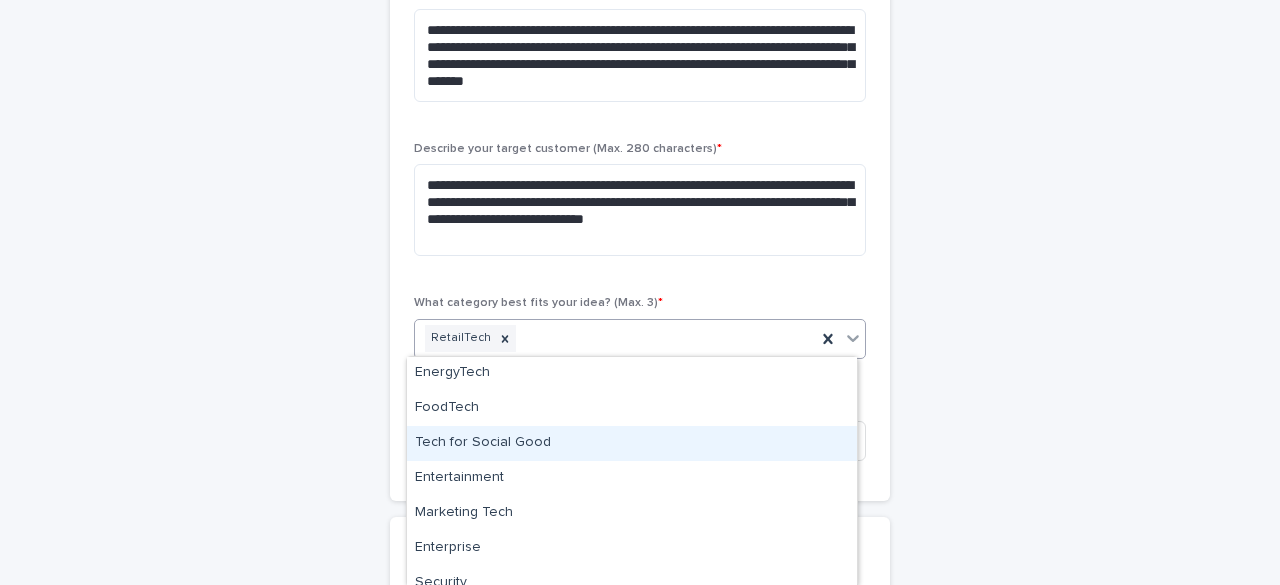 click on "Tech for Social Good" at bounding box center (632, 443) 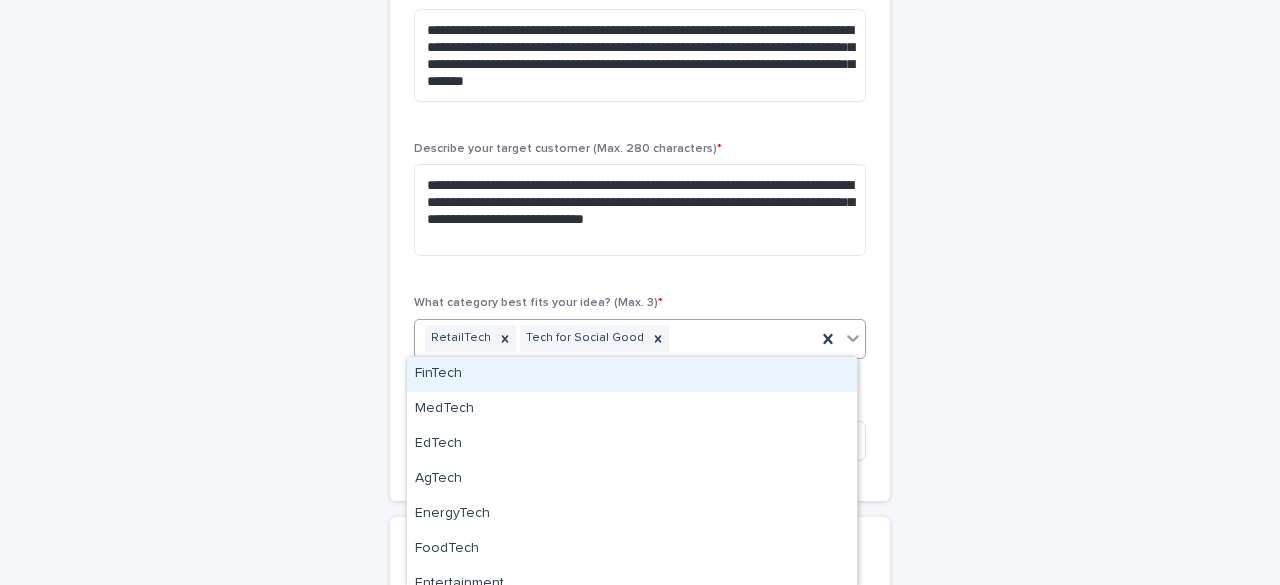 click on "[FIELD] [FIELD] for Social Good" at bounding box center (615, 338) 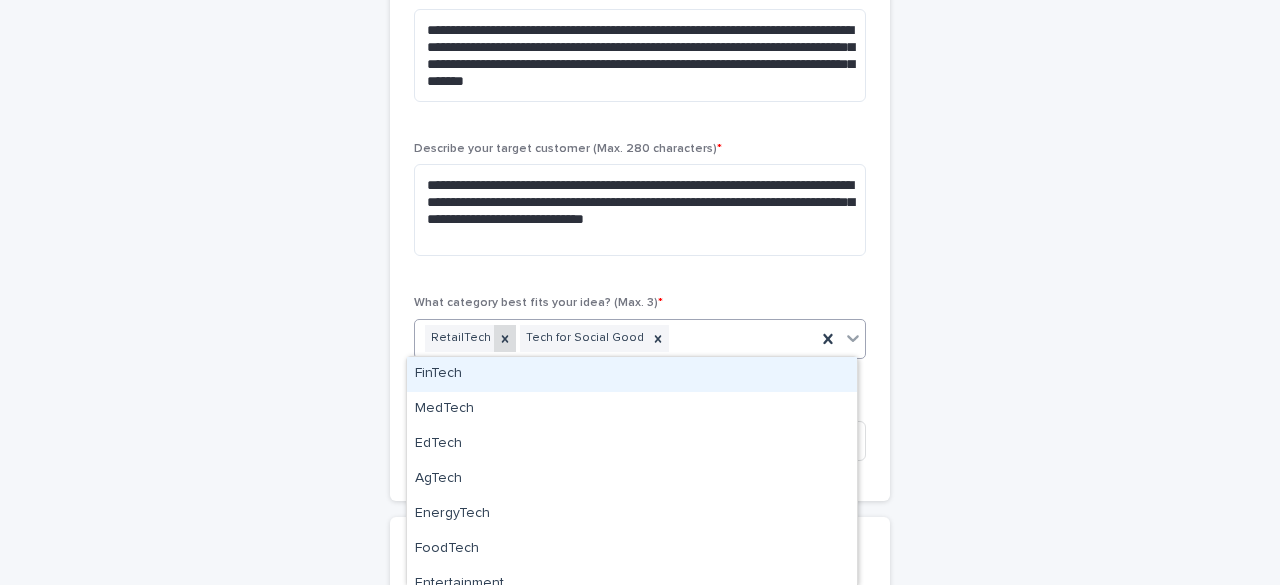 click 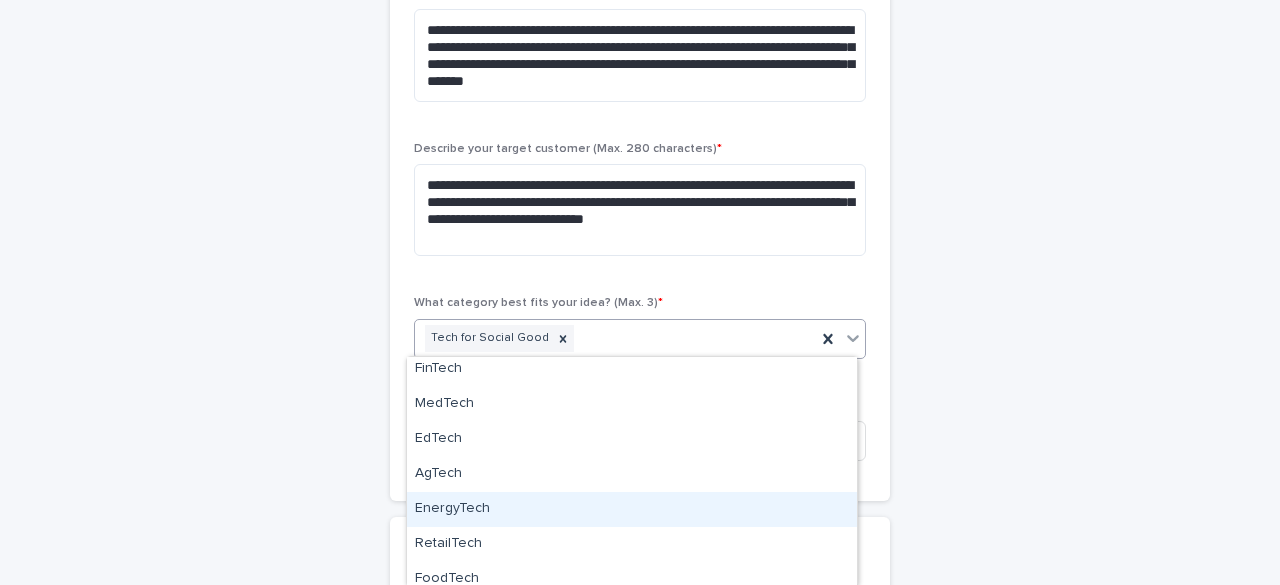 scroll, scrollTop: 0, scrollLeft: 0, axis: both 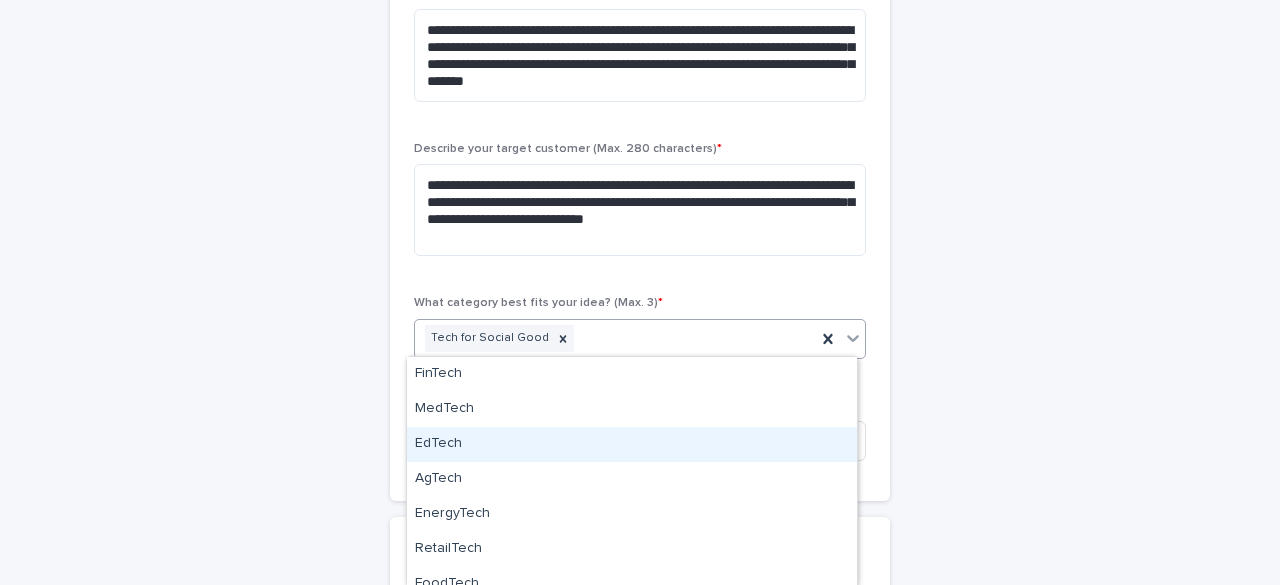 click on "EdTech" at bounding box center (632, 444) 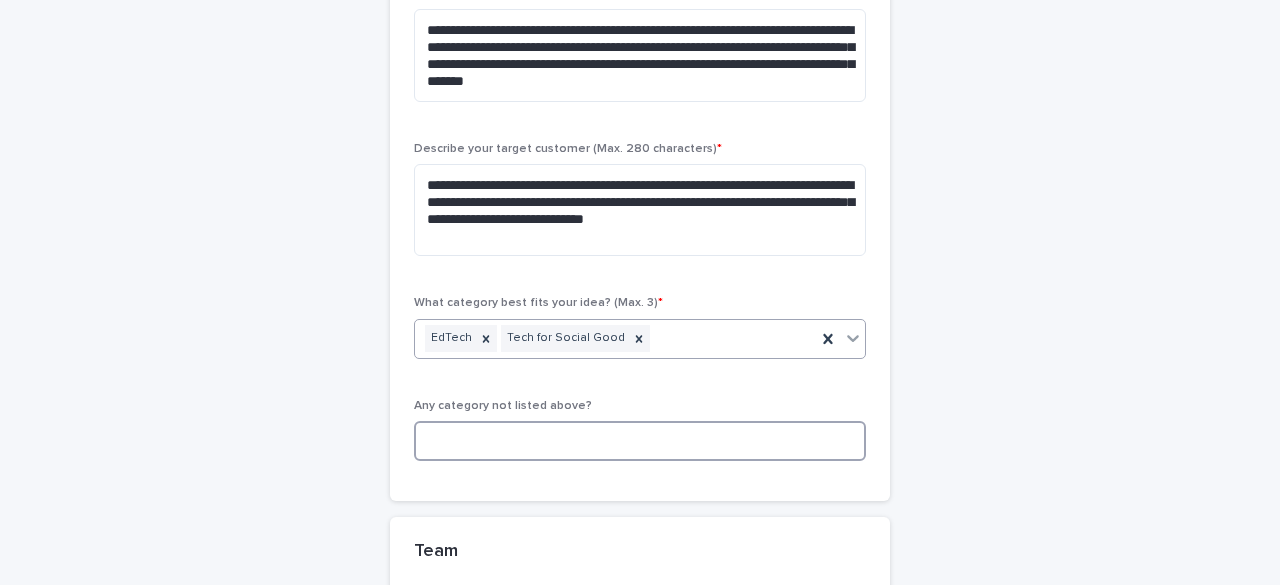 click at bounding box center (640, 441) 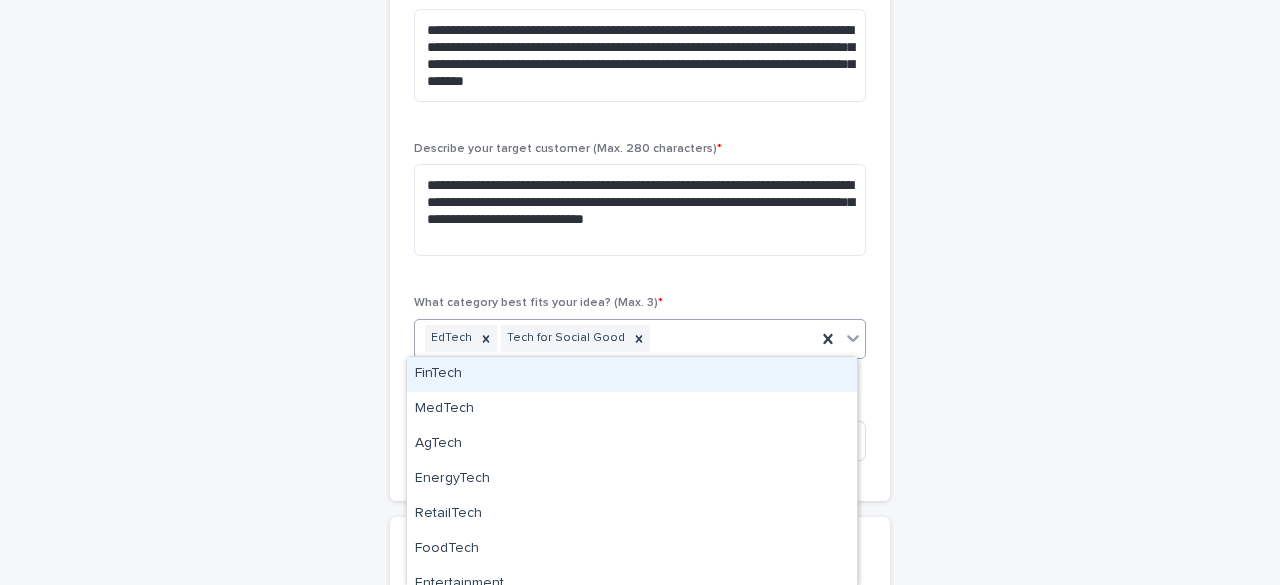click on "[FIELD] [FIELD] for Social Good" at bounding box center [615, 338] 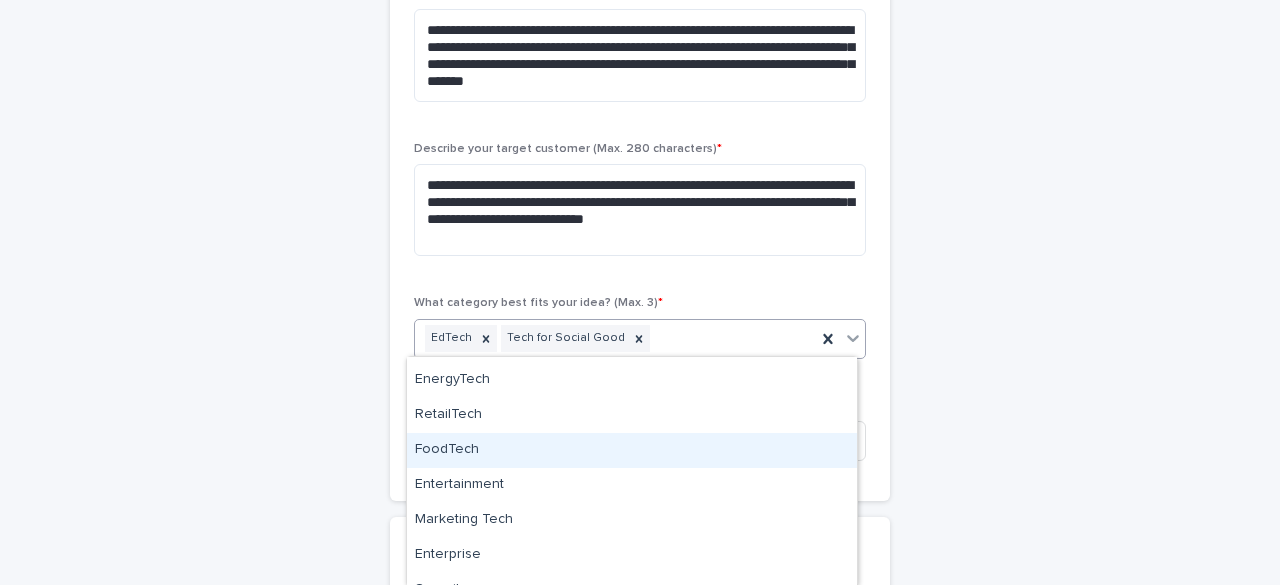 scroll, scrollTop: 226, scrollLeft: 0, axis: vertical 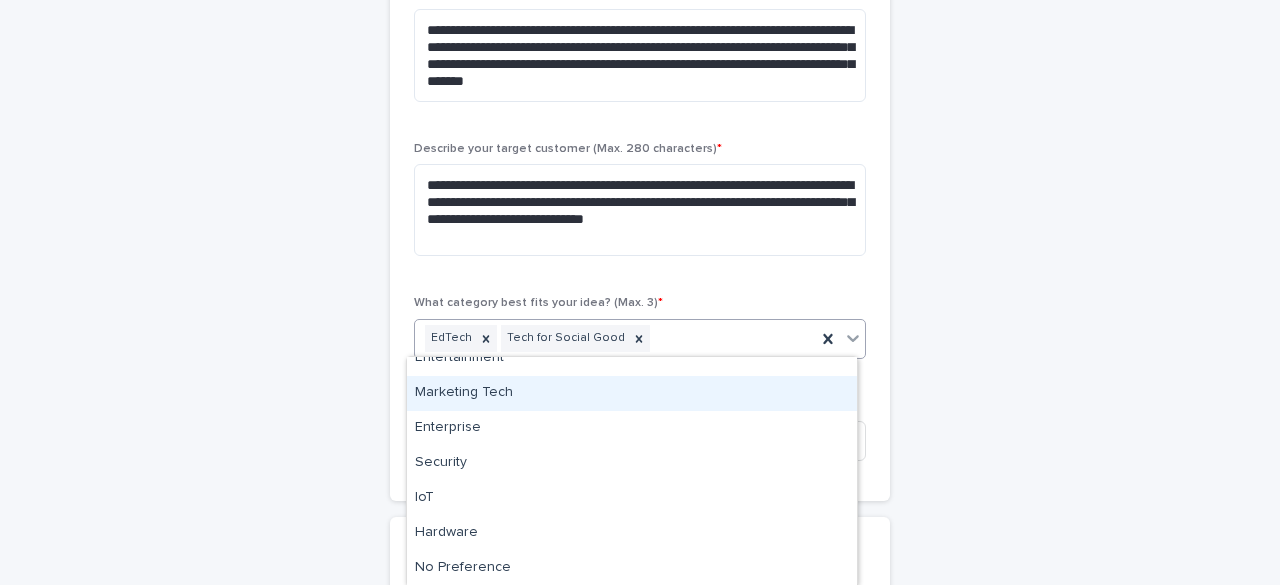 click on "**********" at bounding box center [640, 331] 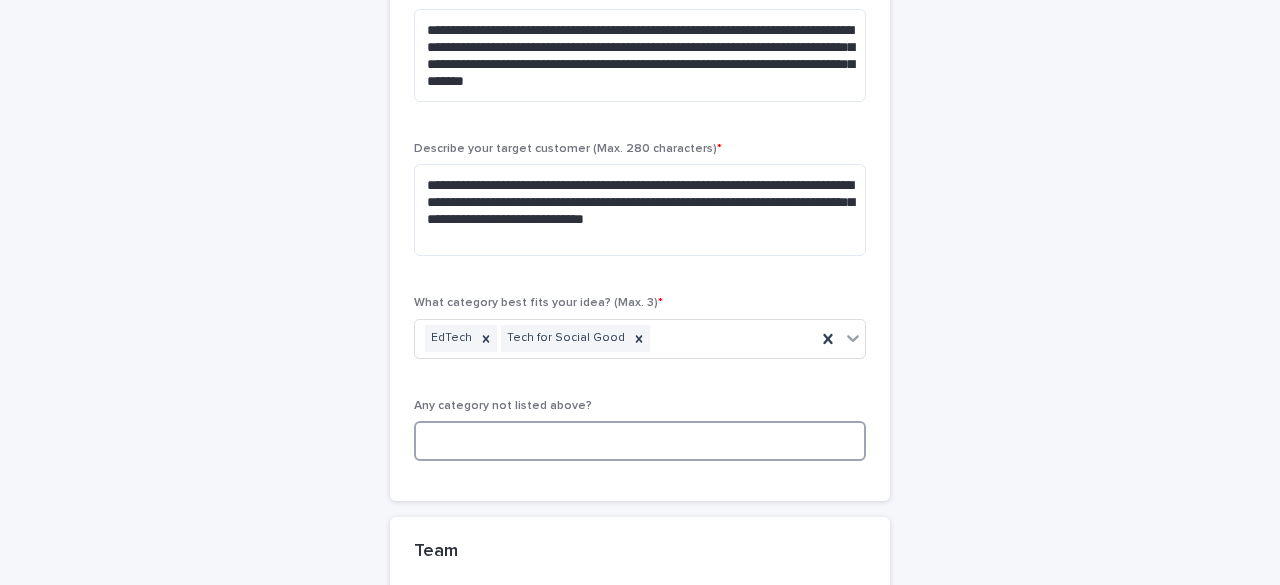 click at bounding box center (640, 441) 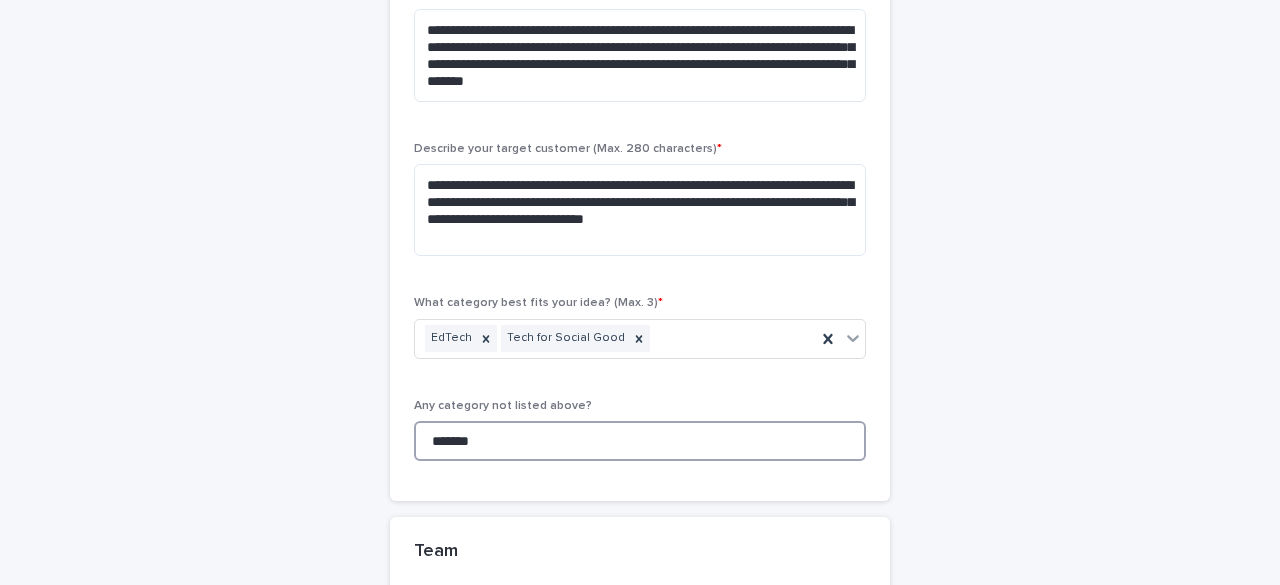 type on "********" 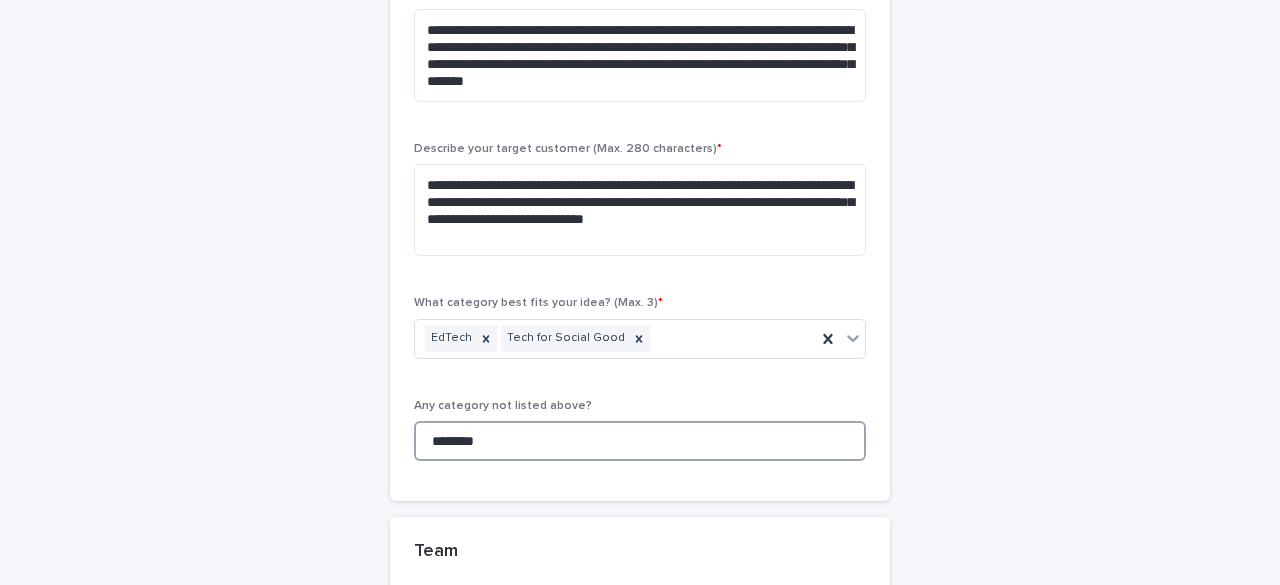click on "********" at bounding box center (640, 441) 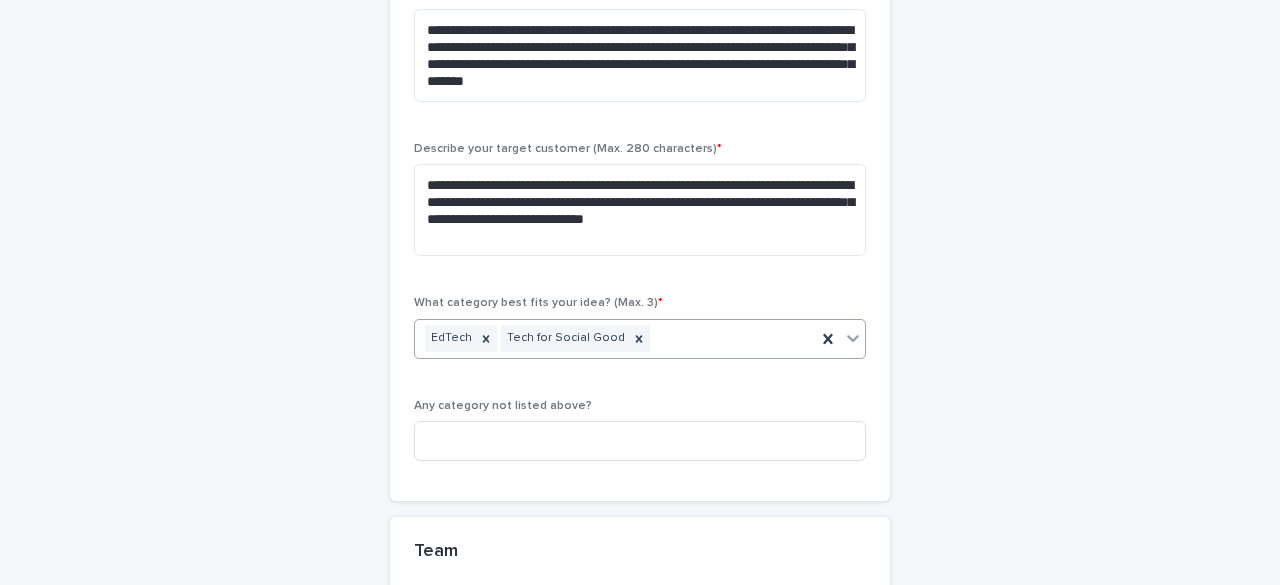 click on "[FIELD] [FIELD] for Social Good" at bounding box center [615, 338] 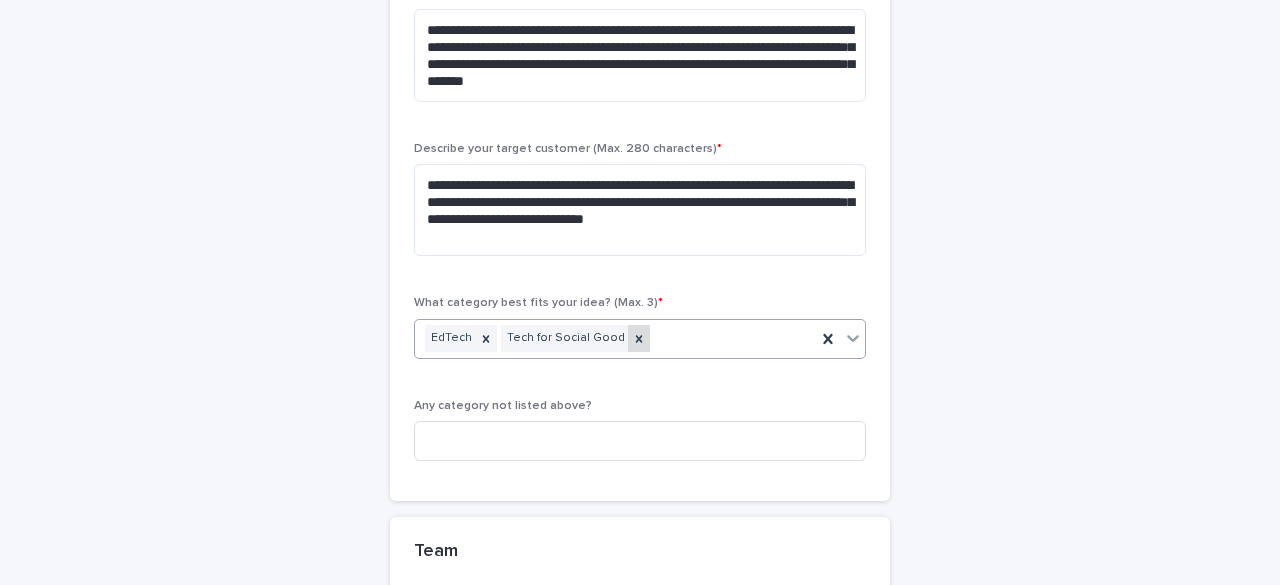 click 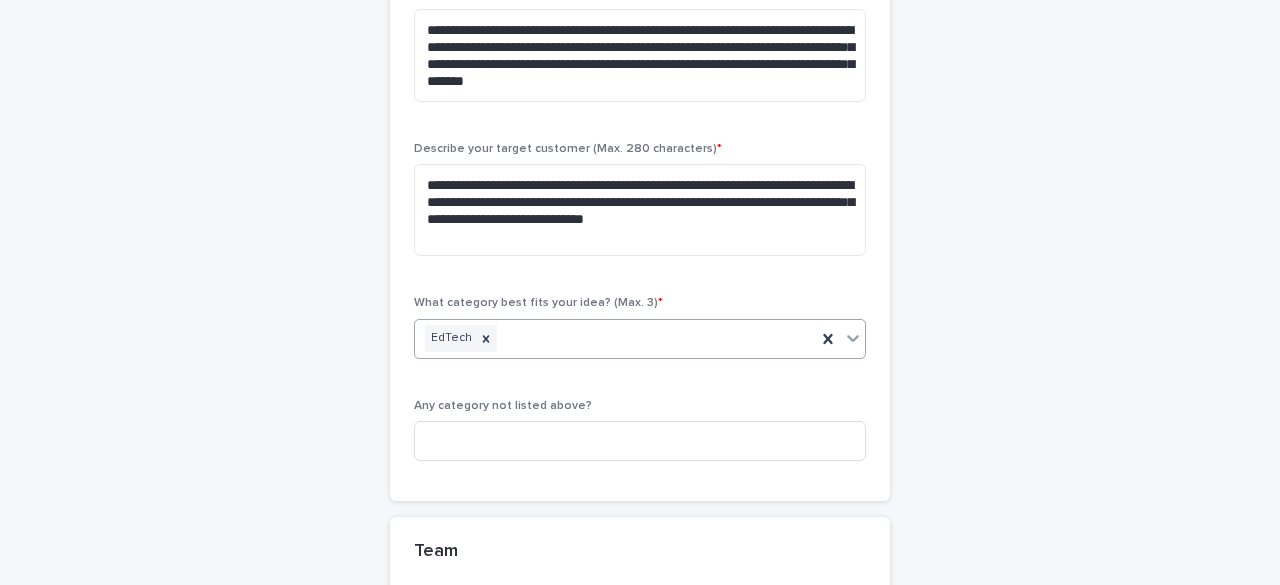 scroll, scrollTop: 1095, scrollLeft: 0, axis: vertical 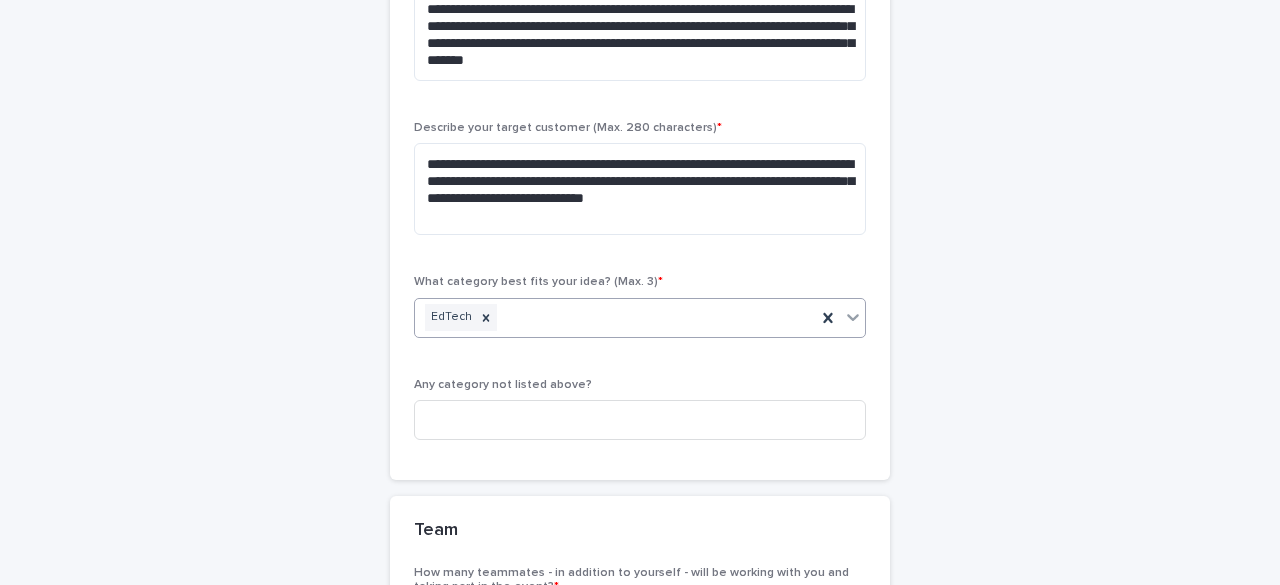 click on "EdTech" at bounding box center (615, 317) 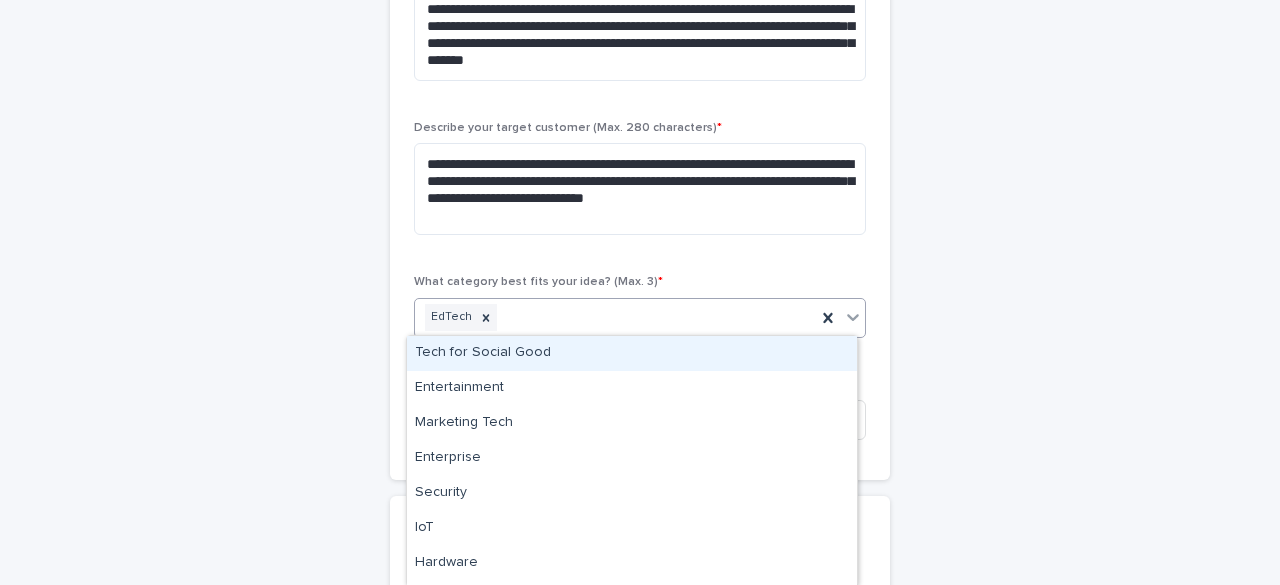 scroll, scrollTop: 204, scrollLeft: 0, axis: vertical 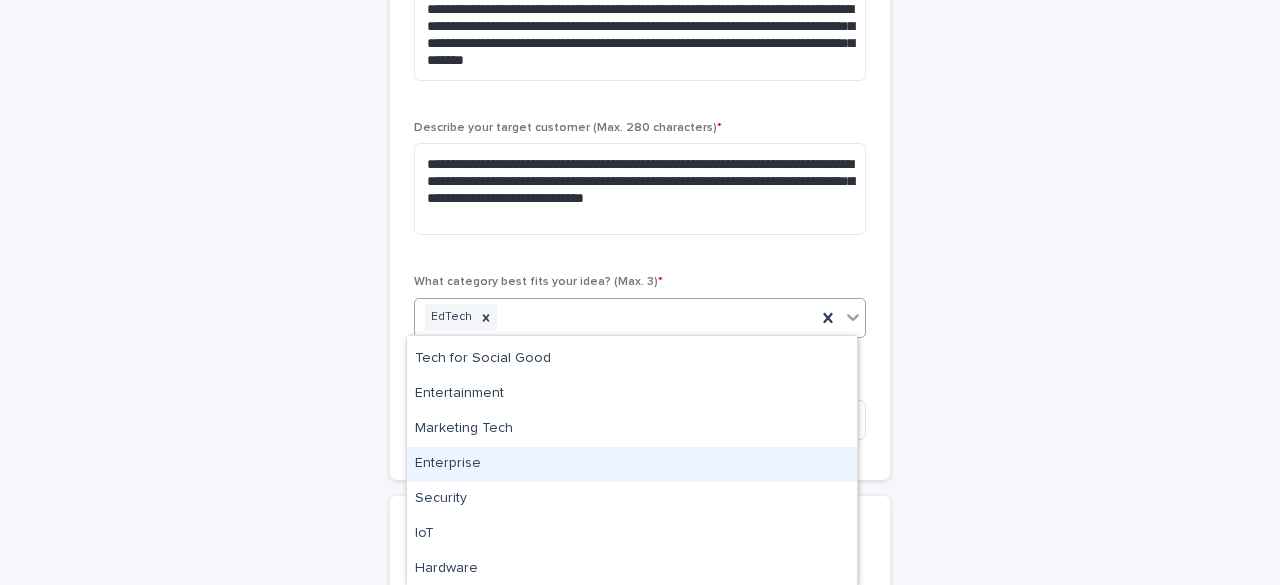 click on "Enterprise" at bounding box center [632, 464] 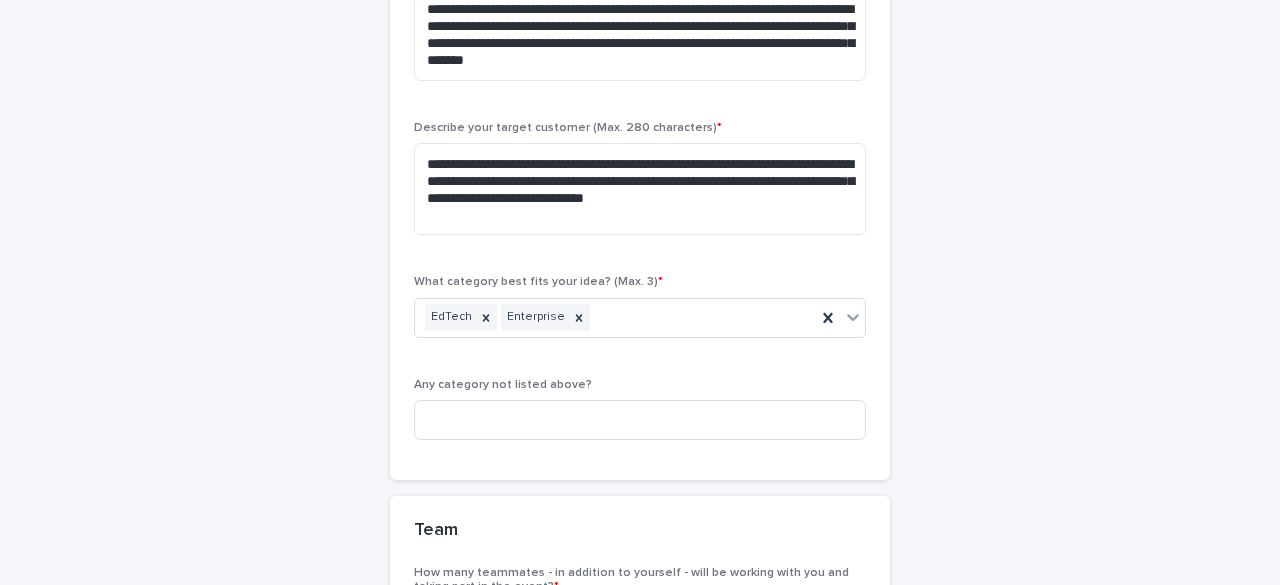 click on "**********" at bounding box center [640, 310] 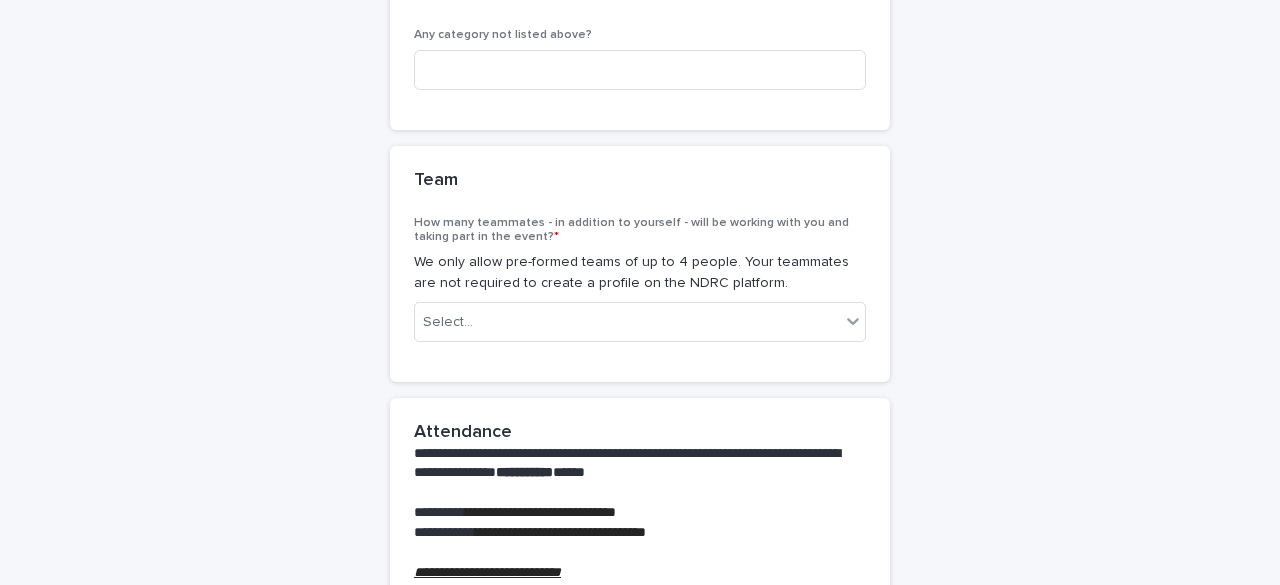 scroll, scrollTop: 1450, scrollLeft: 0, axis: vertical 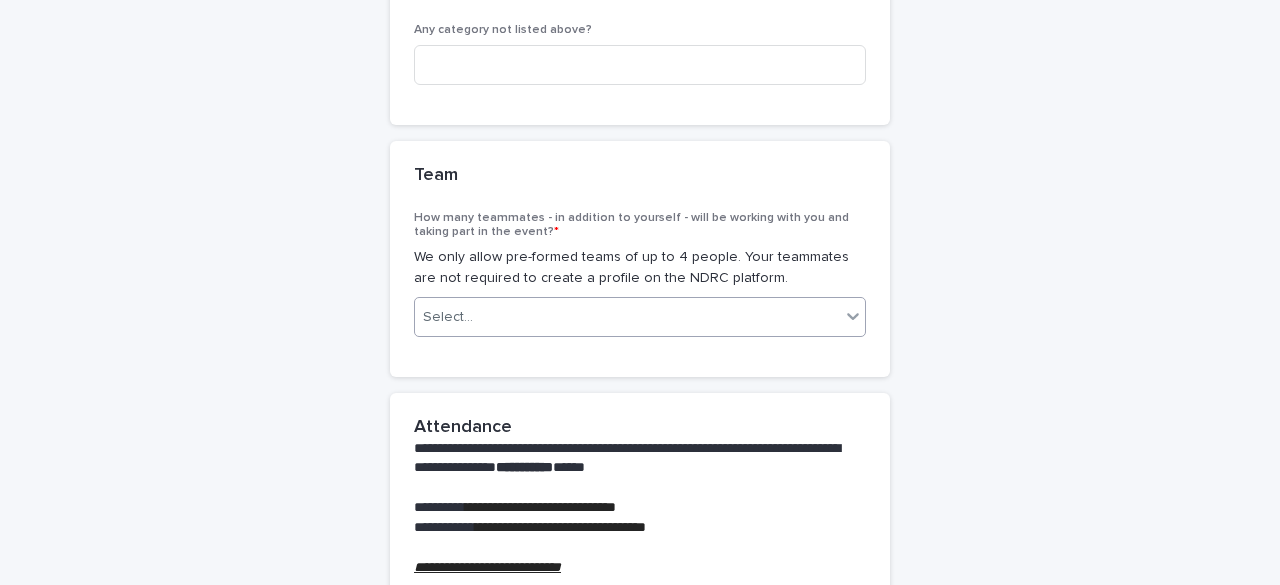 click on "Select..." at bounding box center [448, 317] 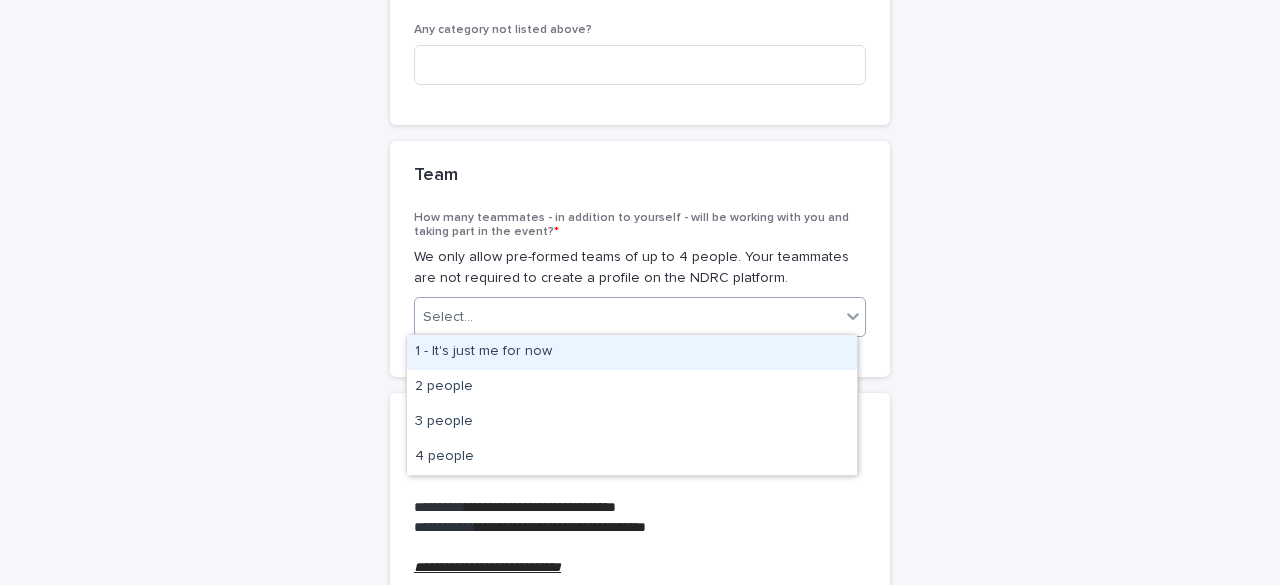 click on "1 - It's just me for now" at bounding box center (632, 352) 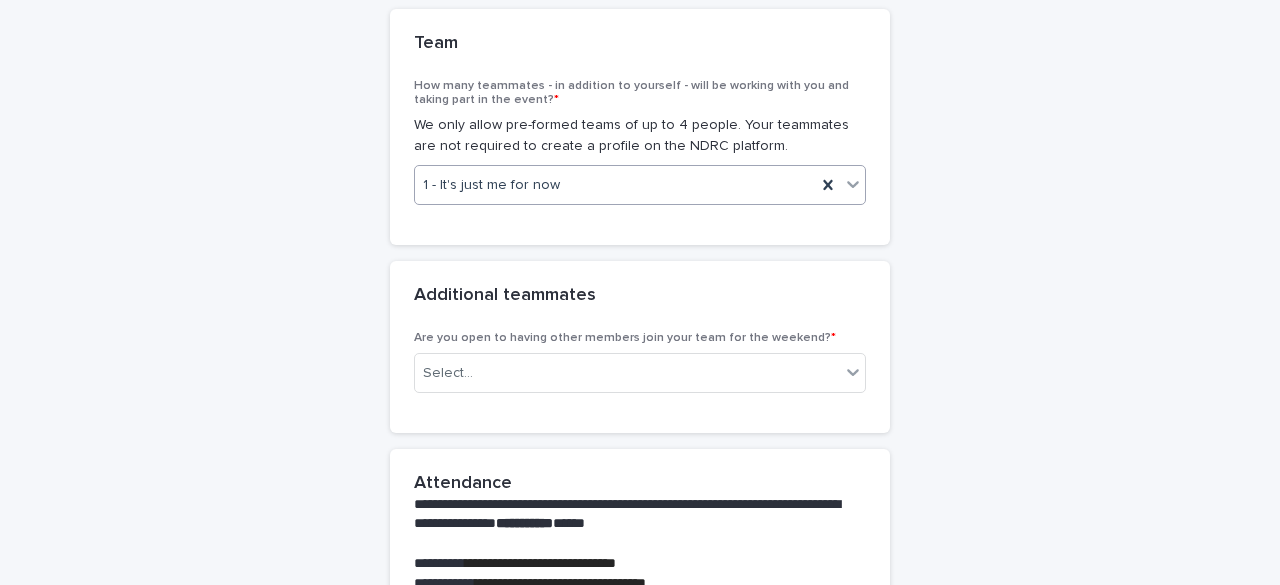 scroll, scrollTop: 1582, scrollLeft: 0, axis: vertical 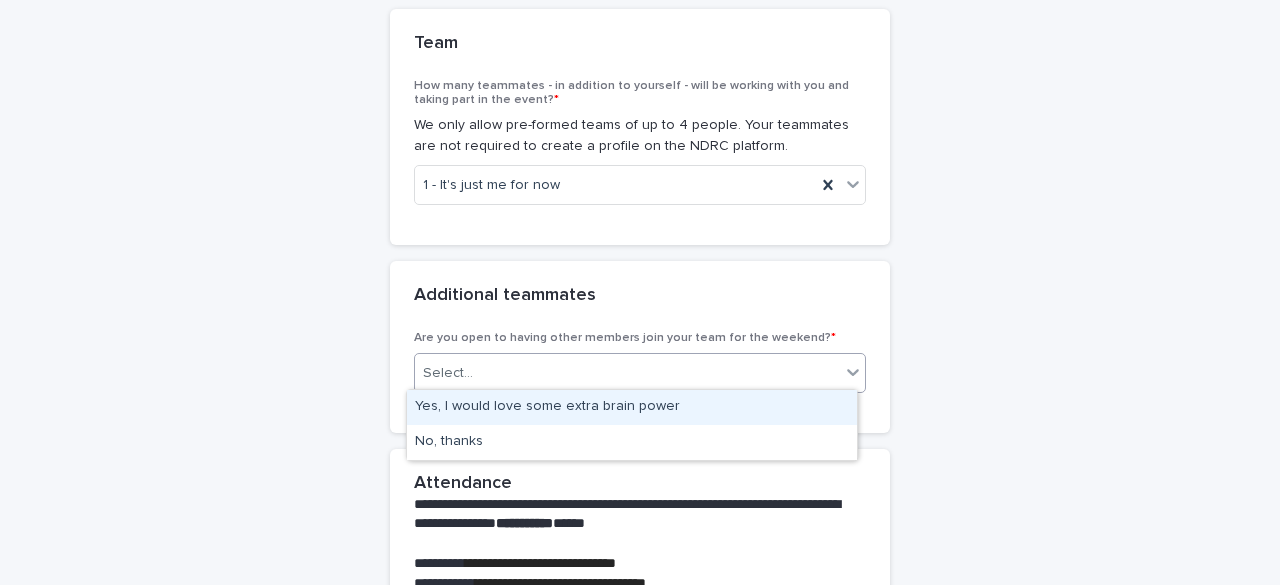 click on "Select..." at bounding box center (448, 373) 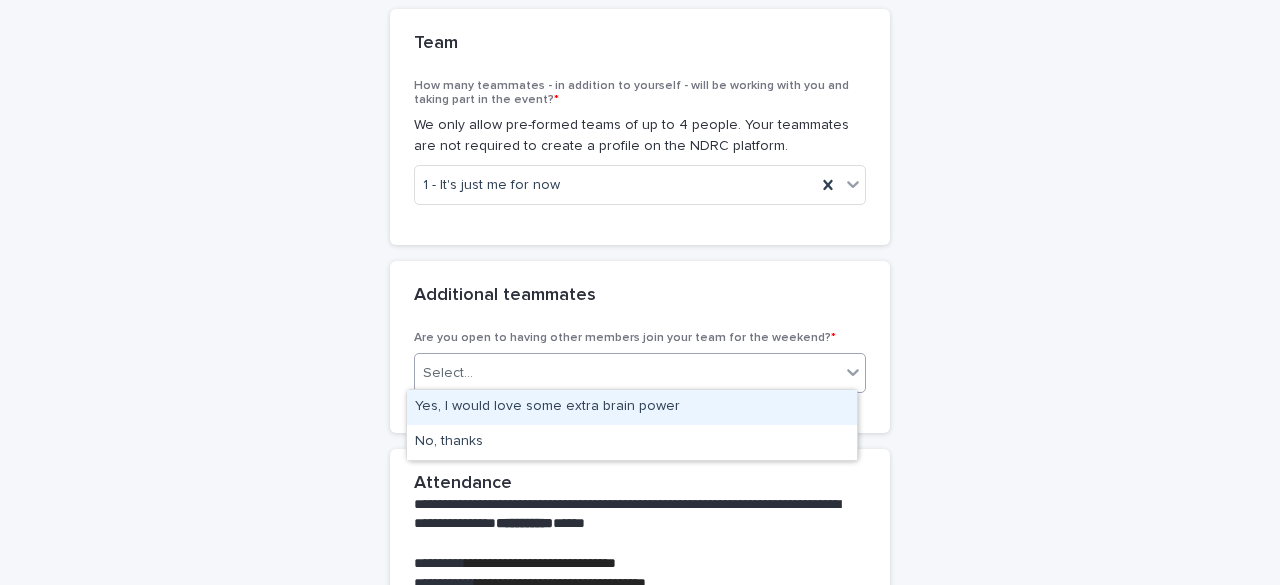 click on "Yes, I would love some extra brain power" at bounding box center (632, 407) 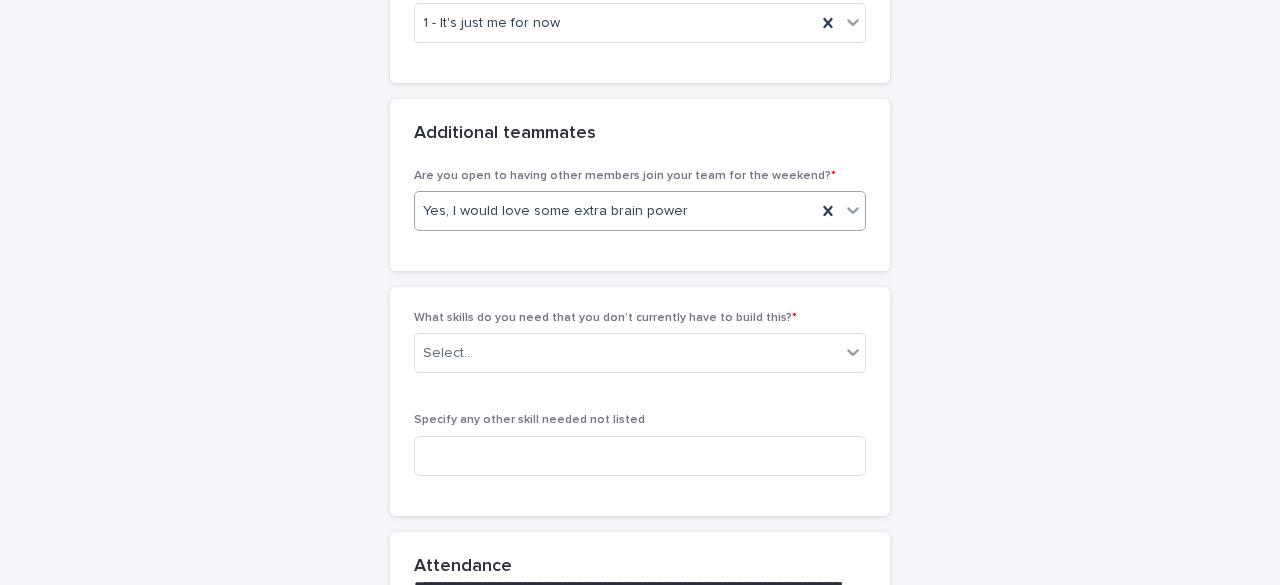 scroll, scrollTop: 1750, scrollLeft: 0, axis: vertical 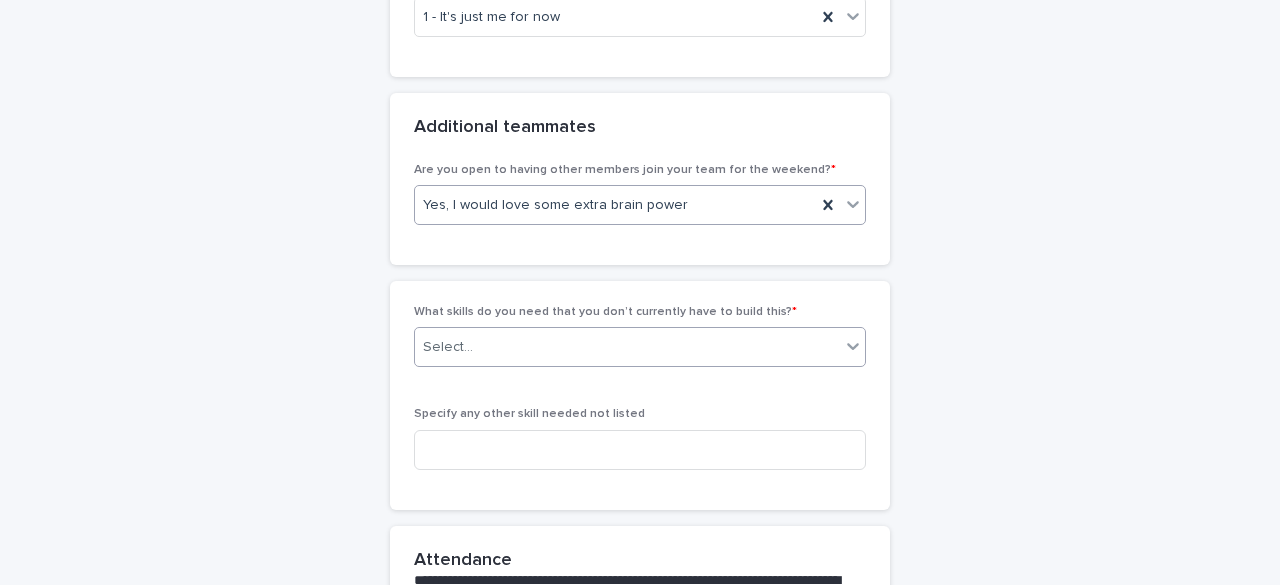 click on "Select..." at bounding box center (627, 347) 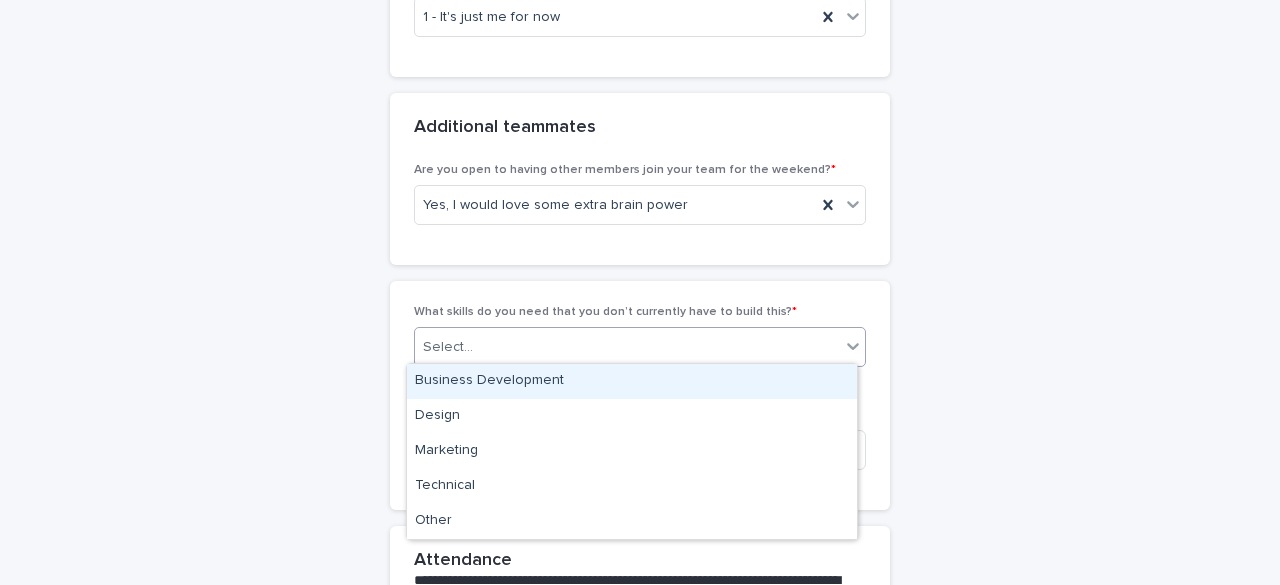 click on "Select..." at bounding box center (627, 347) 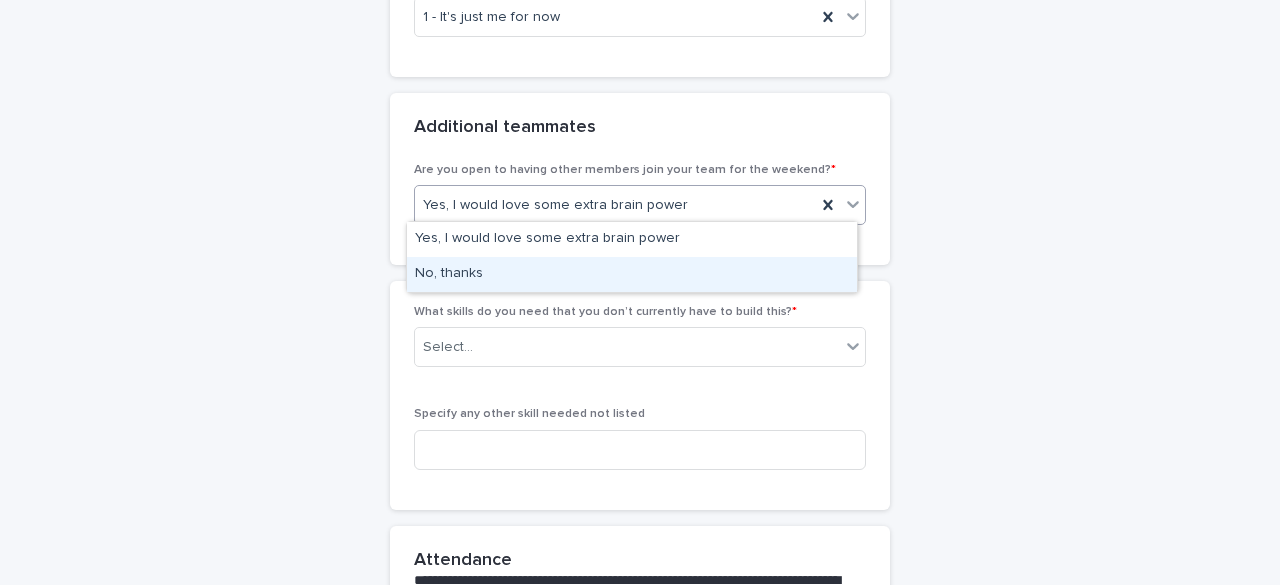 click on "No, thanks" at bounding box center (632, 274) 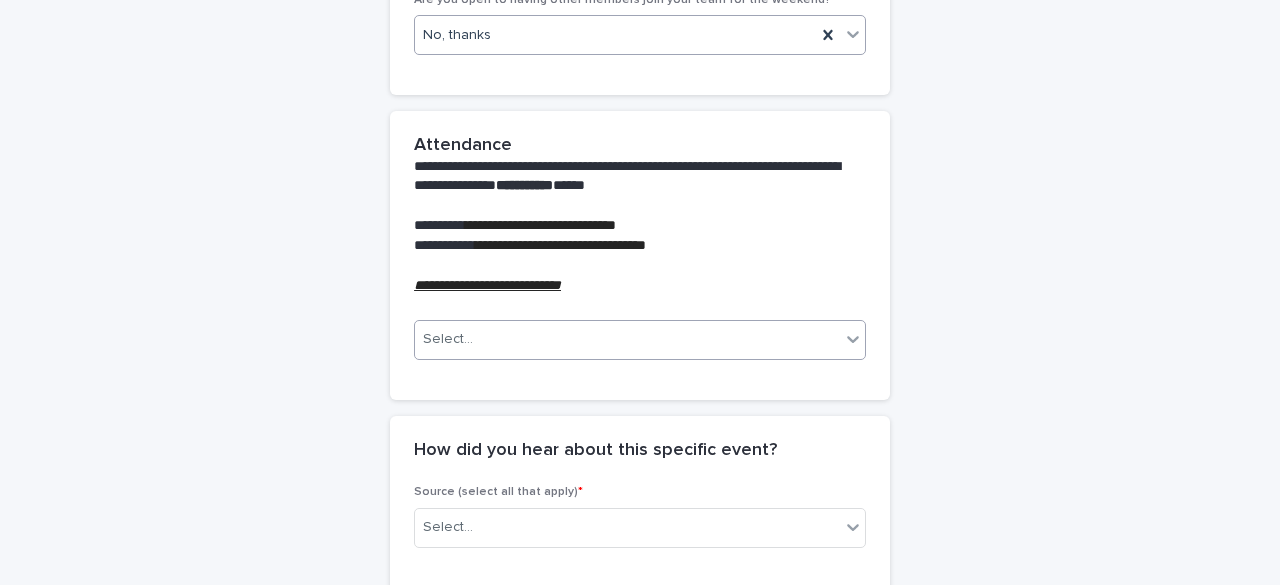 scroll, scrollTop: 1922, scrollLeft: 0, axis: vertical 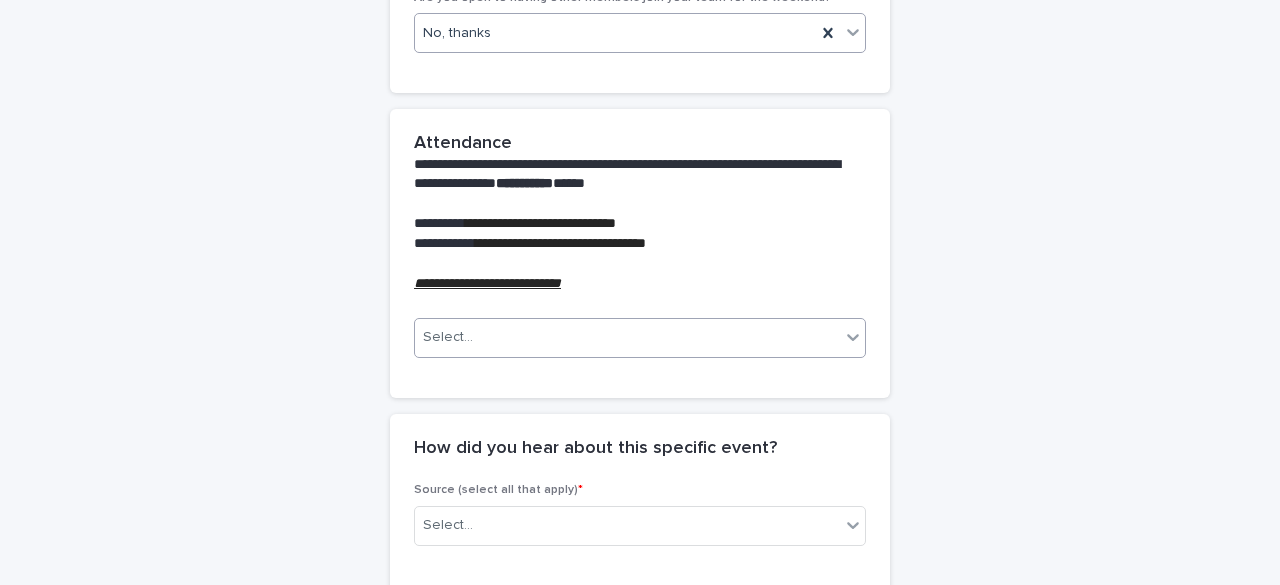 click on "Select..." at bounding box center [627, 337] 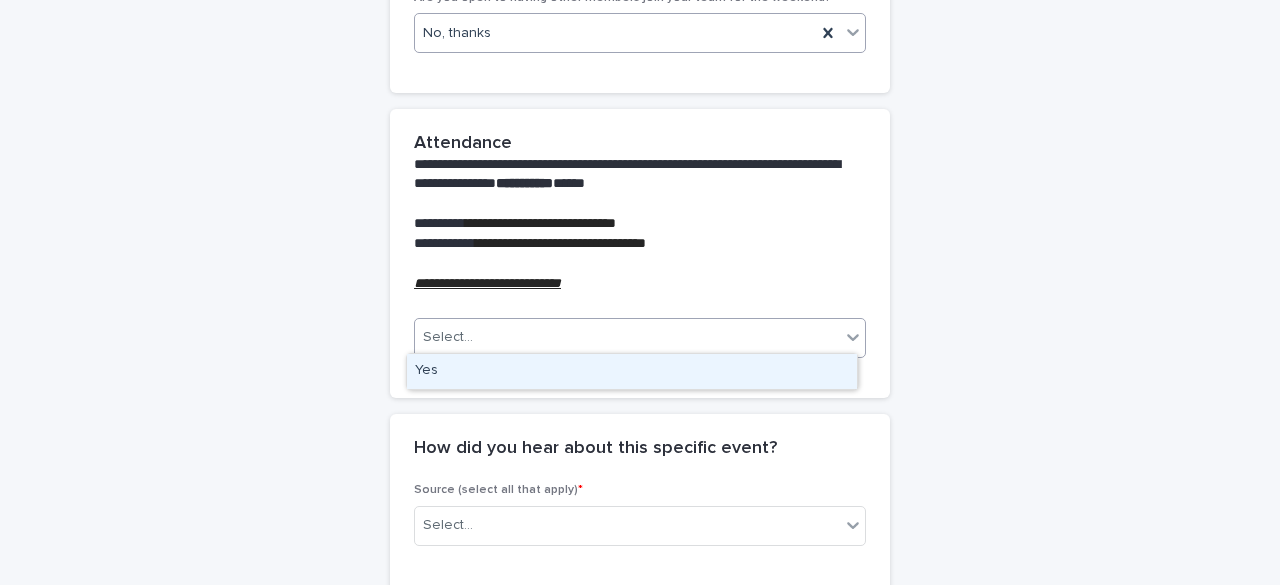 click on "Yes" at bounding box center [632, 371] 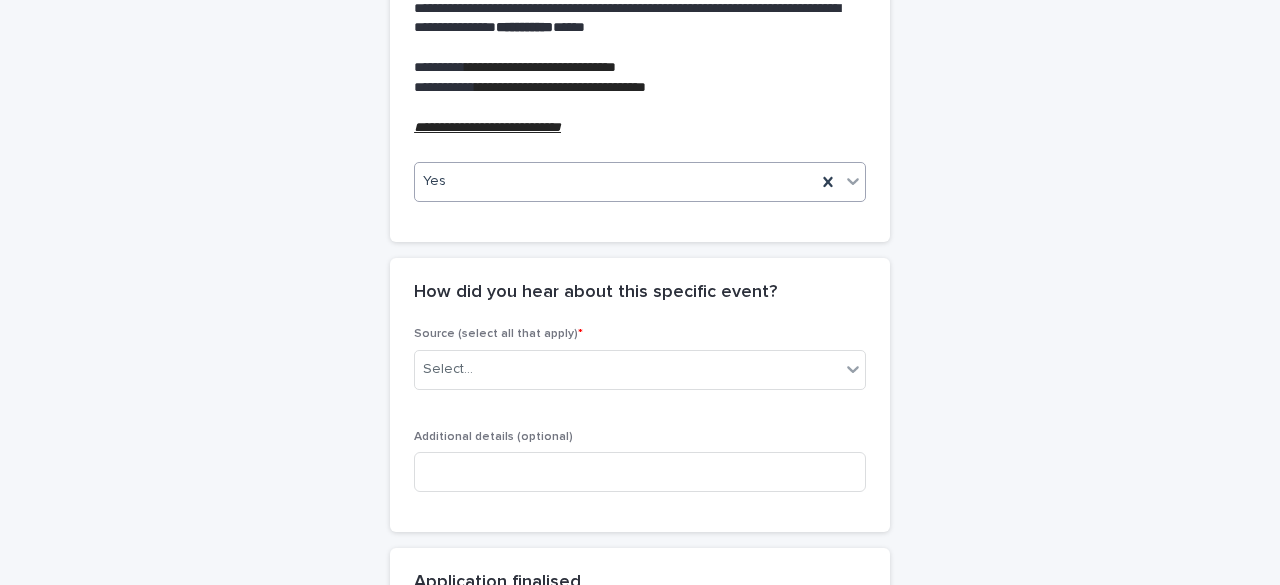 scroll, scrollTop: 2090, scrollLeft: 0, axis: vertical 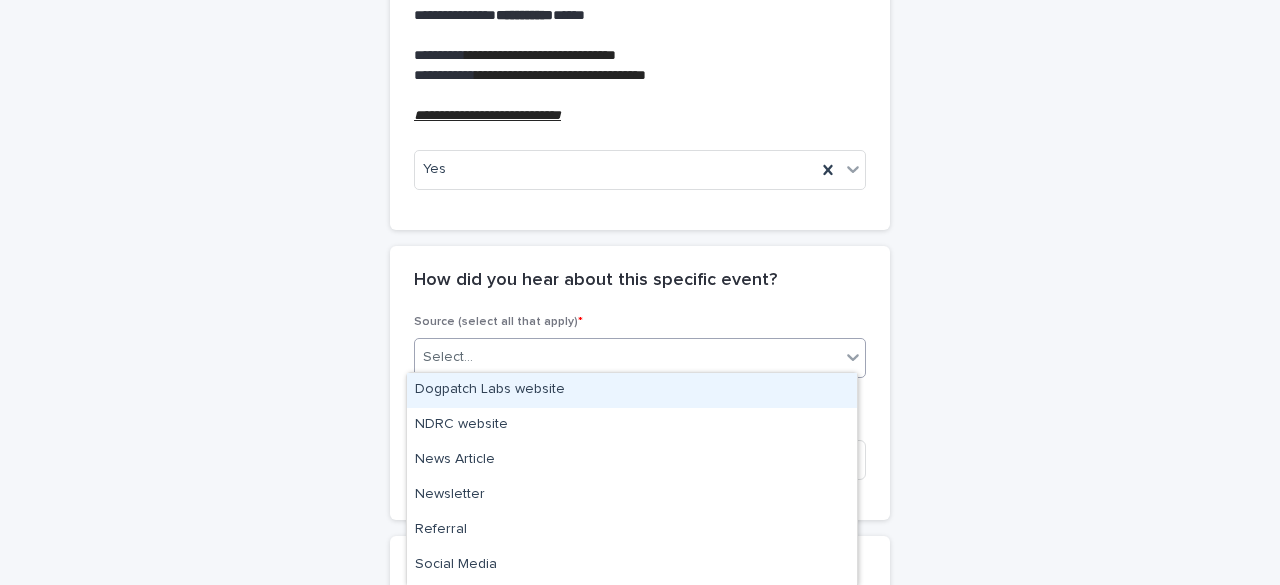 click on "Select..." at bounding box center [627, 357] 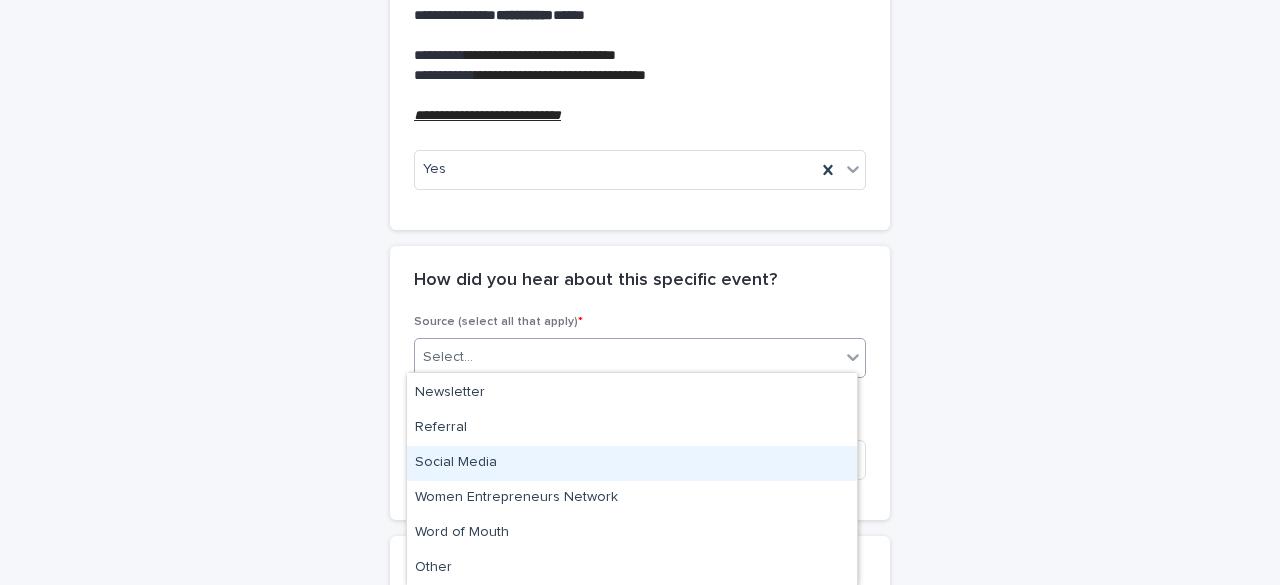 scroll, scrollTop: 0, scrollLeft: 0, axis: both 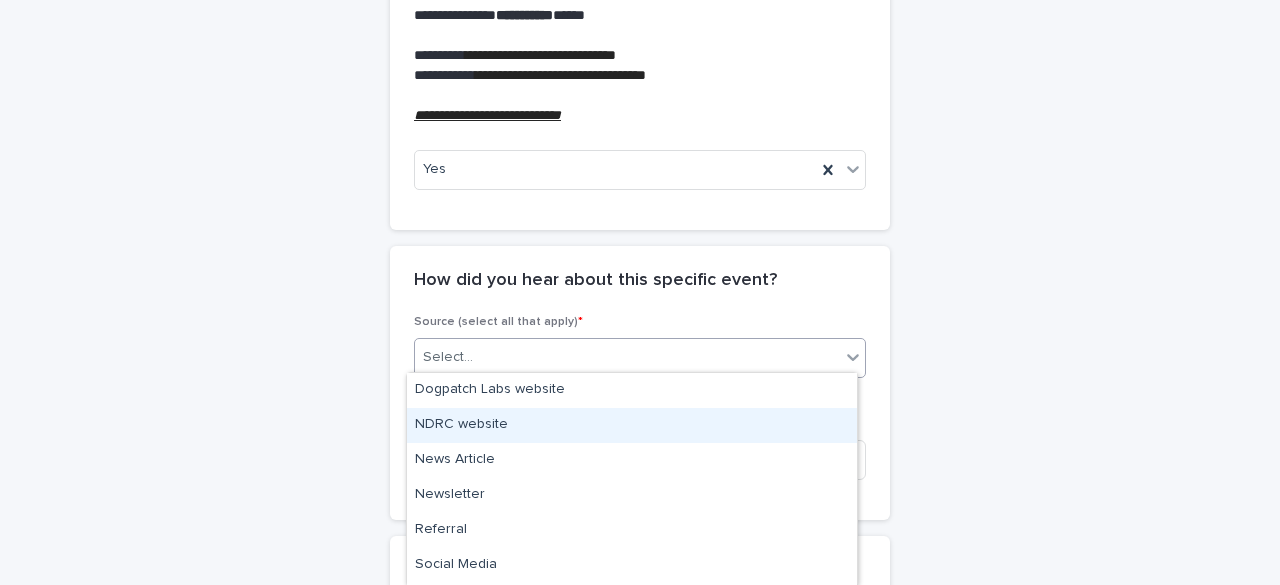 click on "NDRC website" at bounding box center [632, 425] 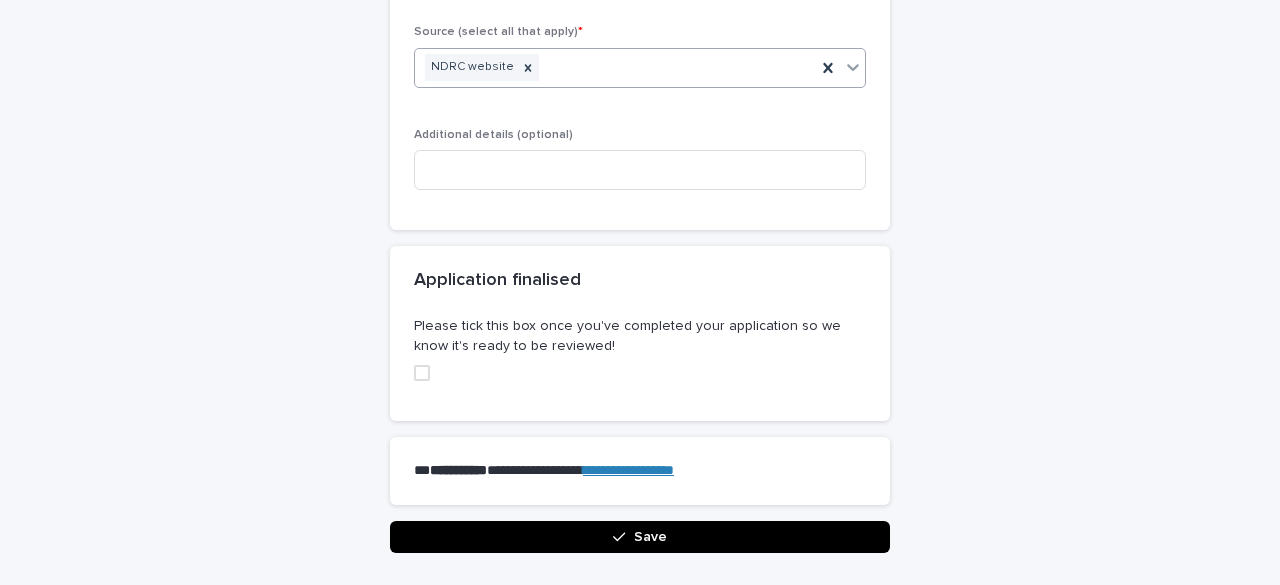 scroll, scrollTop: 2396, scrollLeft: 0, axis: vertical 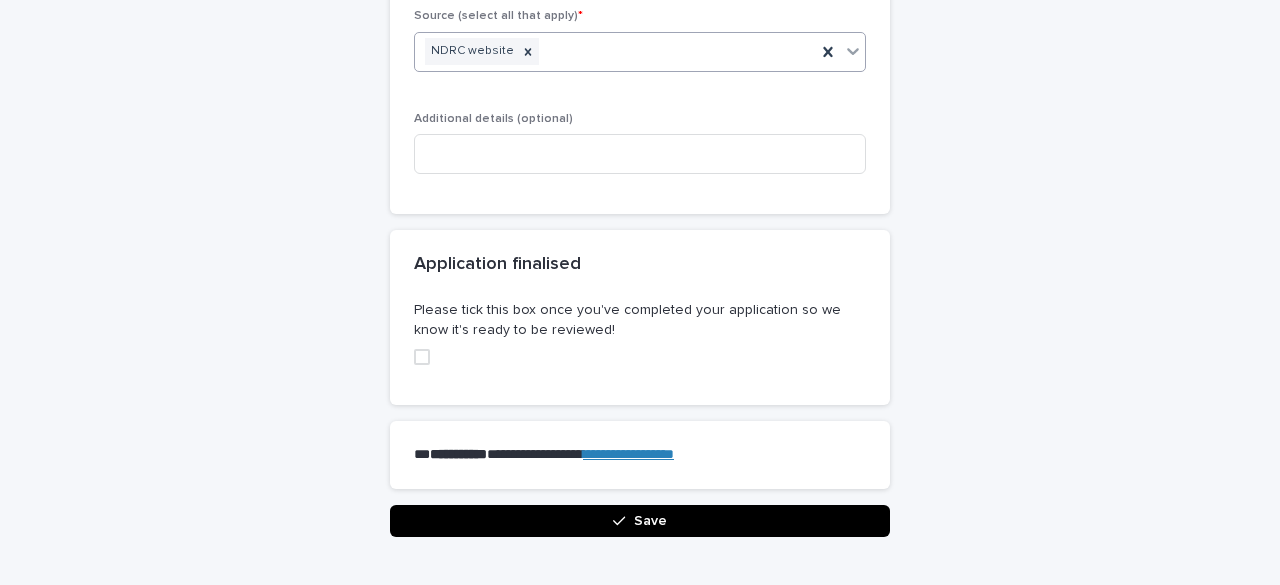 click at bounding box center [422, 357] 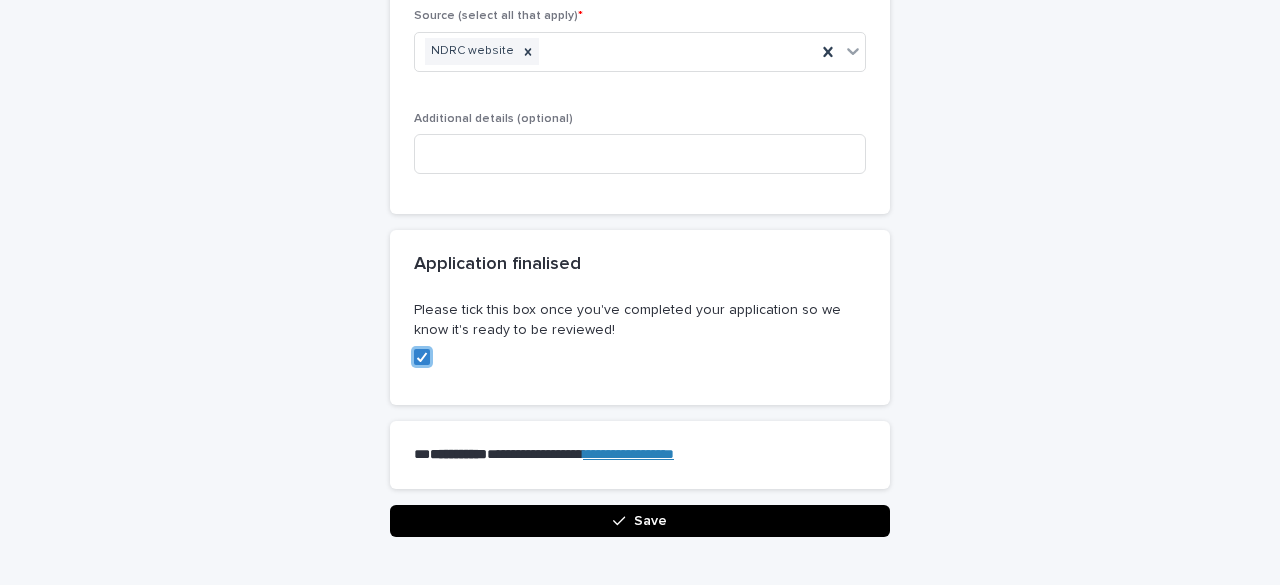 click on "Save" at bounding box center [640, 521] 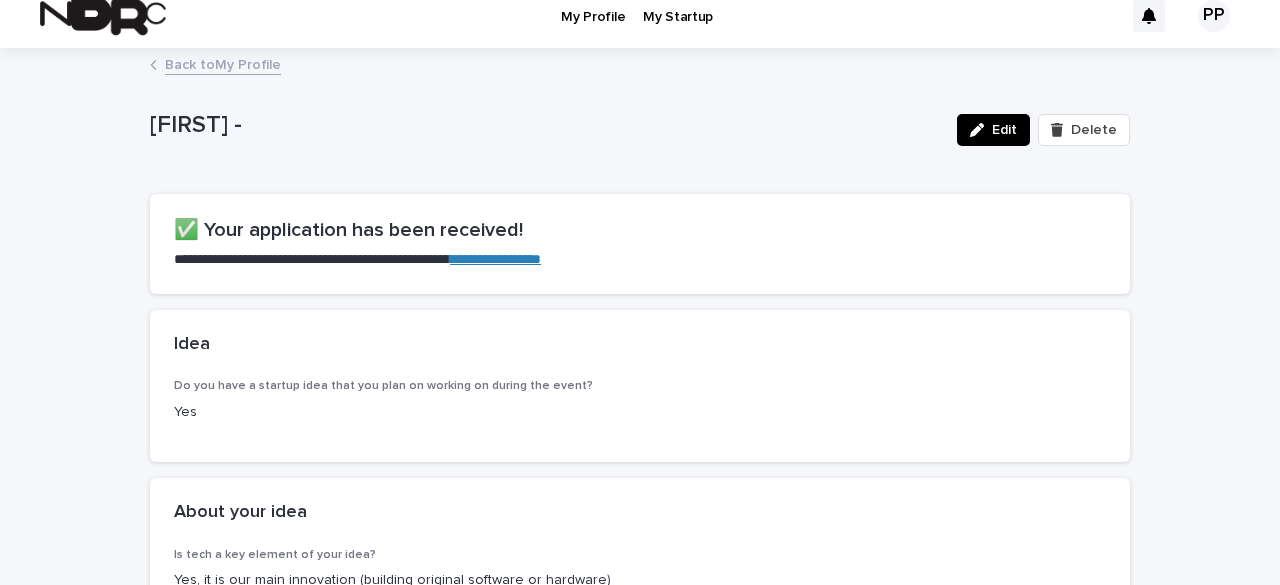 scroll, scrollTop: 0, scrollLeft: 0, axis: both 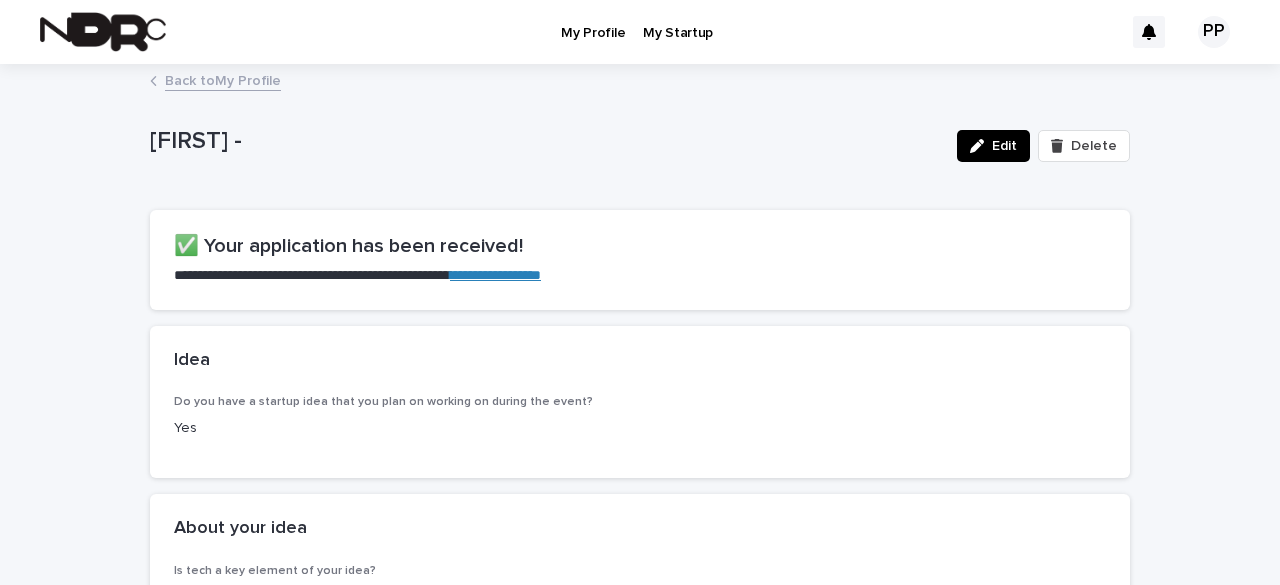 click on "My Profile" at bounding box center (593, 21) 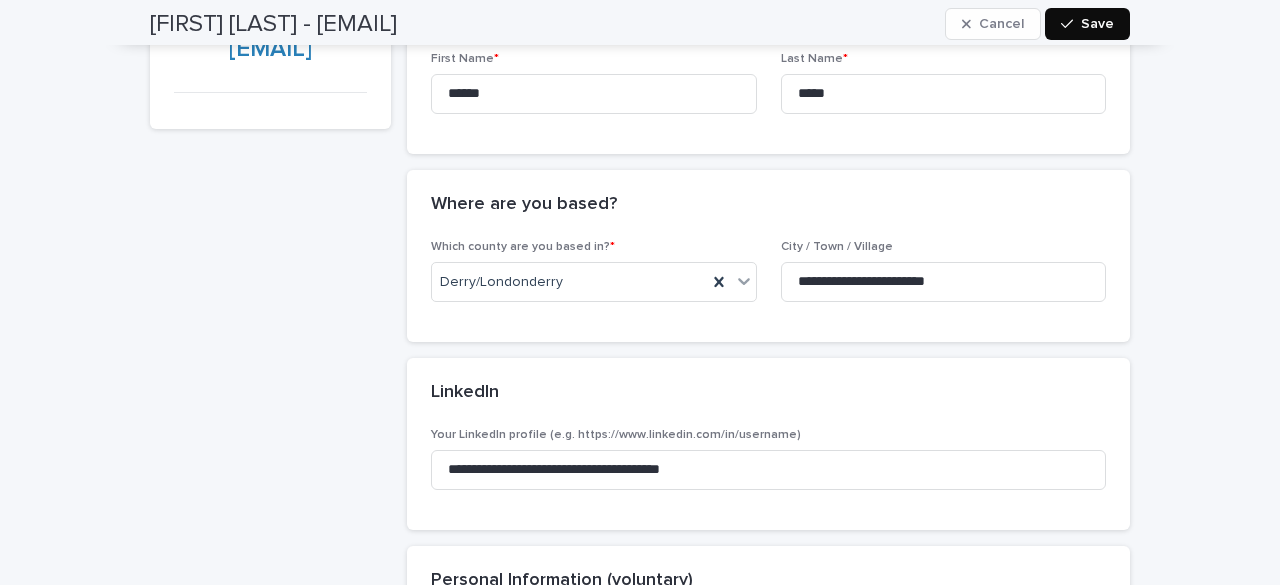 scroll, scrollTop: 0, scrollLeft: 0, axis: both 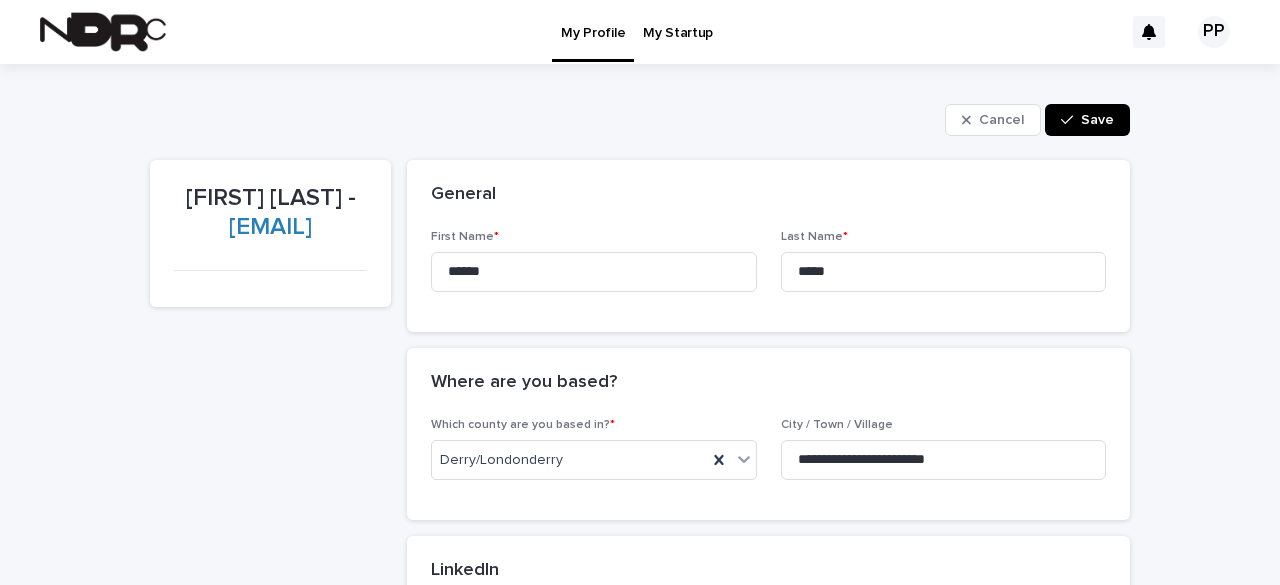 click on "My Startup" at bounding box center (678, 21) 